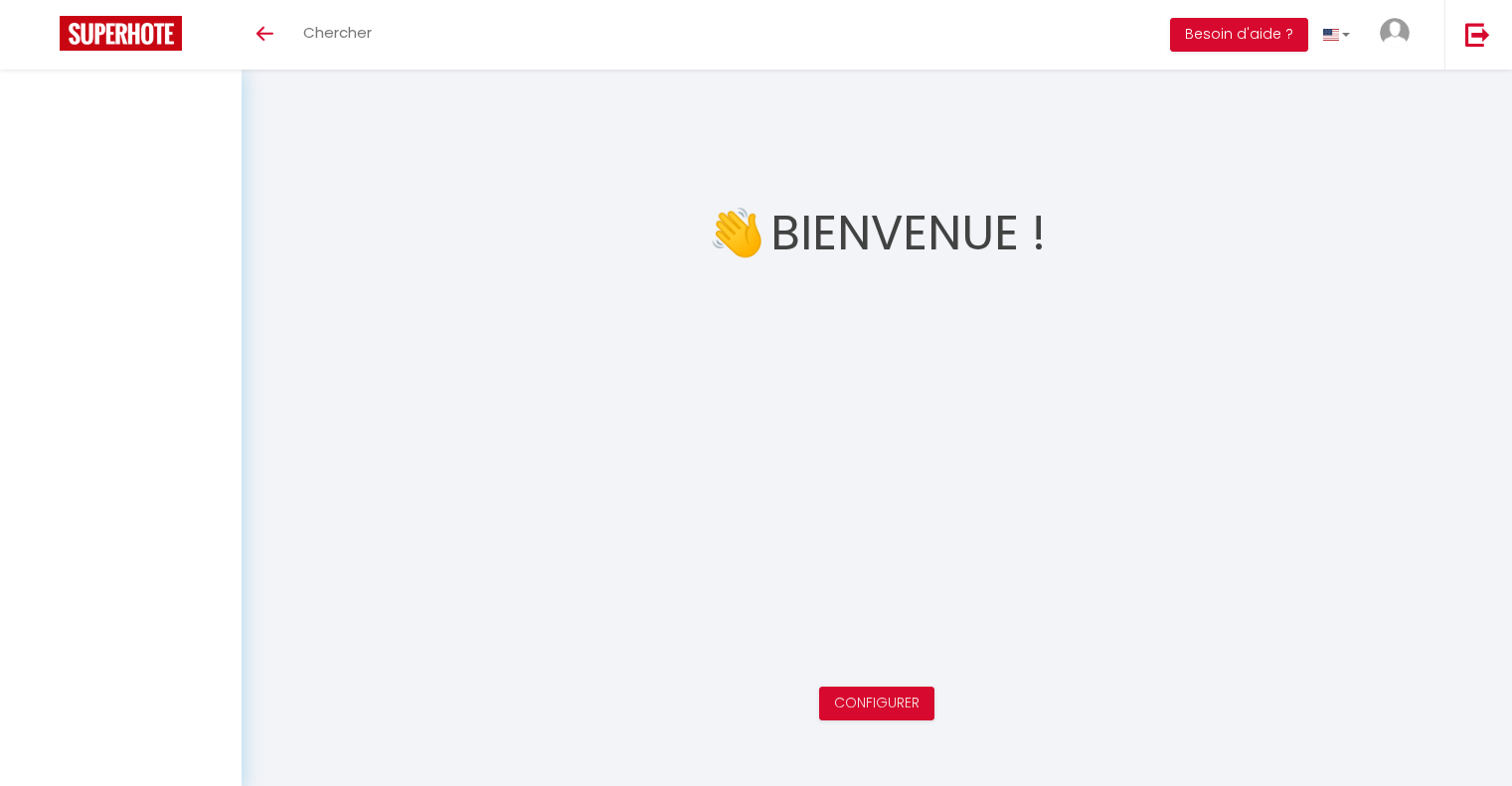 scroll, scrollTop: 0, scrollLeft: 0, axis: both 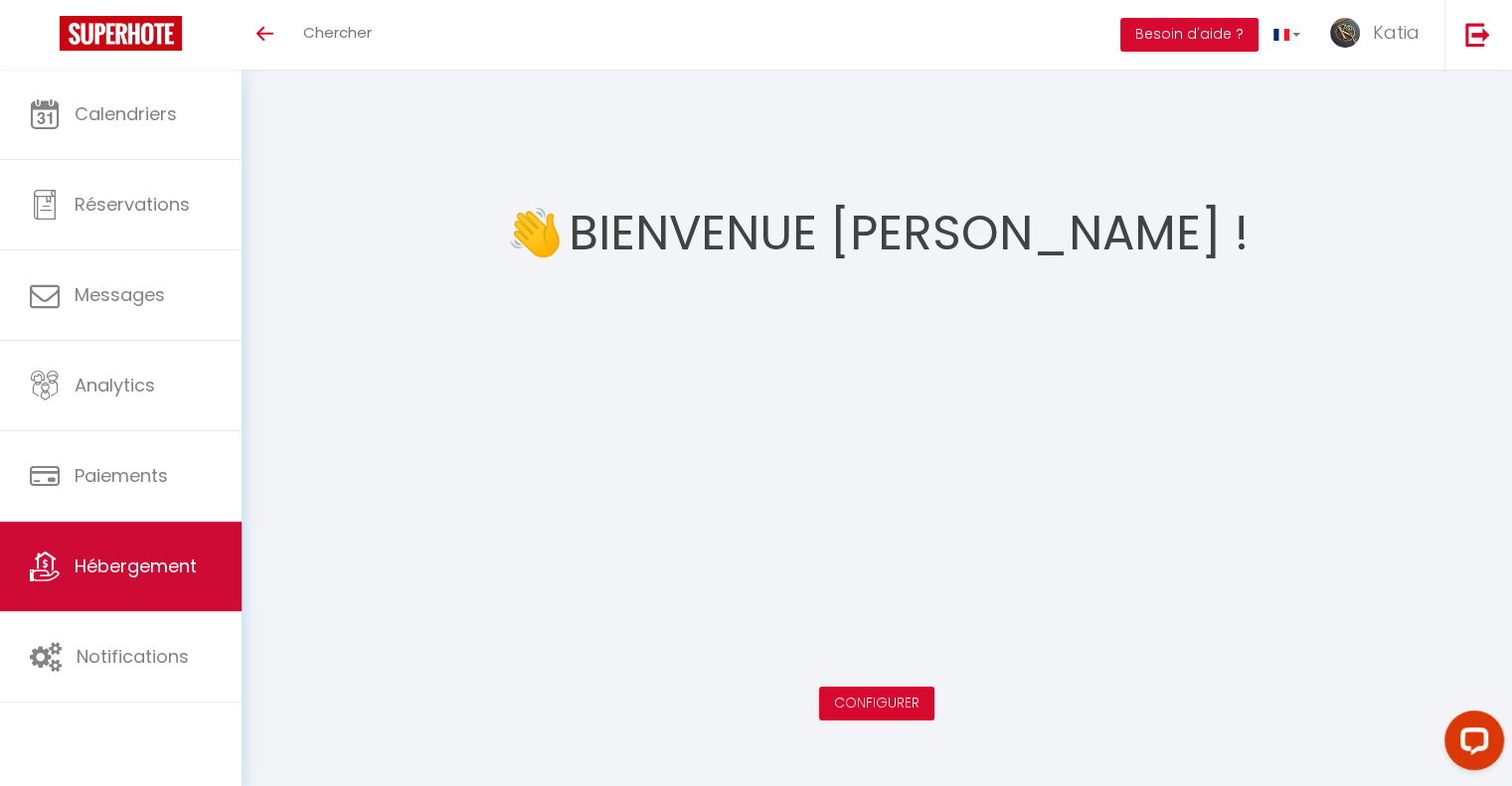 click on "Hébergement" at bounding box center [120, 566] 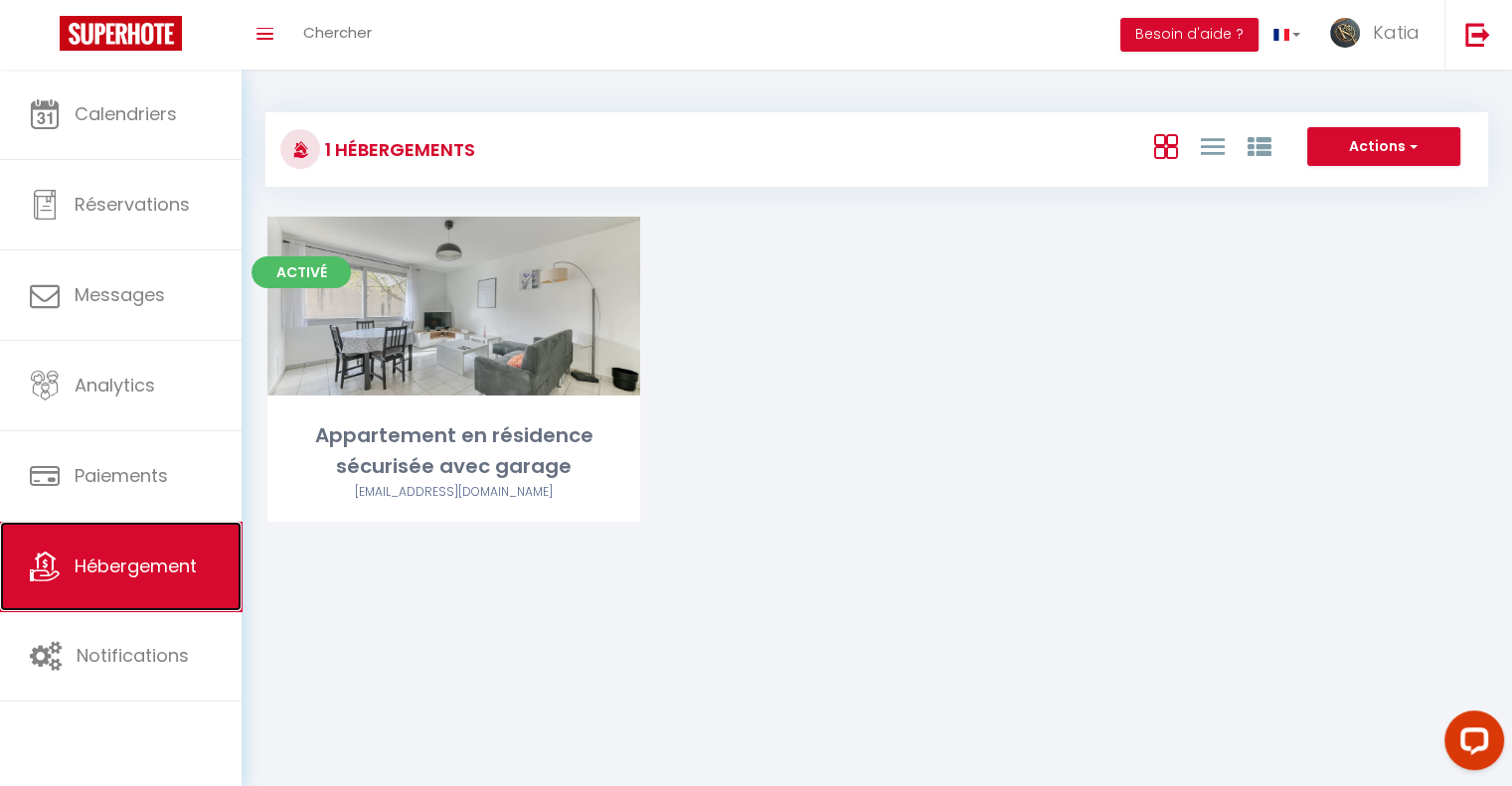 click on "Hébergement" at bounding box center (120, 566) 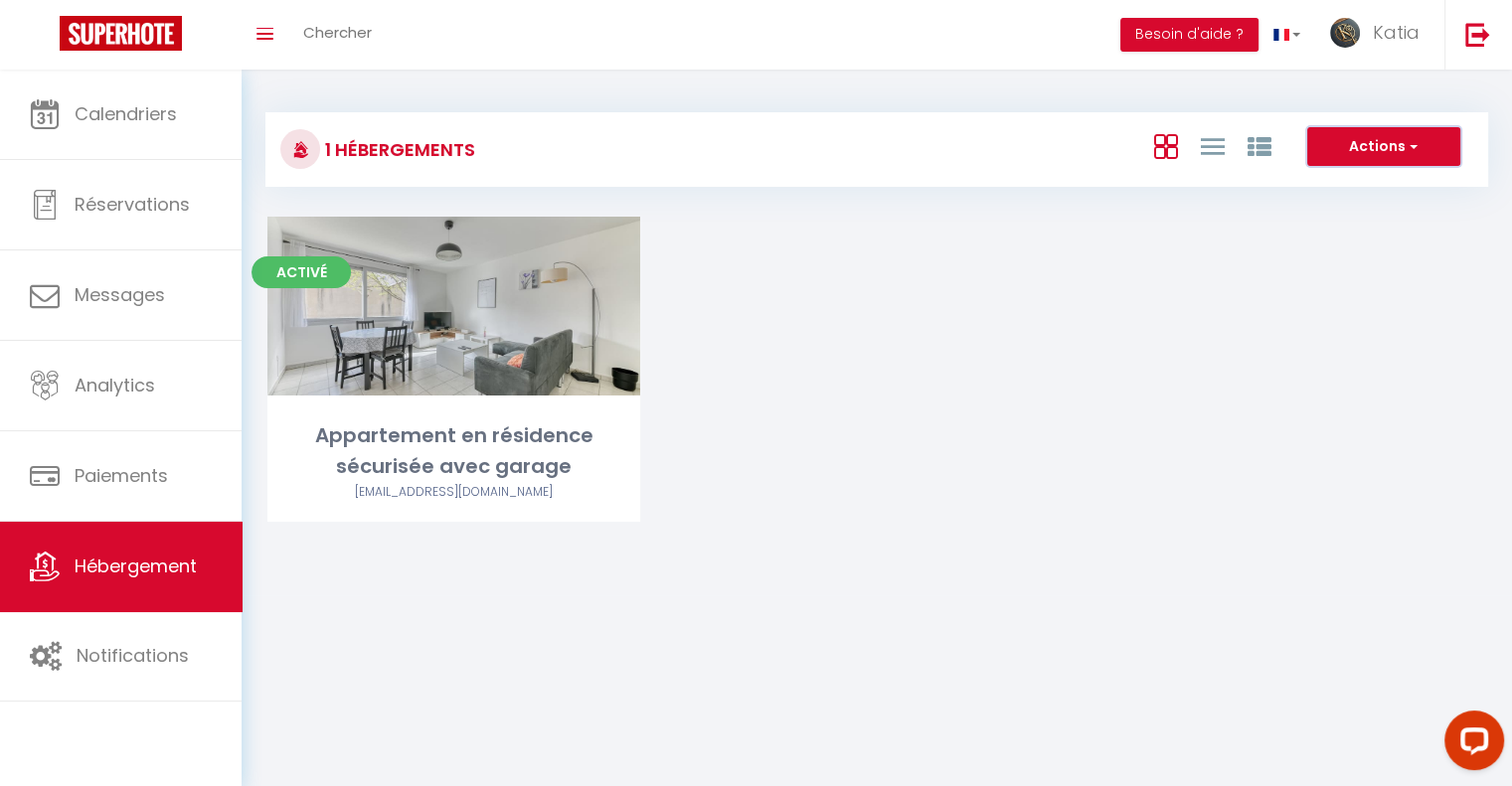 click at bounding box center (1412, 146) 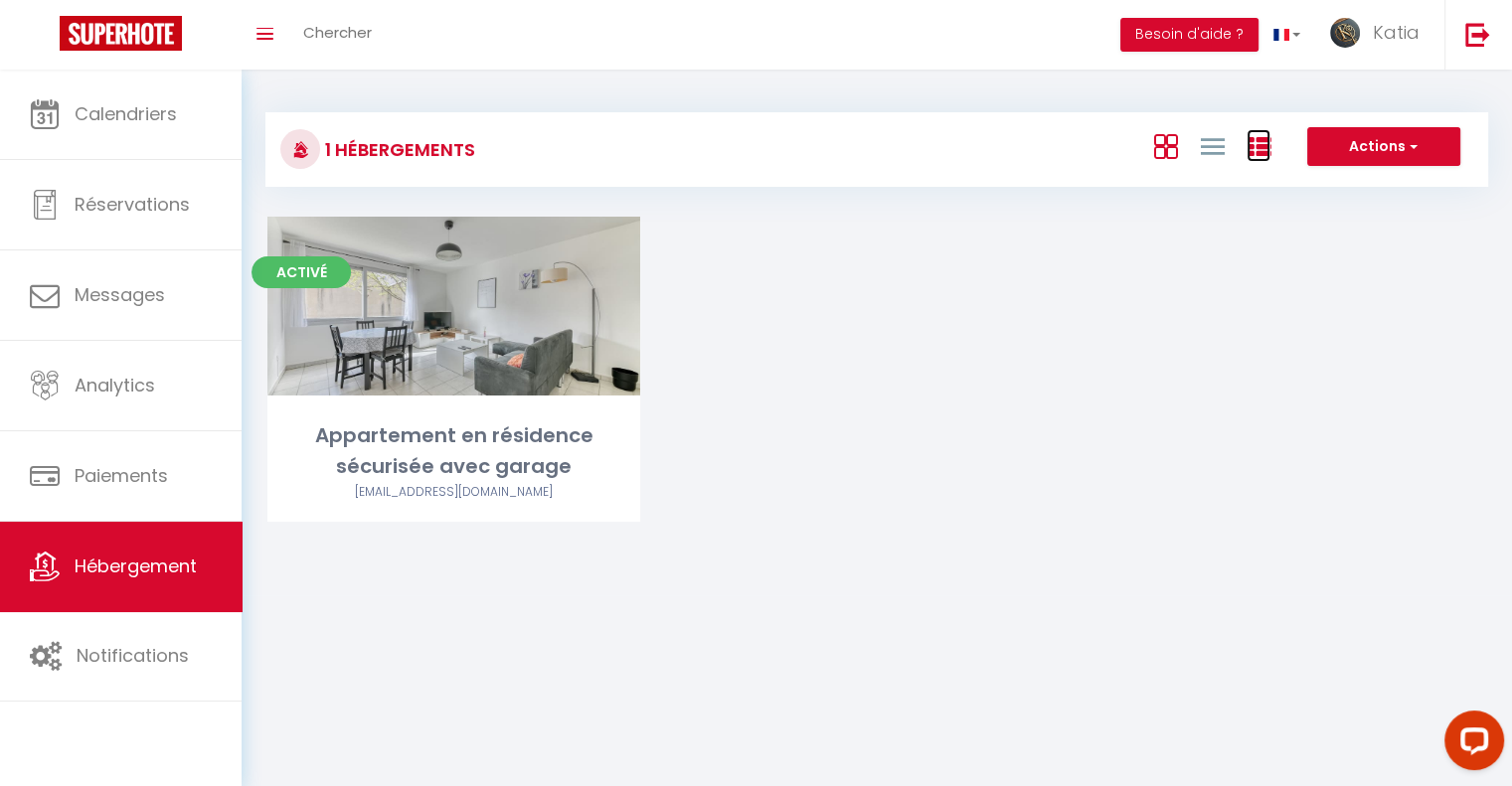 click at bounding box center [1259, 147] 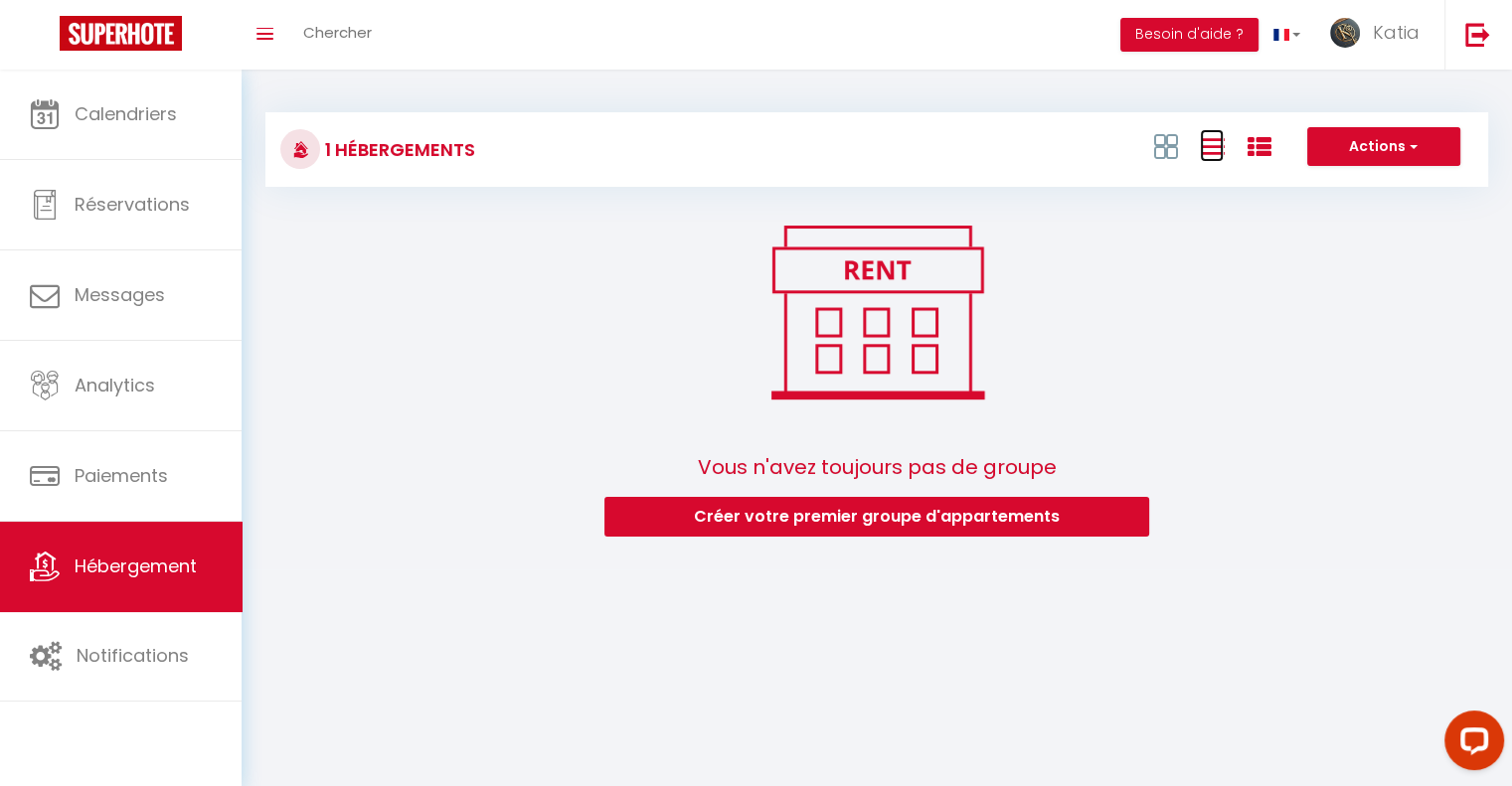 click at bounding box center (1212, 146) 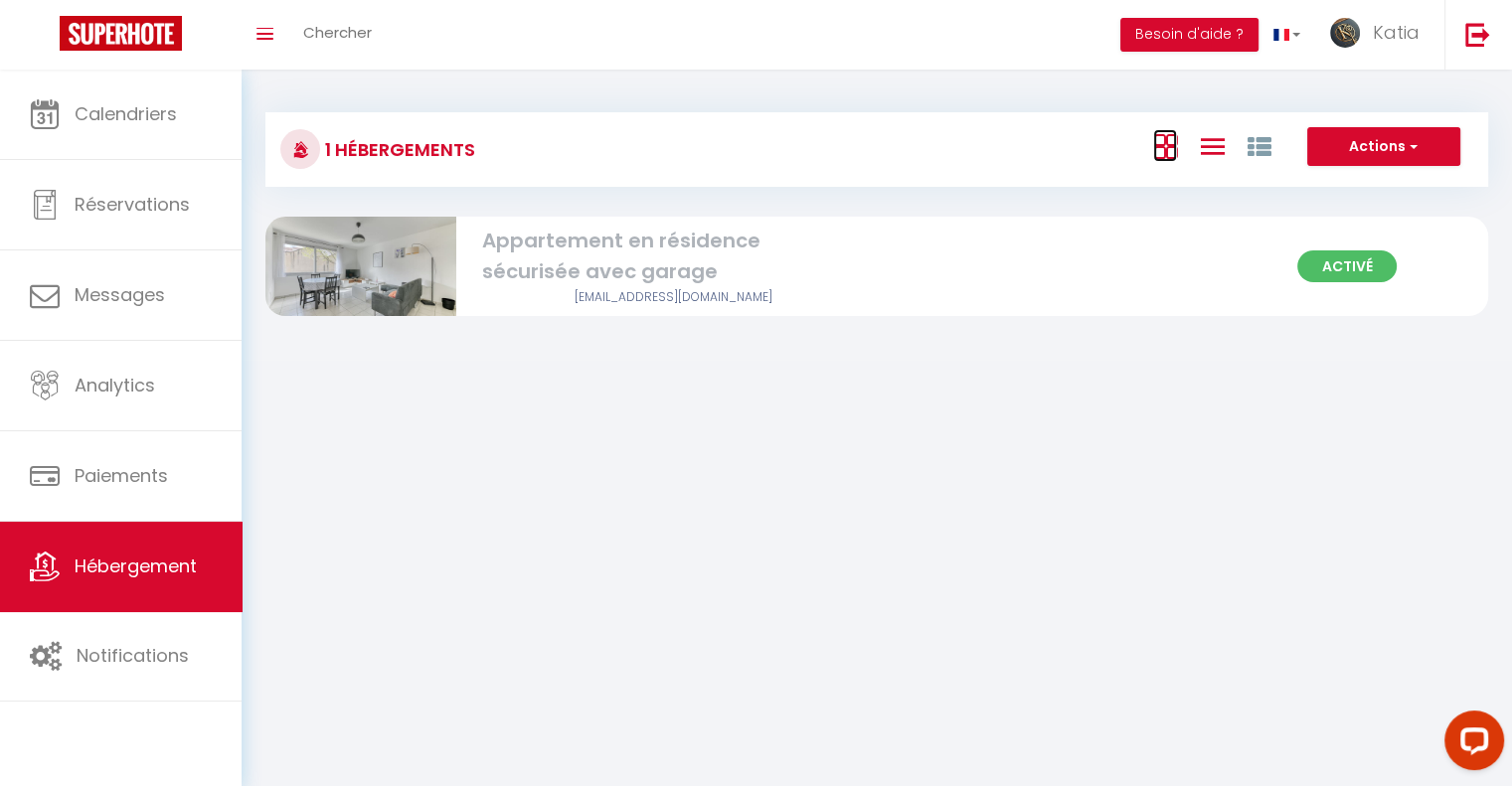 click at bounding box center (1165, 146) 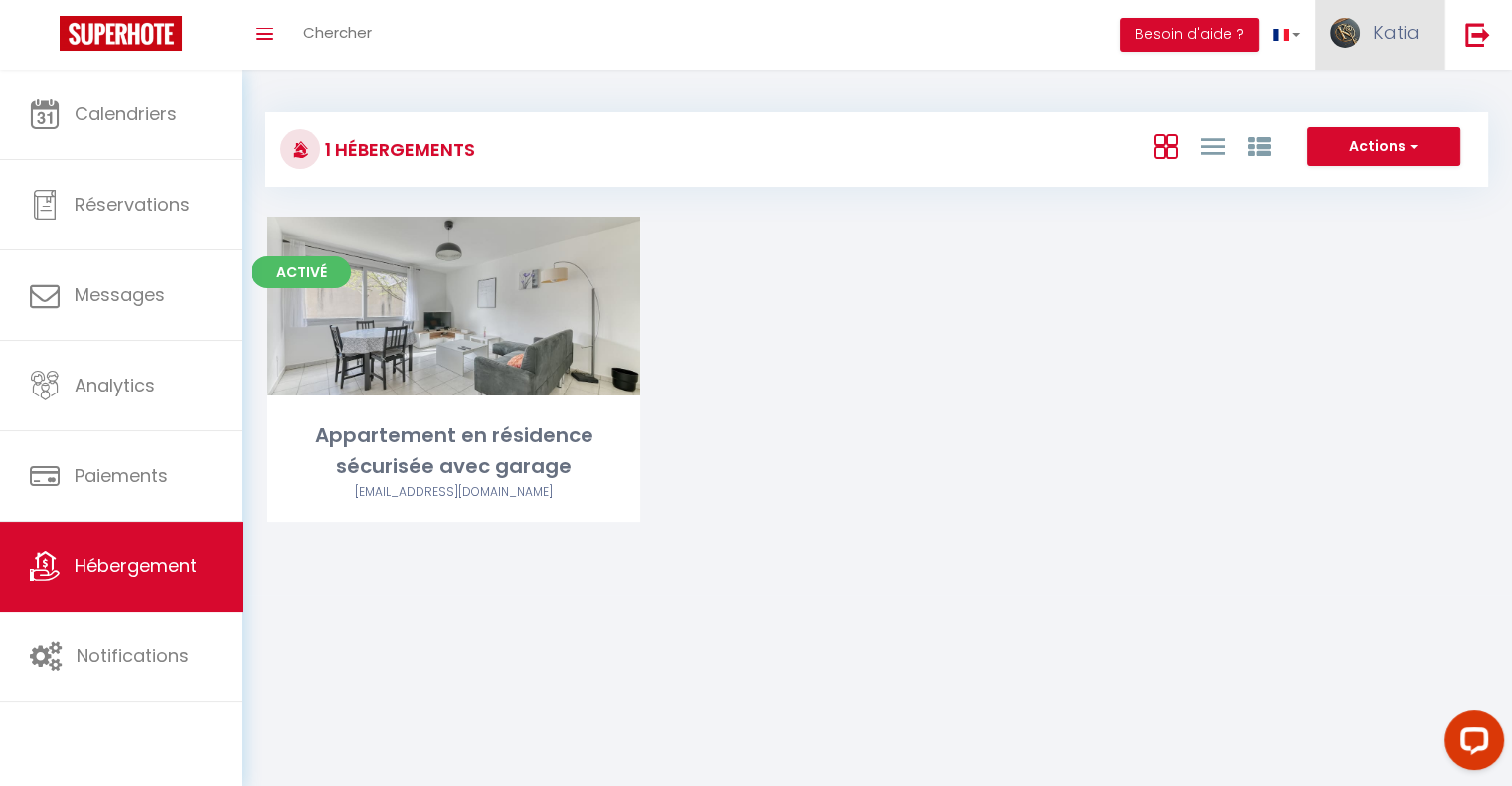 click on "Katia" at bounding box center [1380, 35] 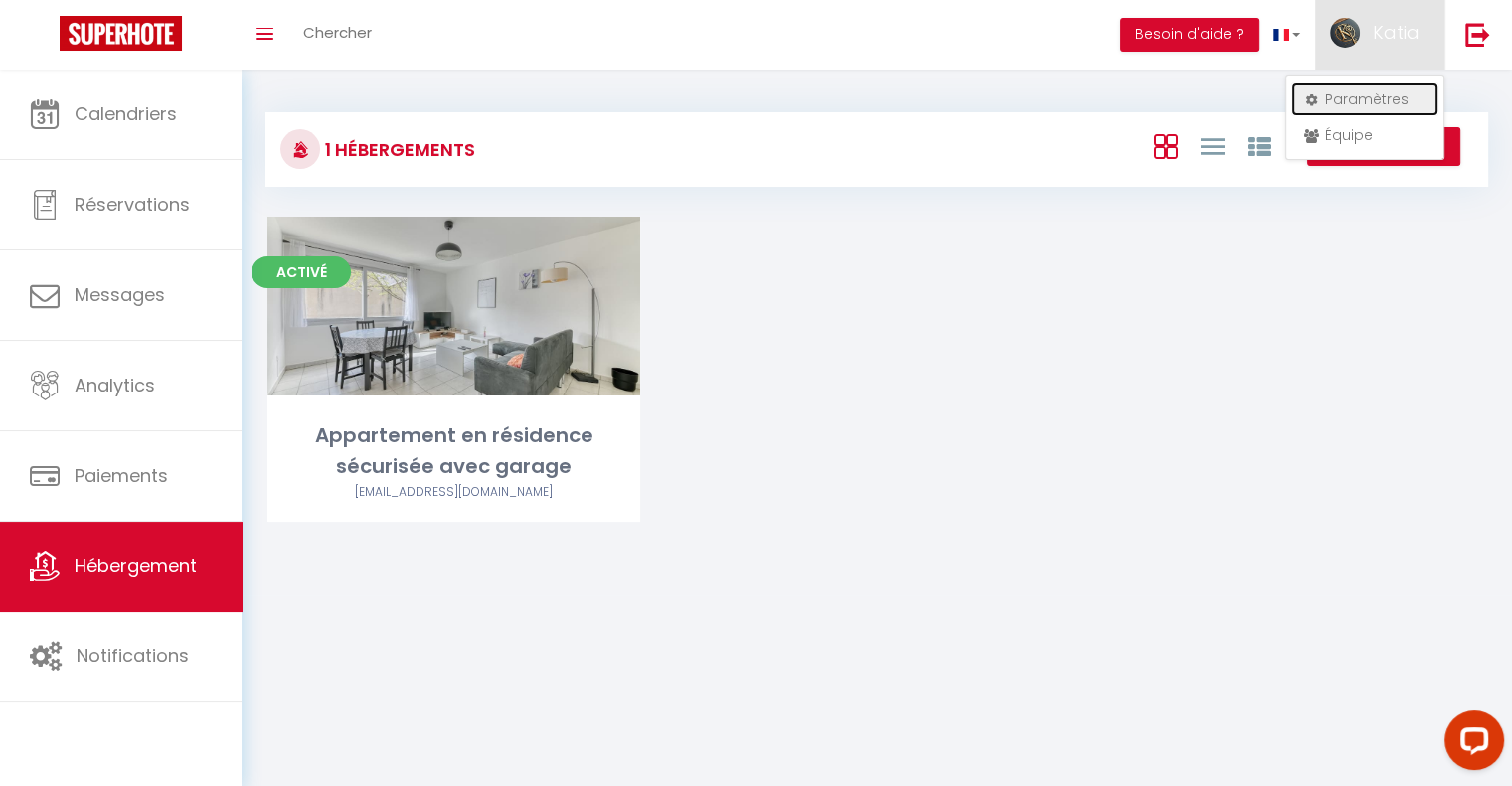 click on "Paramètres" at bounding box center [1365, 99] 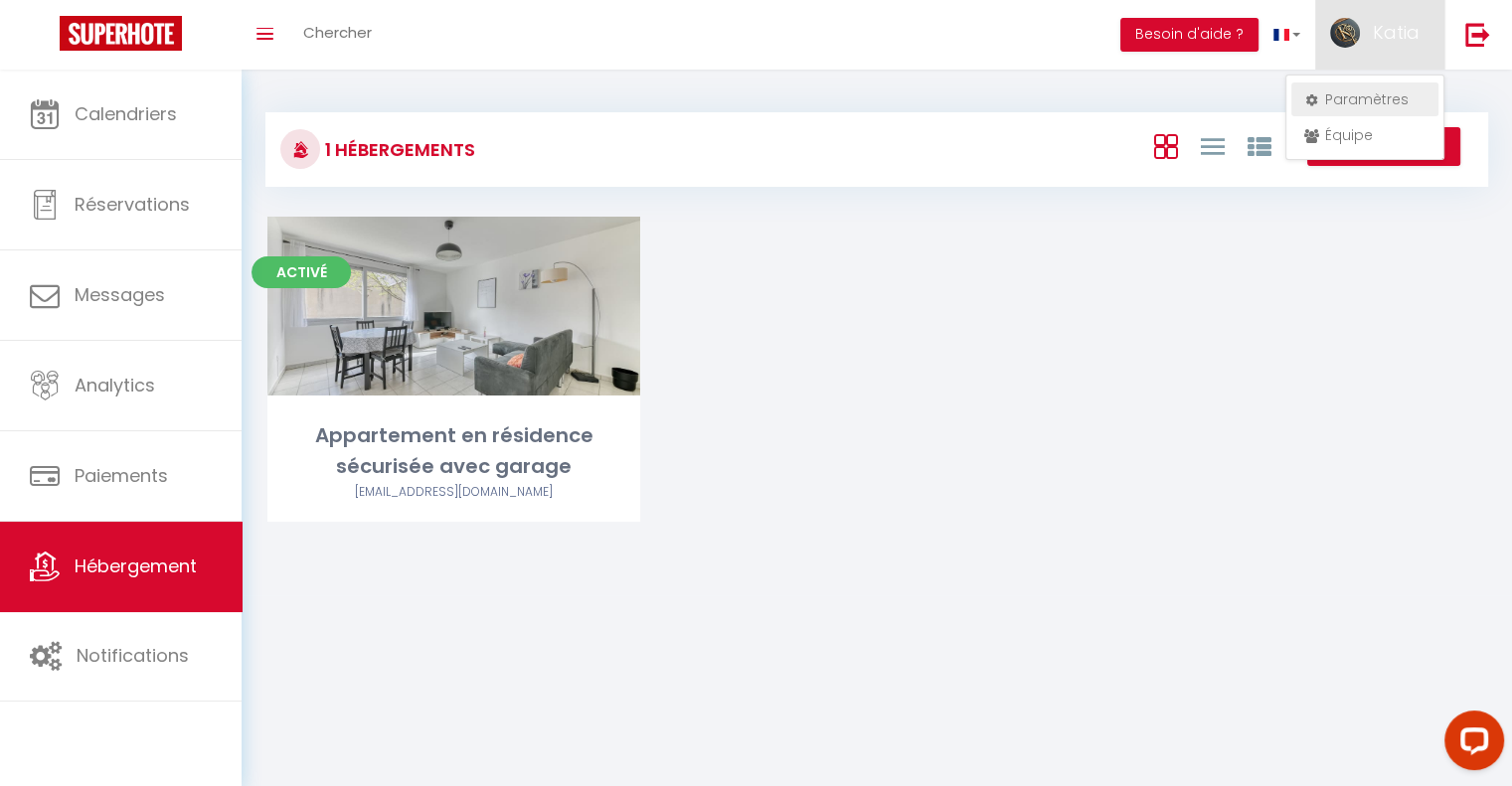 select on "fr" 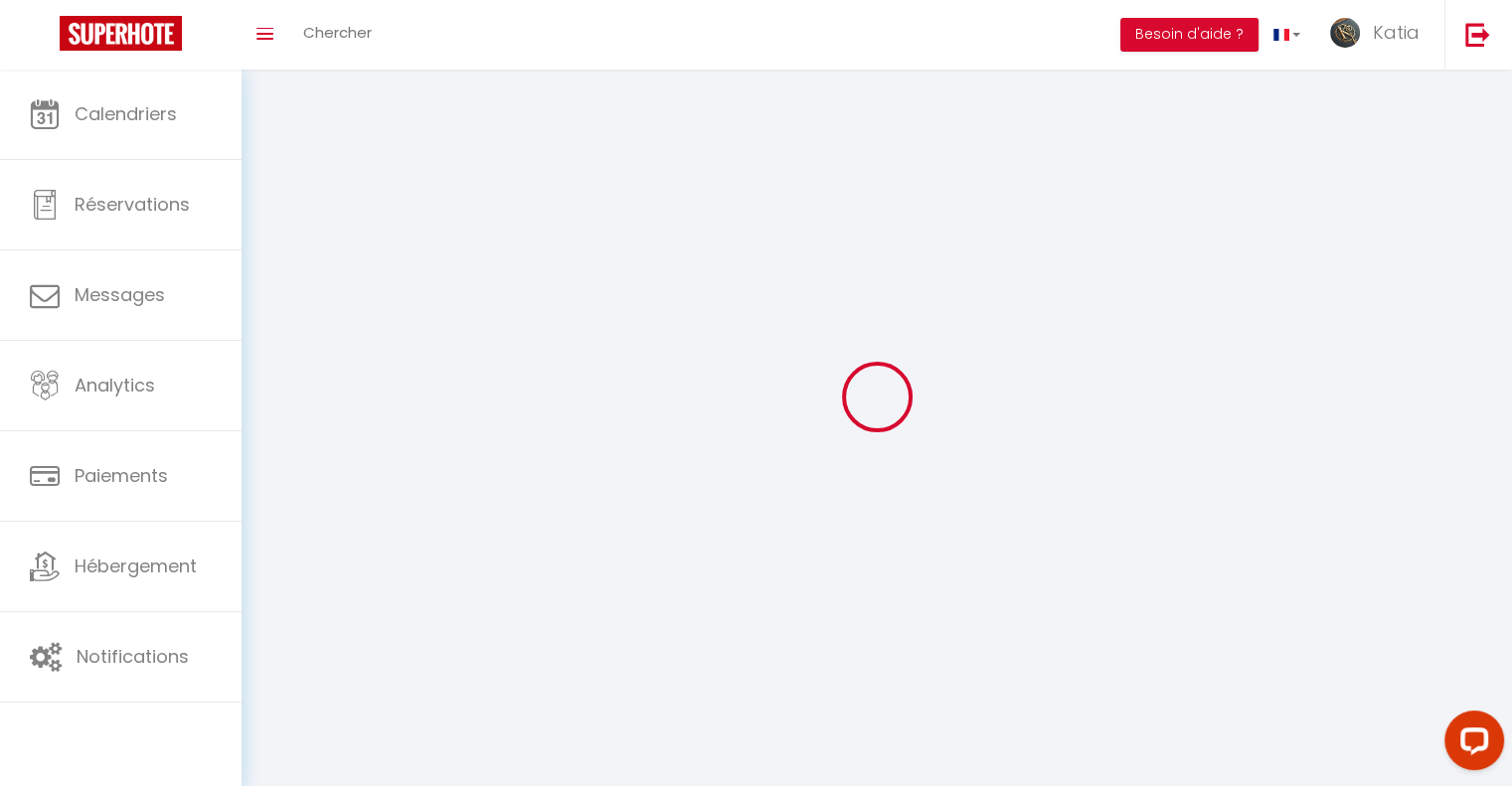 type on "Katia" 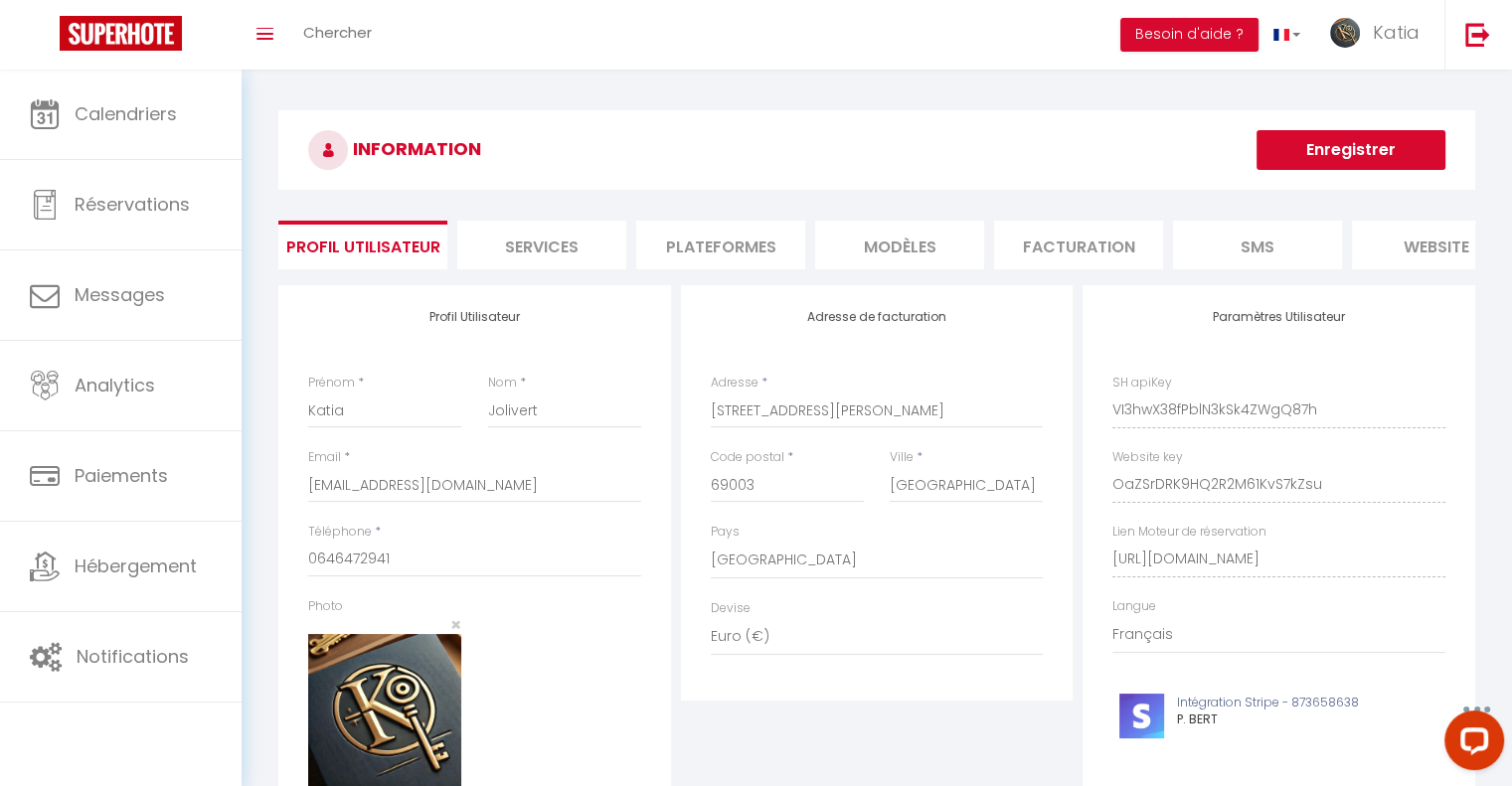 click on "Services" at bounding box center (542, 244) 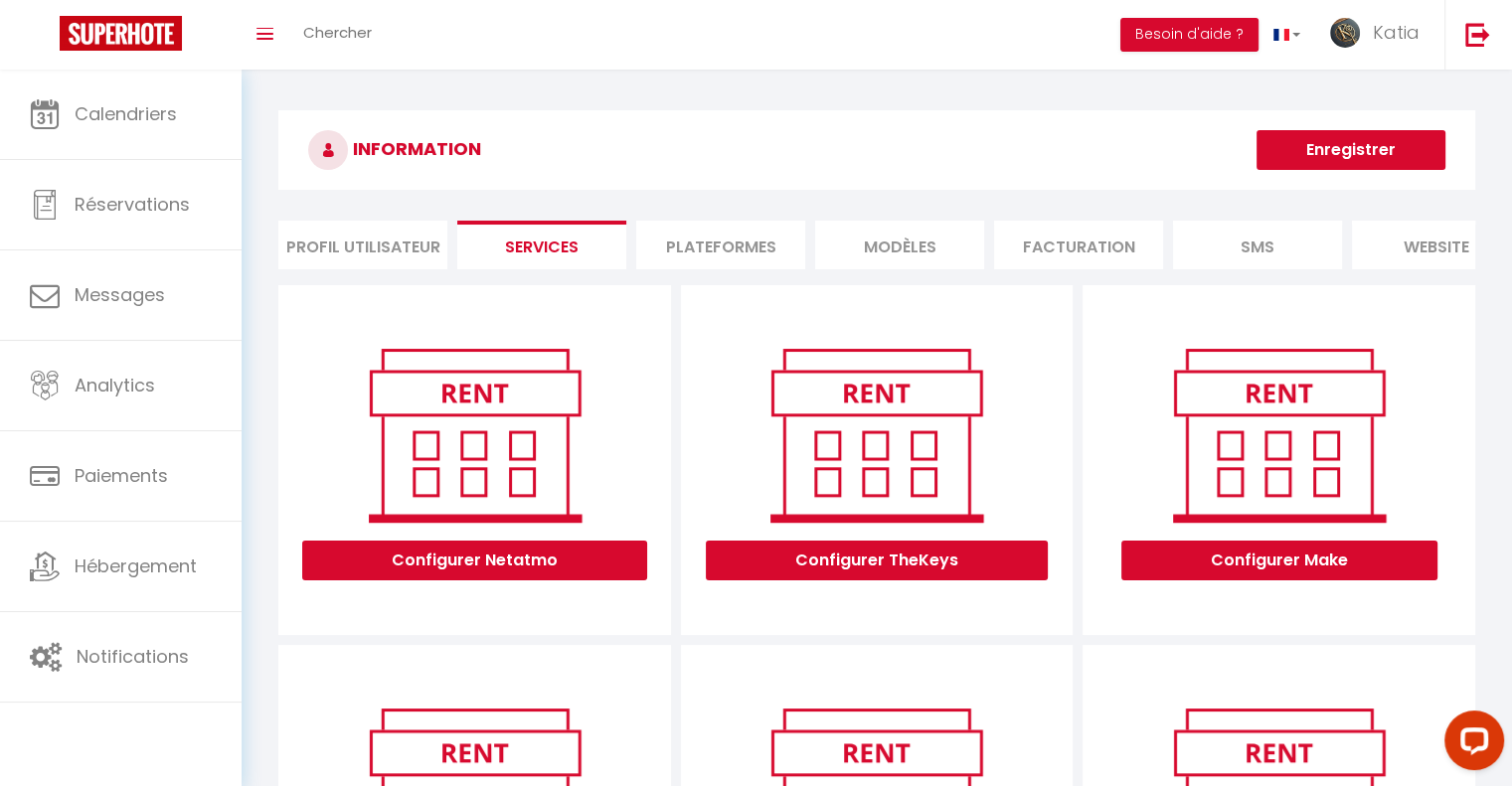 click on "Plateformes" at bounding box center (721, 244) 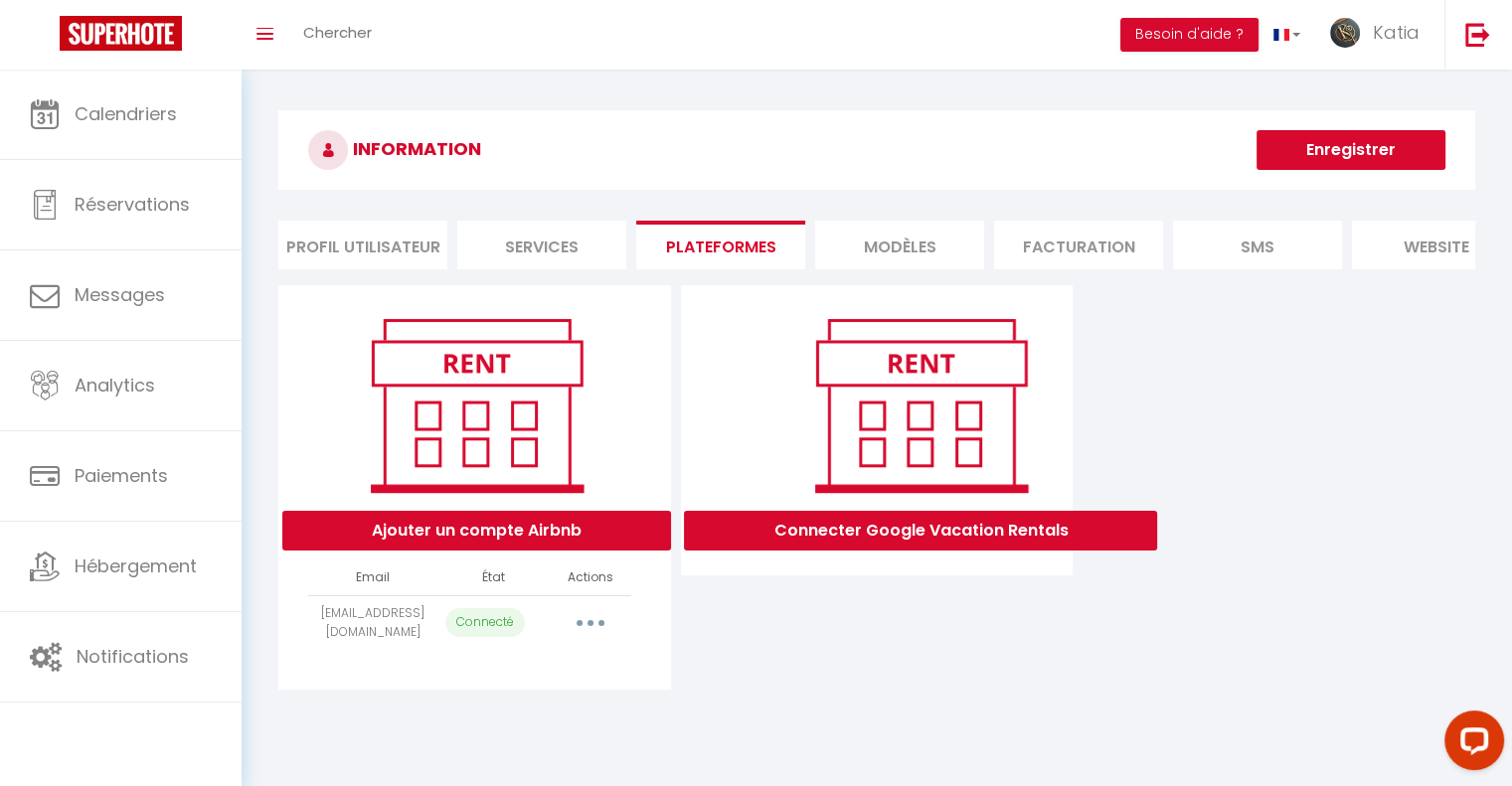 drag, startPoint x: 880, startPoint y: 242, endPoint x: 1074, endPoint y: 232, distance: 194.25756 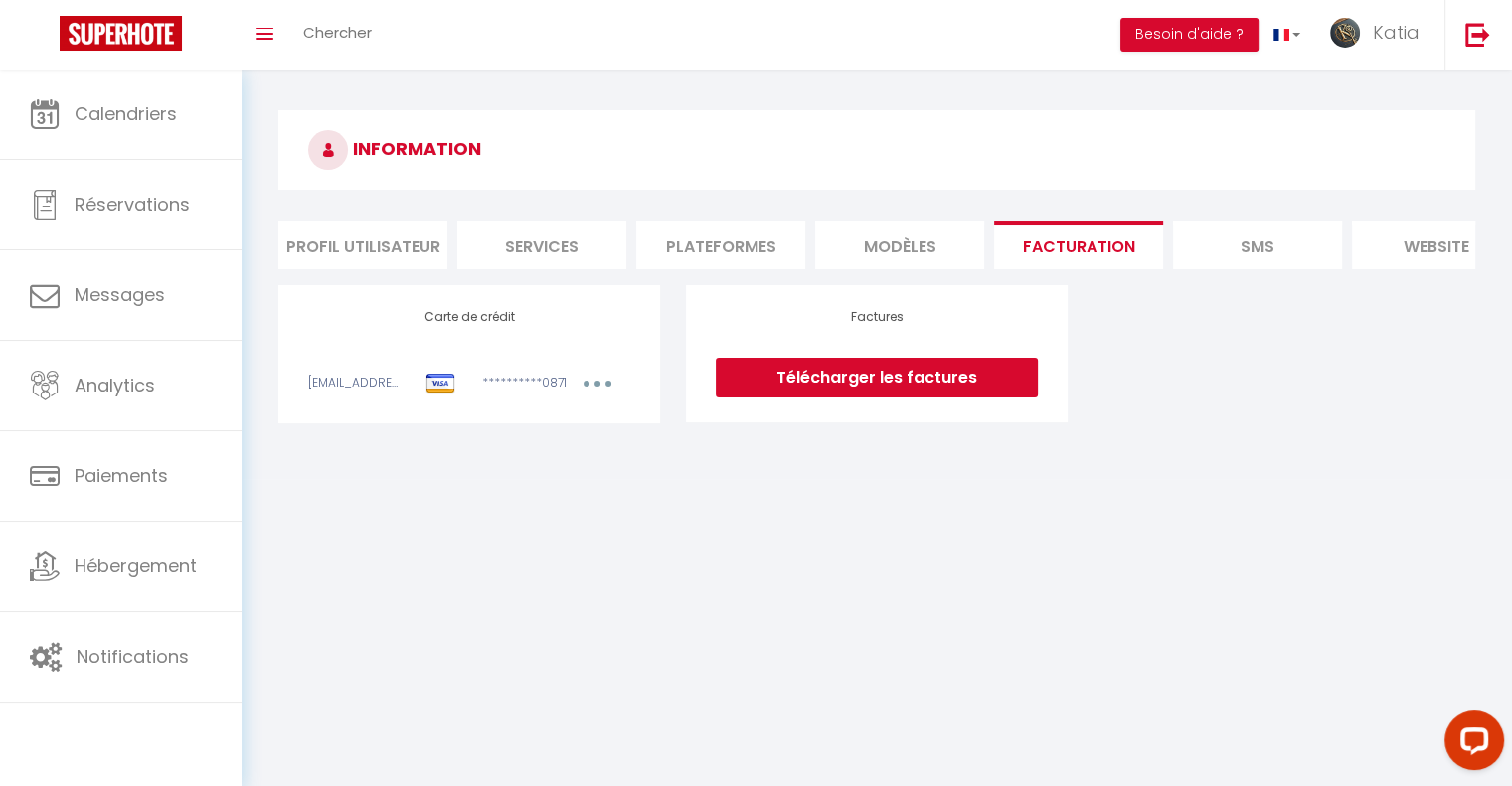 click on "SMS" at bounding box center [1258, 244] 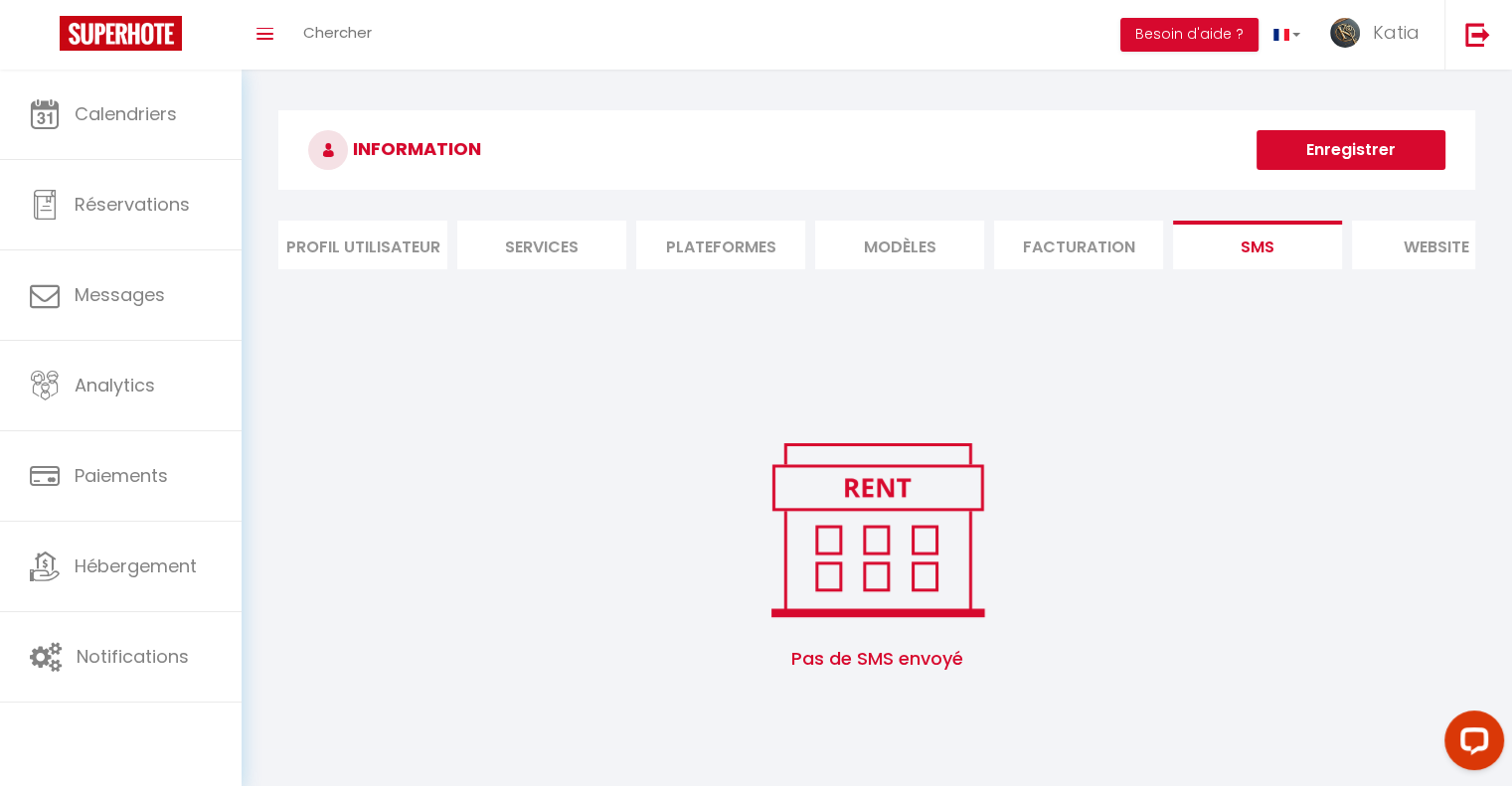 drag, startPoint x: 1424, startPoint y: 246, endPoint x: 561, endPoint y: 236, distance: 863.0579 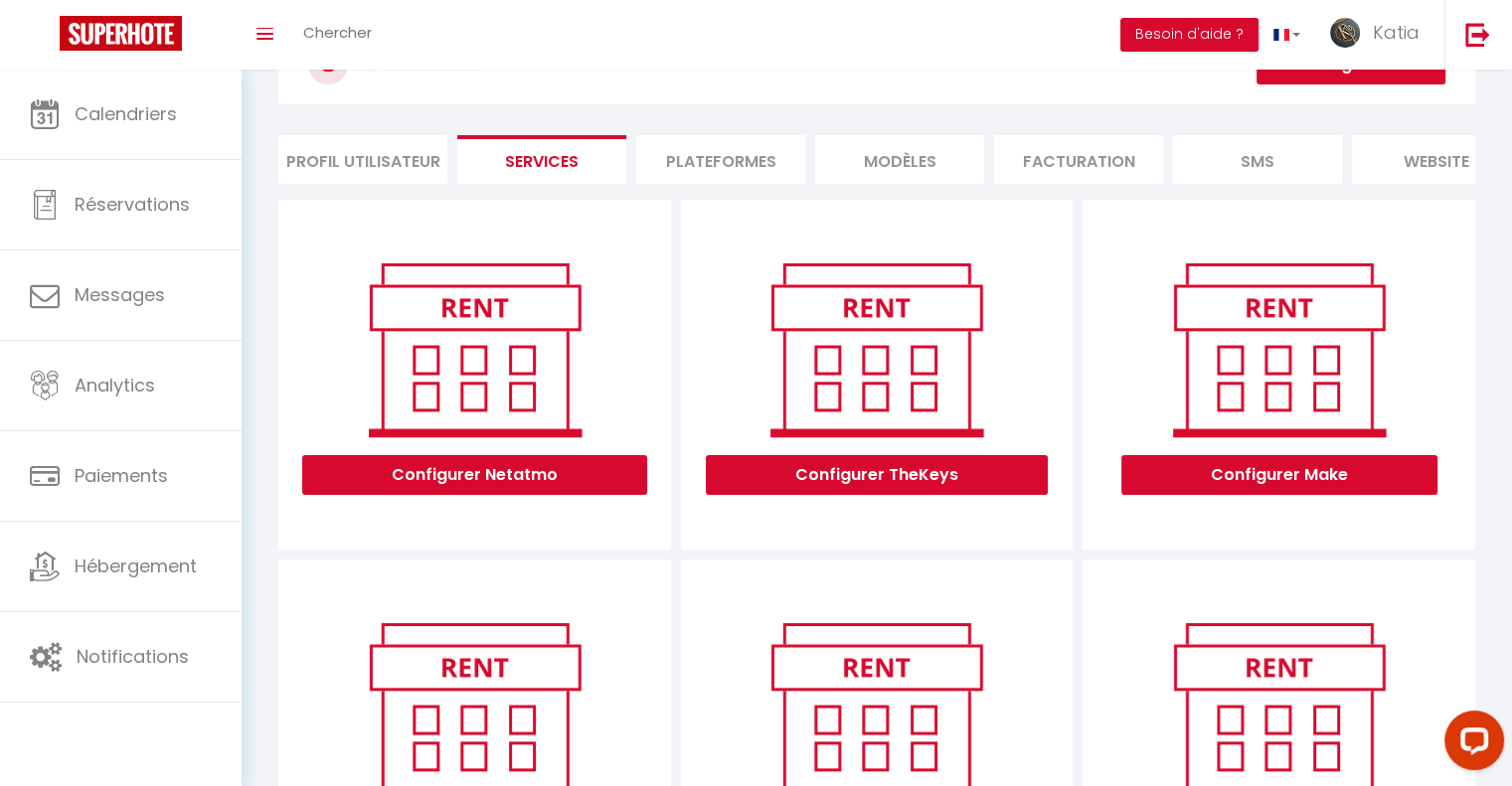 scroll, scrollTop: 0, scrollLeft: 0, axis: both 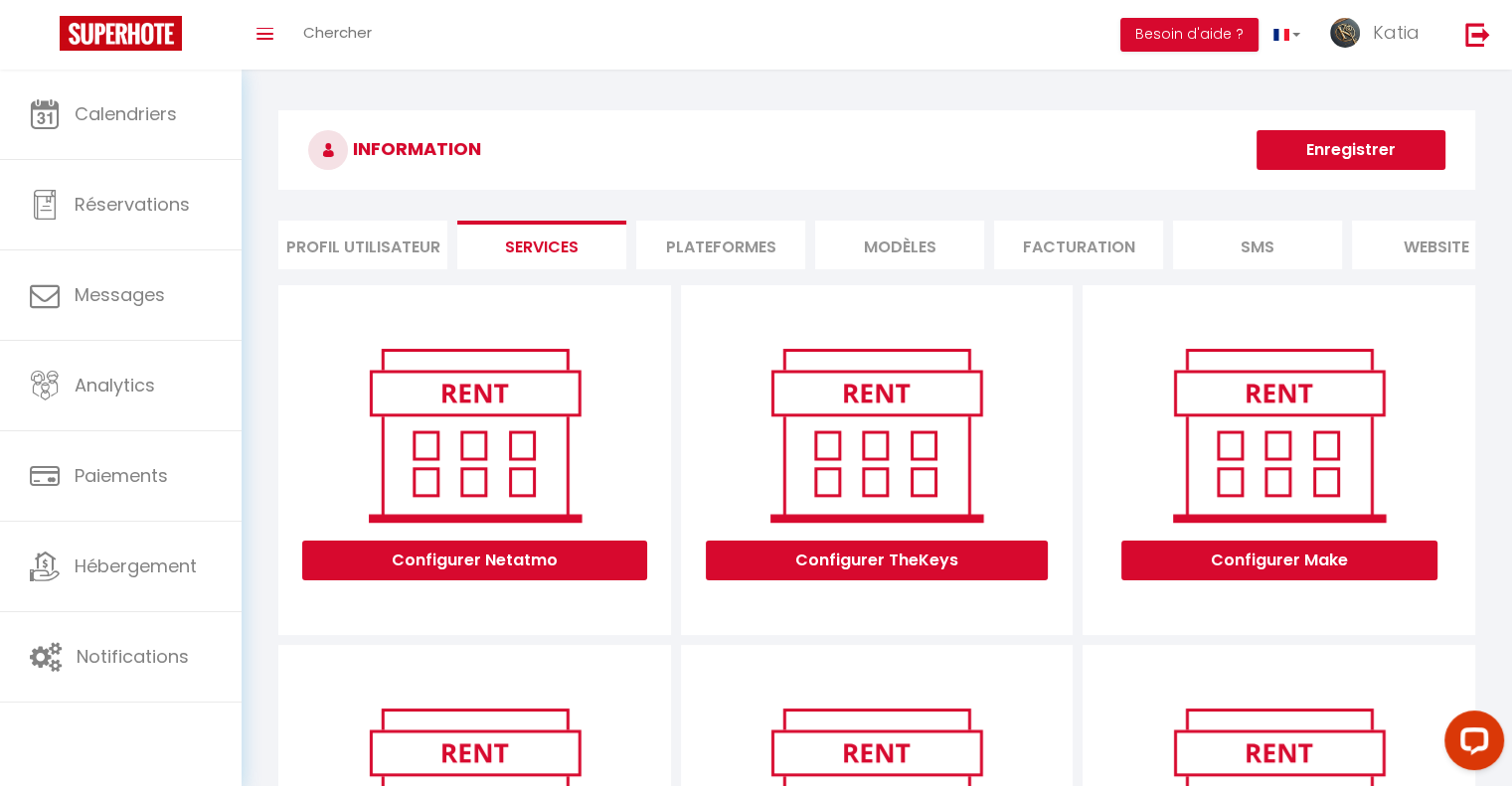 click on "Profil Utilisateur" at bounding box center [363, 244] 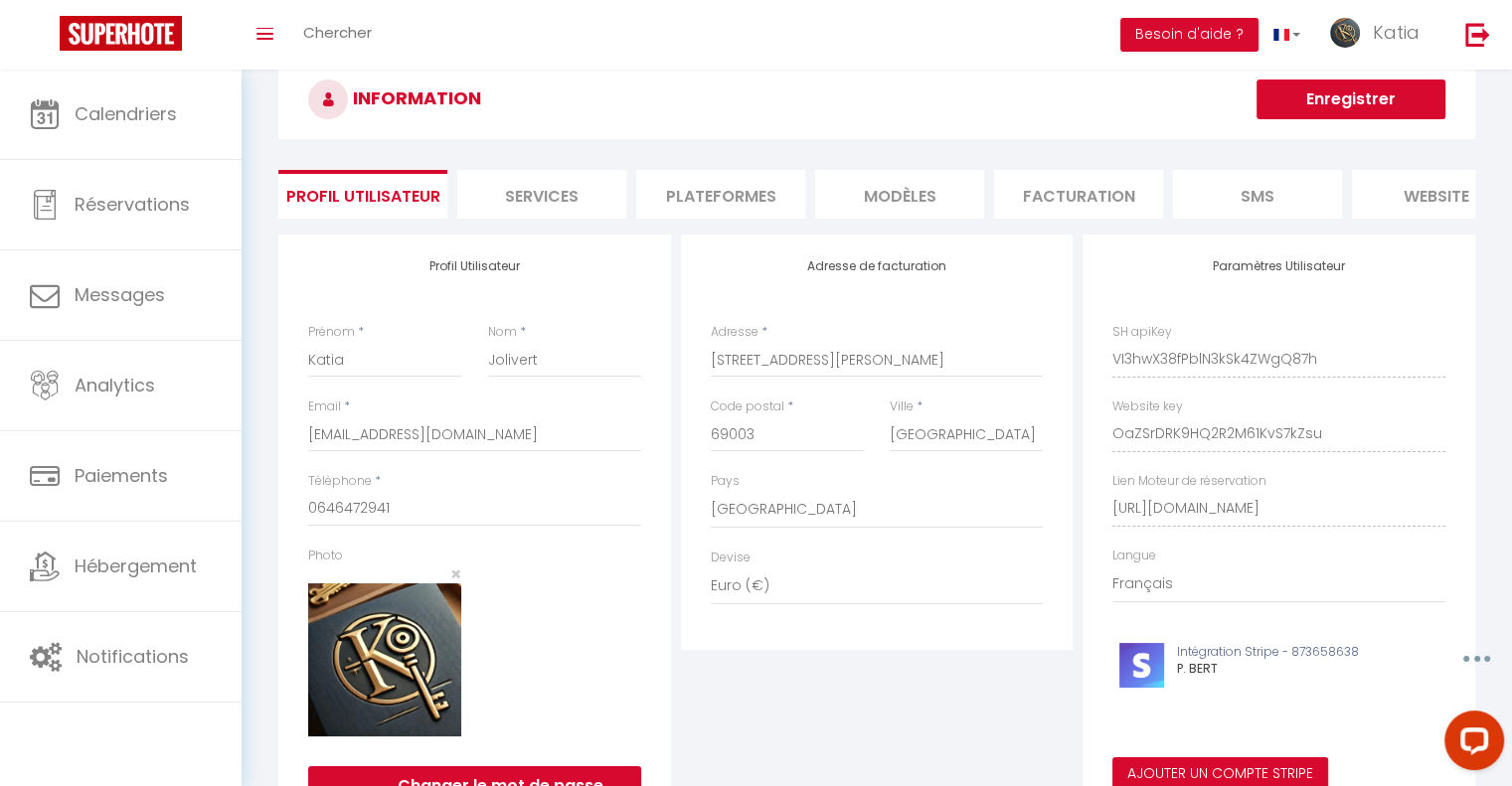 scroll, scrollTop: 0, scrollLeft: 0, axis: both 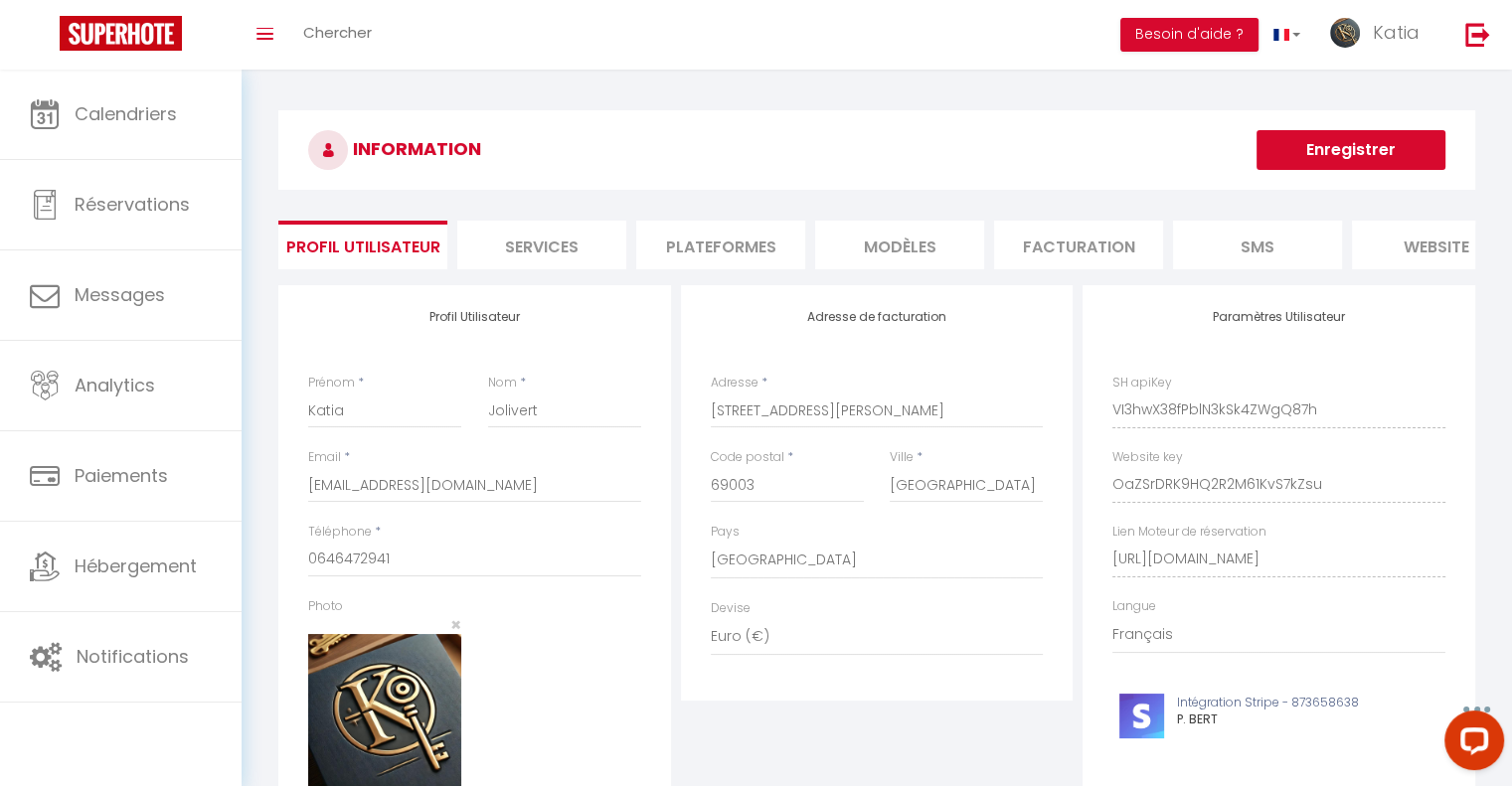 click on "Services" at bounding box center (542, 244) 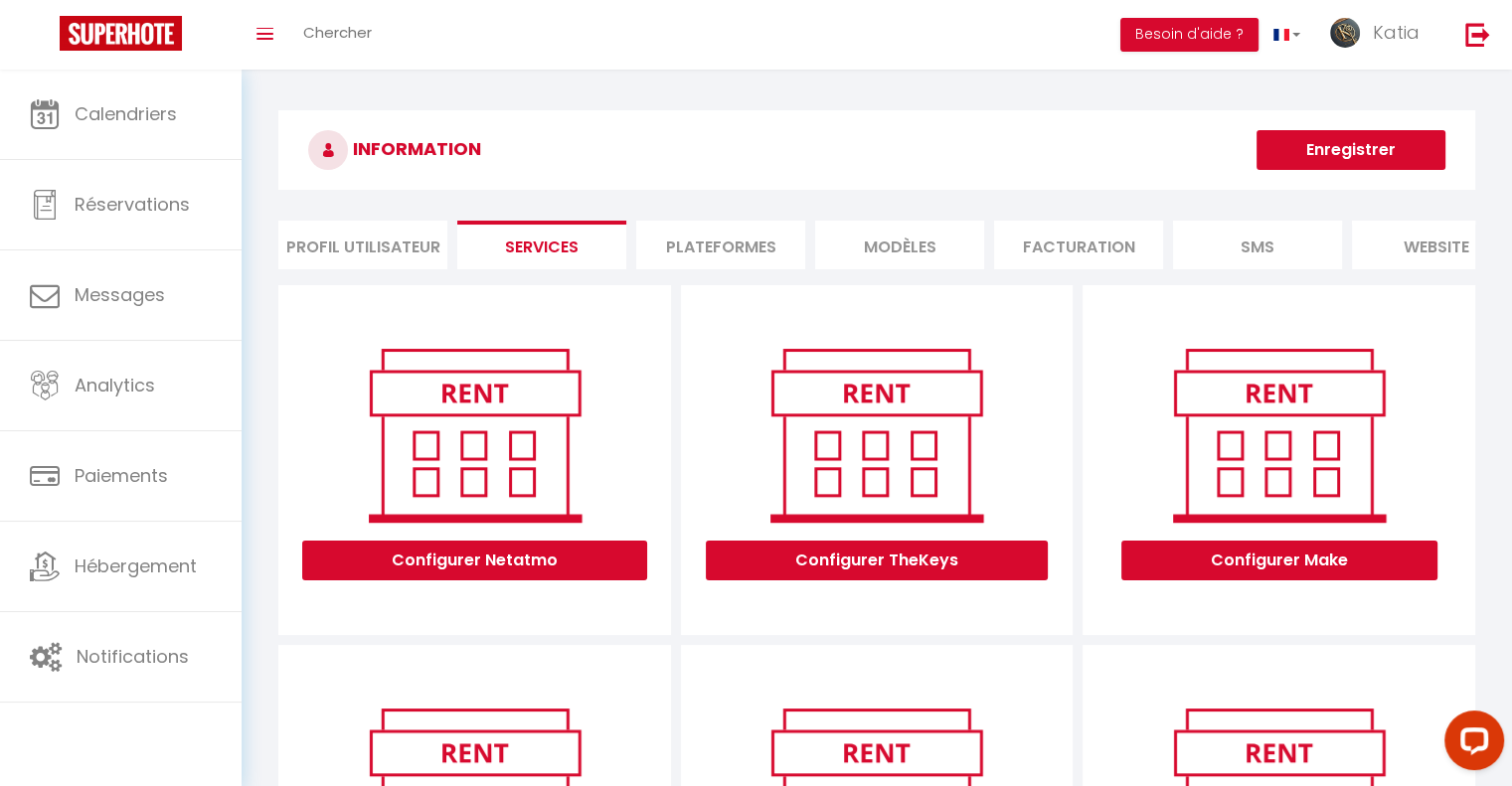 click on "Plateformes" at bounding box center (721, 244) 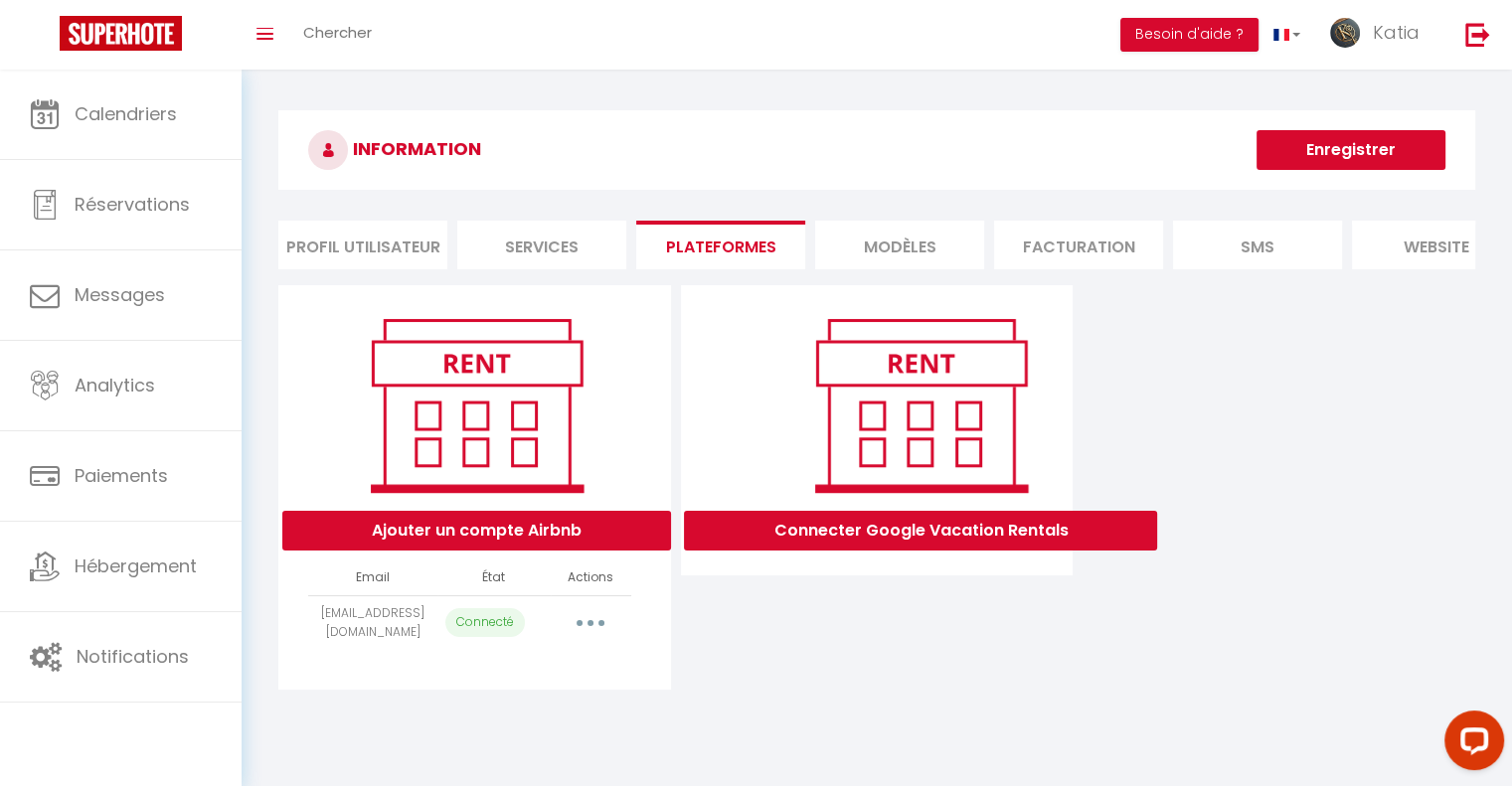 click on "MODÈLES" at bounding box center [900, 244] 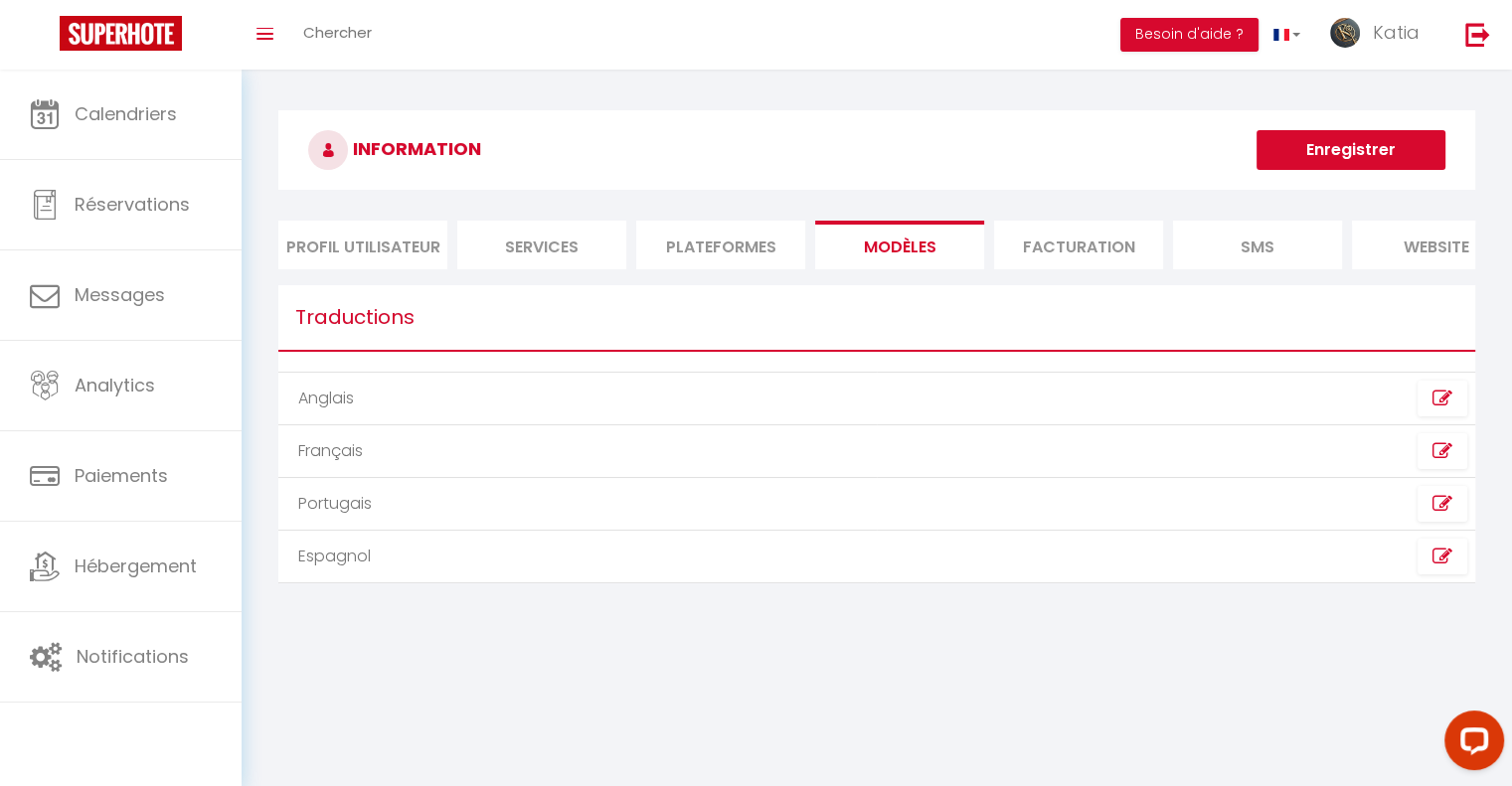 click on "Facturation" at bounding box center [1079, 244] 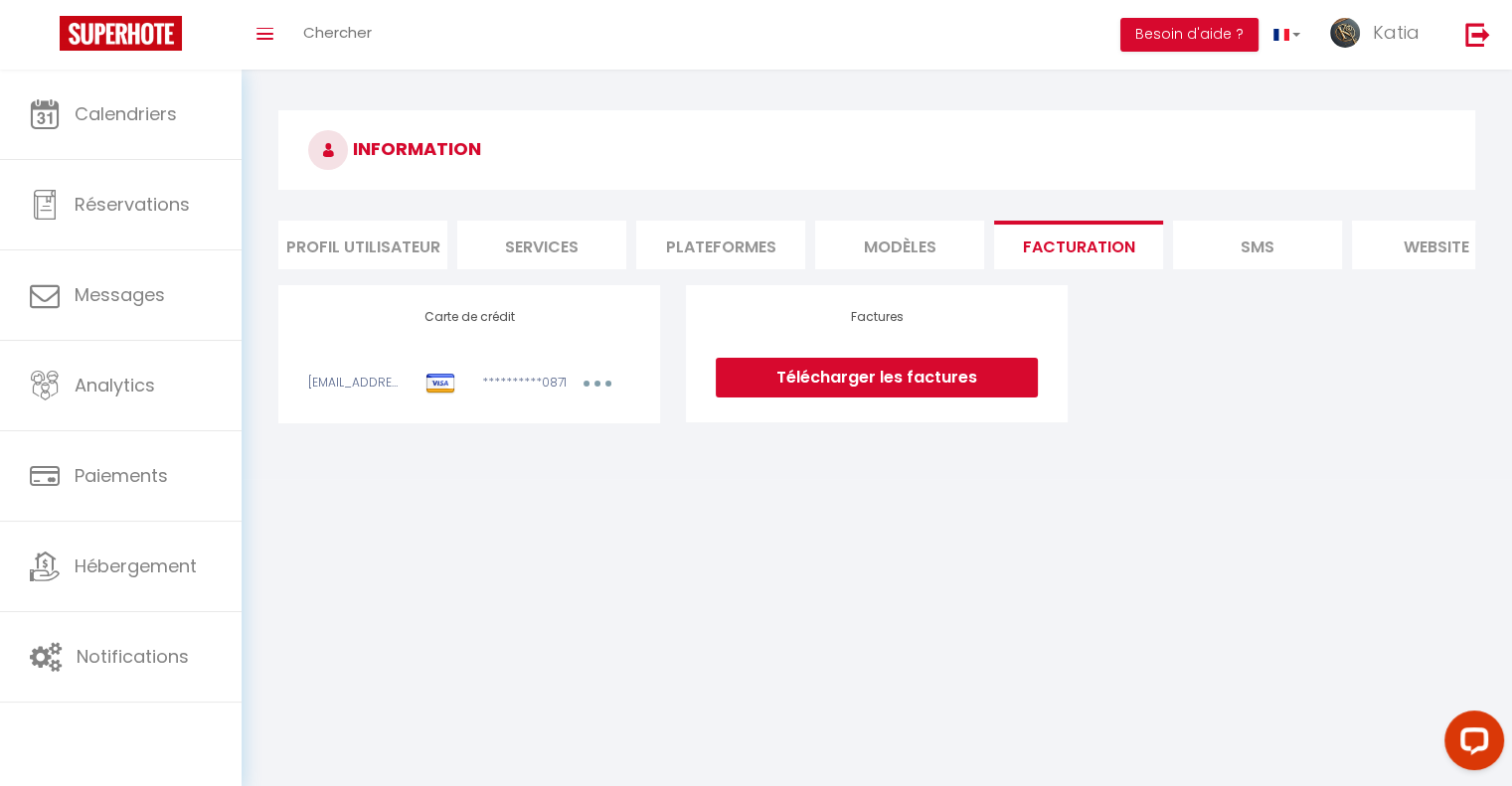 click on "SMS" at bounding box center (1258, 244) 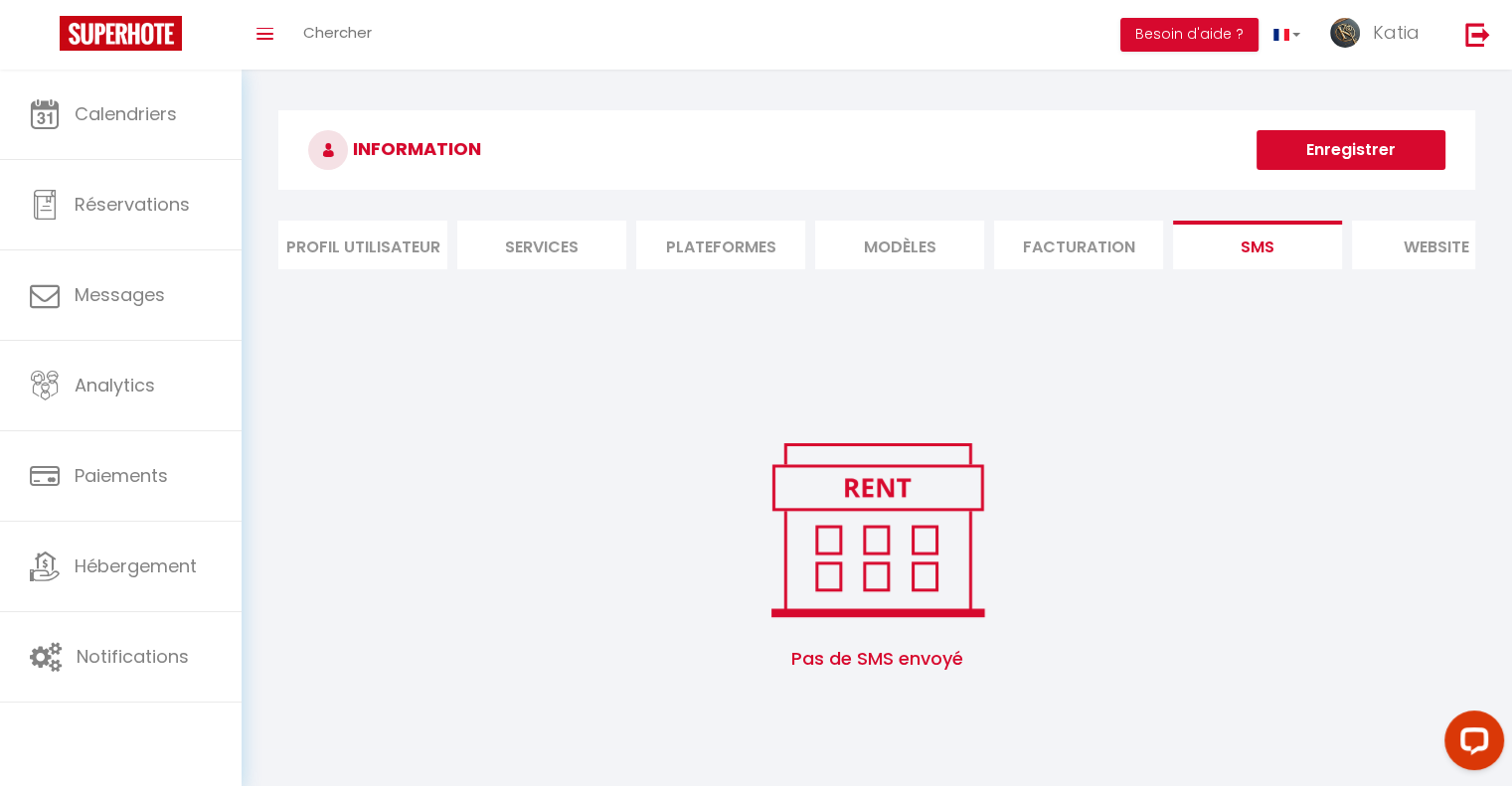 click on "website" at bounding box center (1436, 244) 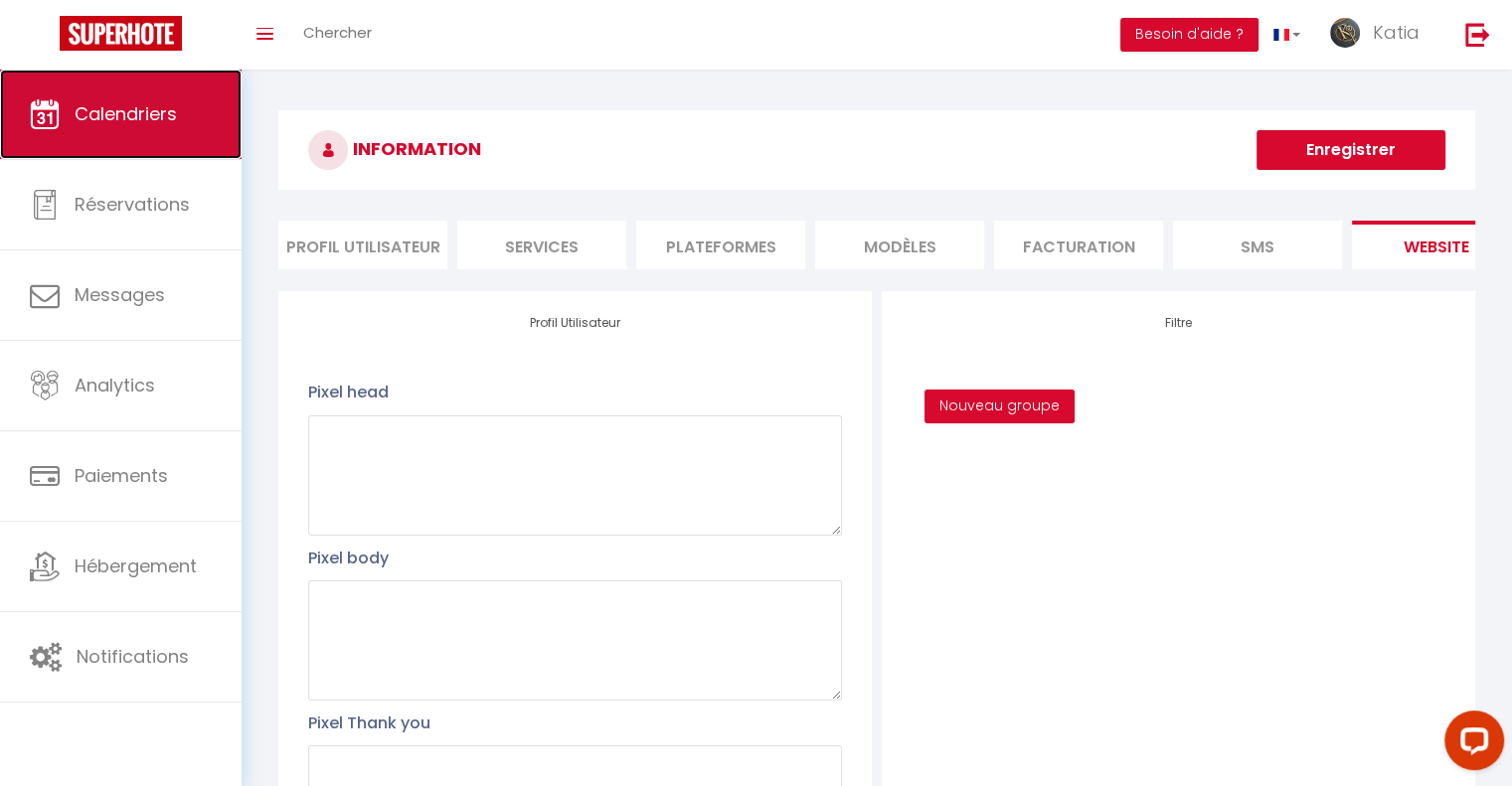 click on "Calendriers" at bounding box center (120, 114) 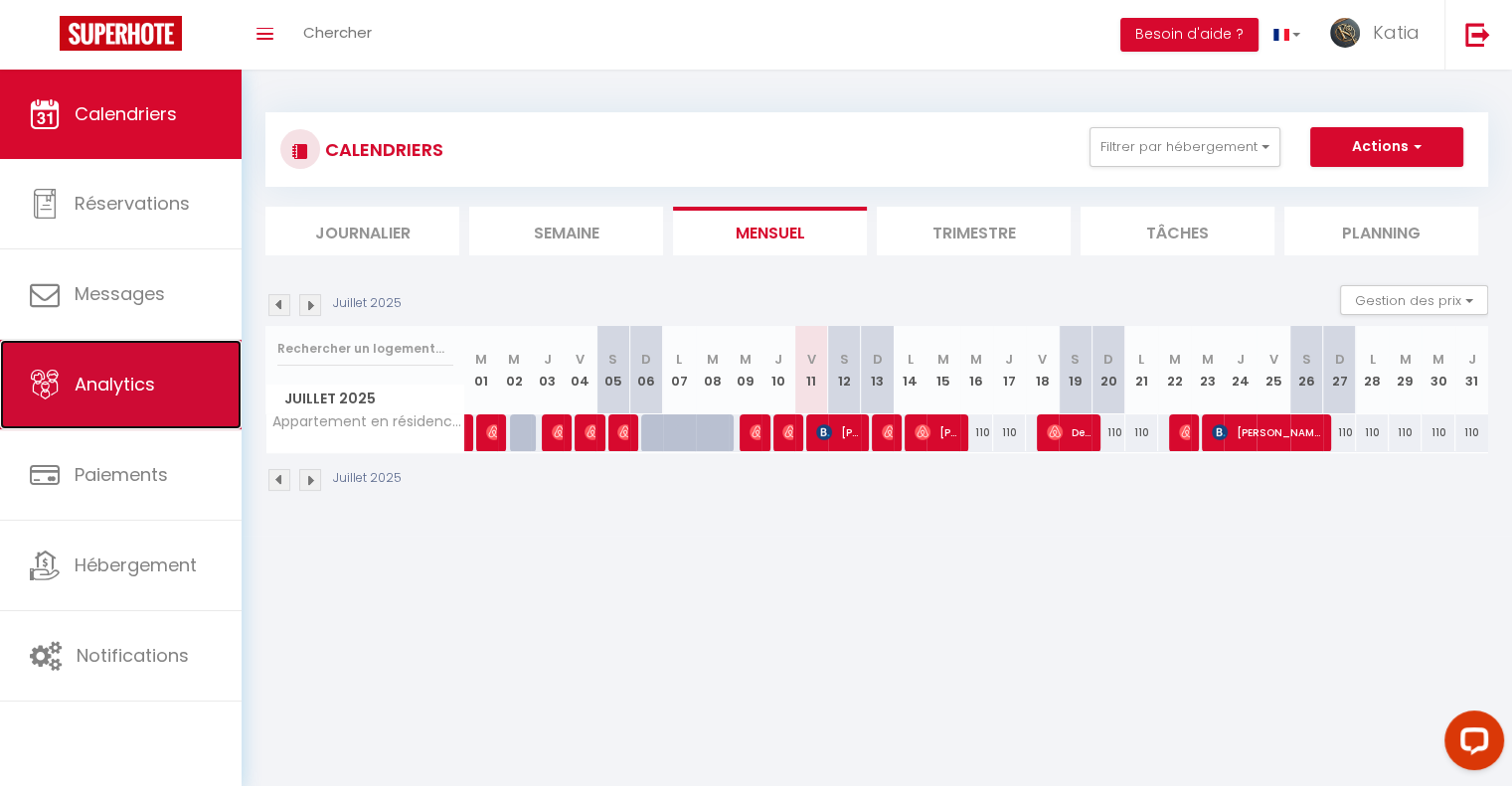 click on "Analytics" at bounding box center [114, 384] 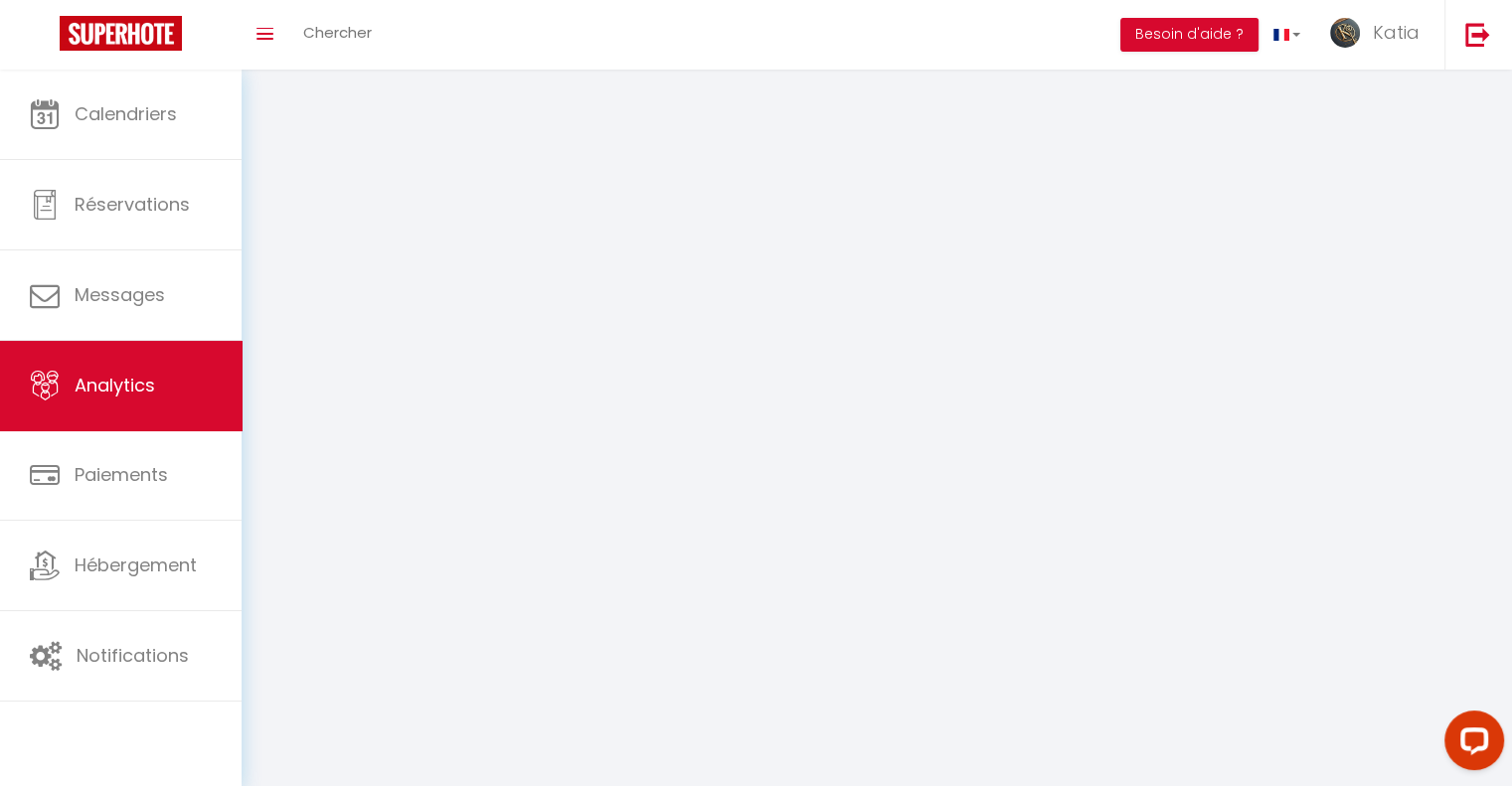 select on "2025" 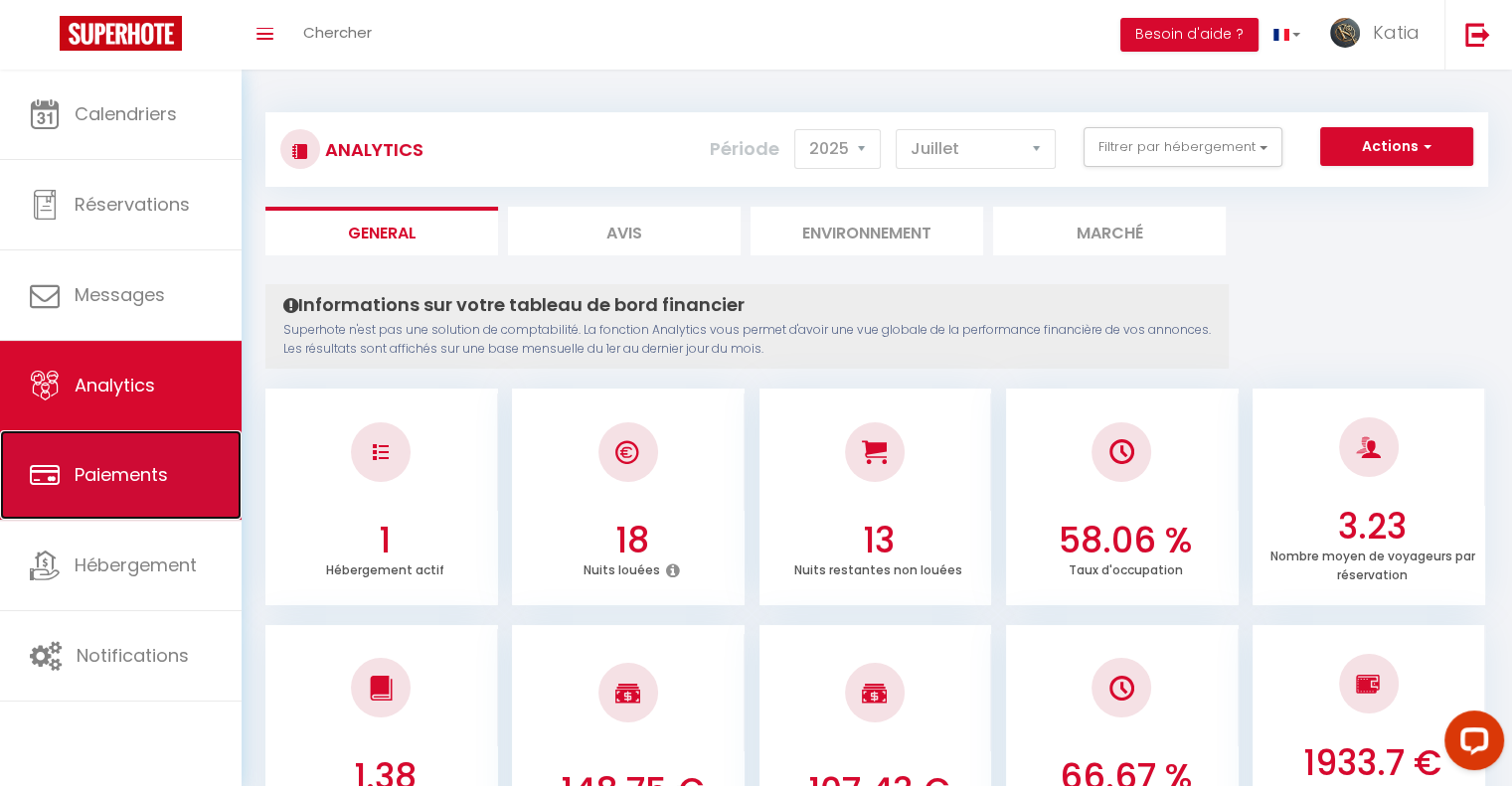 click on "Paiements" at bounding box center (120, 475) 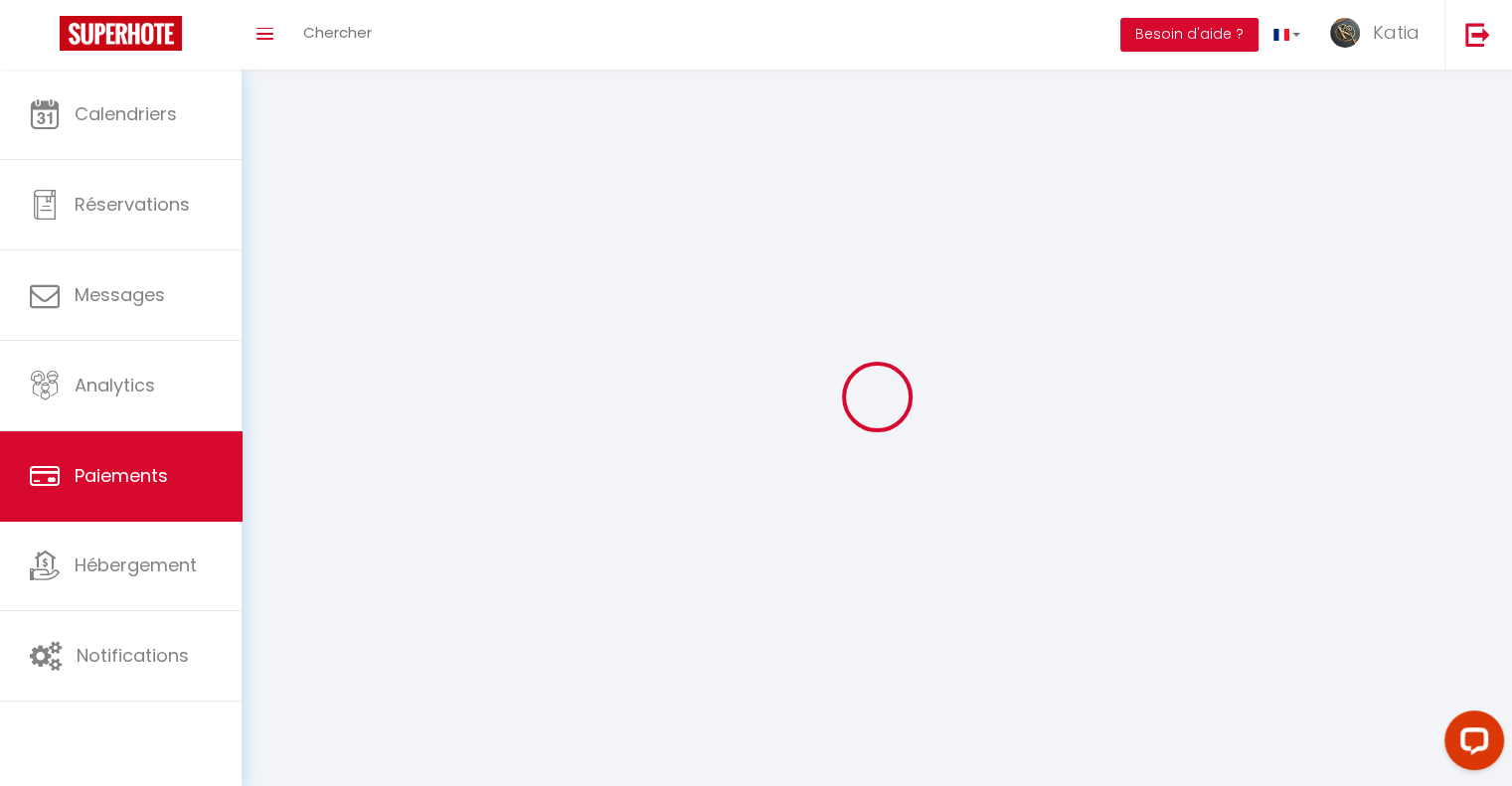 select on "2" 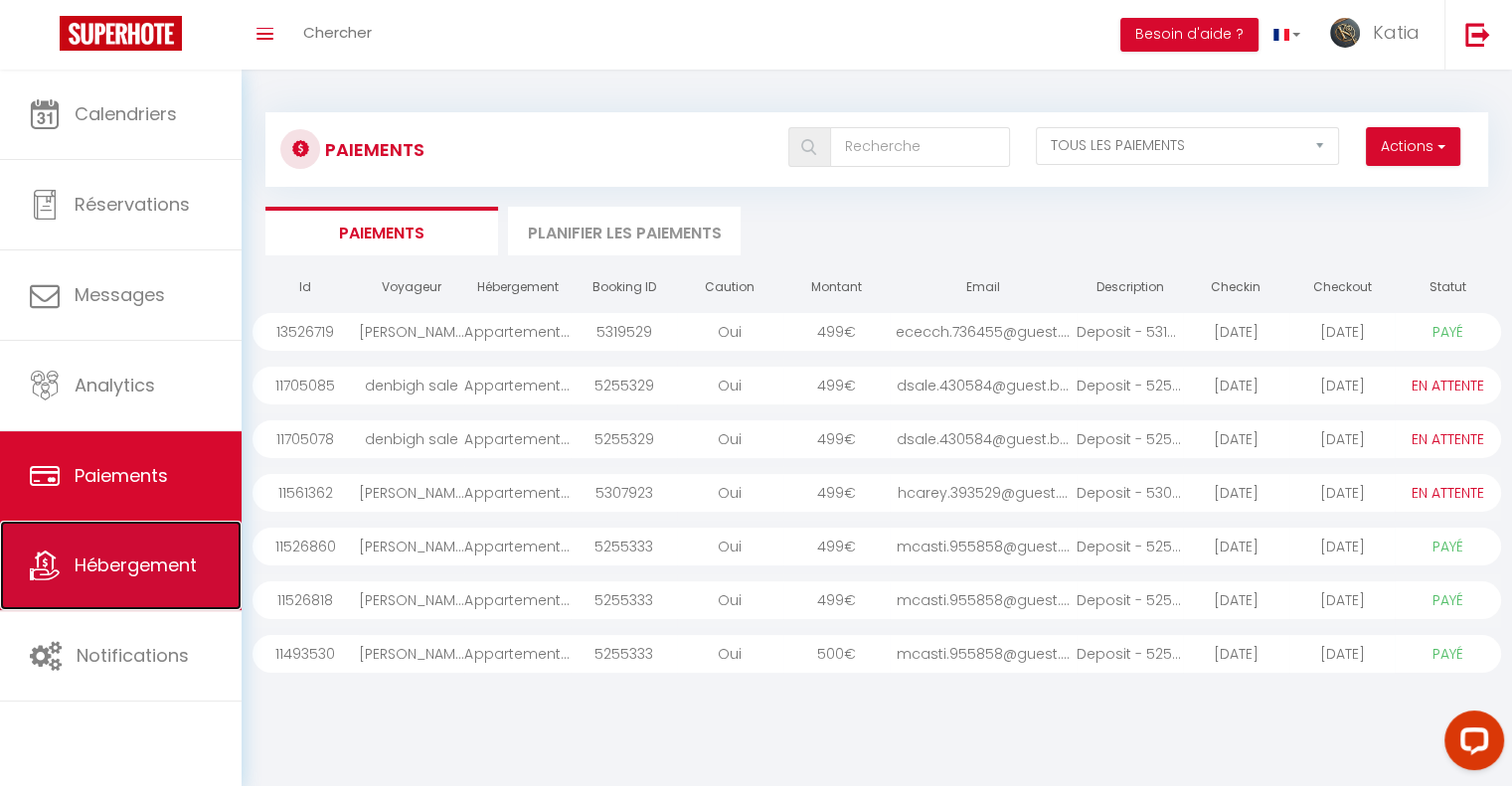 click on "Hébergement" at bounding box center (135, 564) 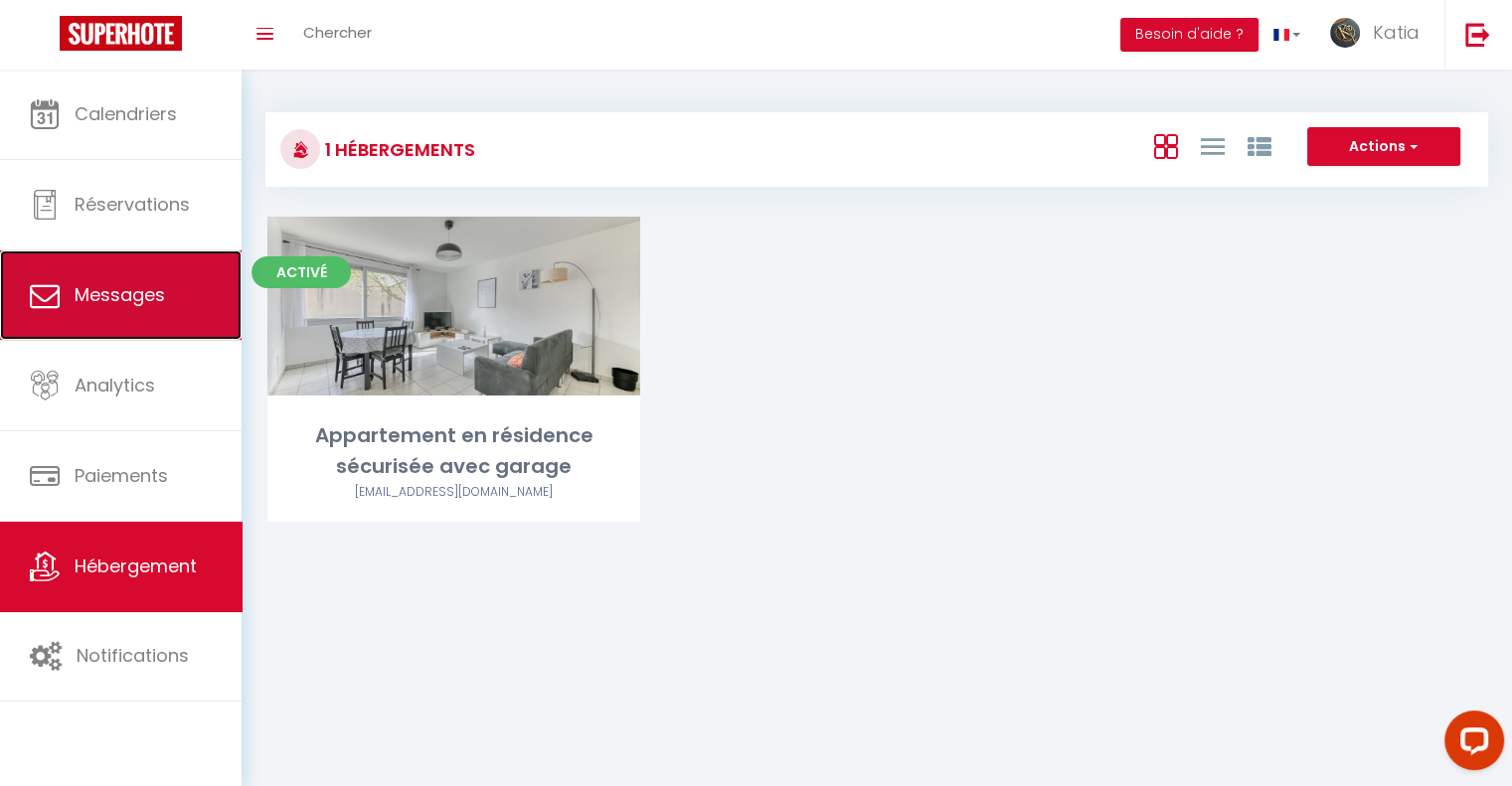 drag, startPoint x: 103, startPoint y: 634, endPoint x: 148, endPoint y: 305, distance: 332.06325 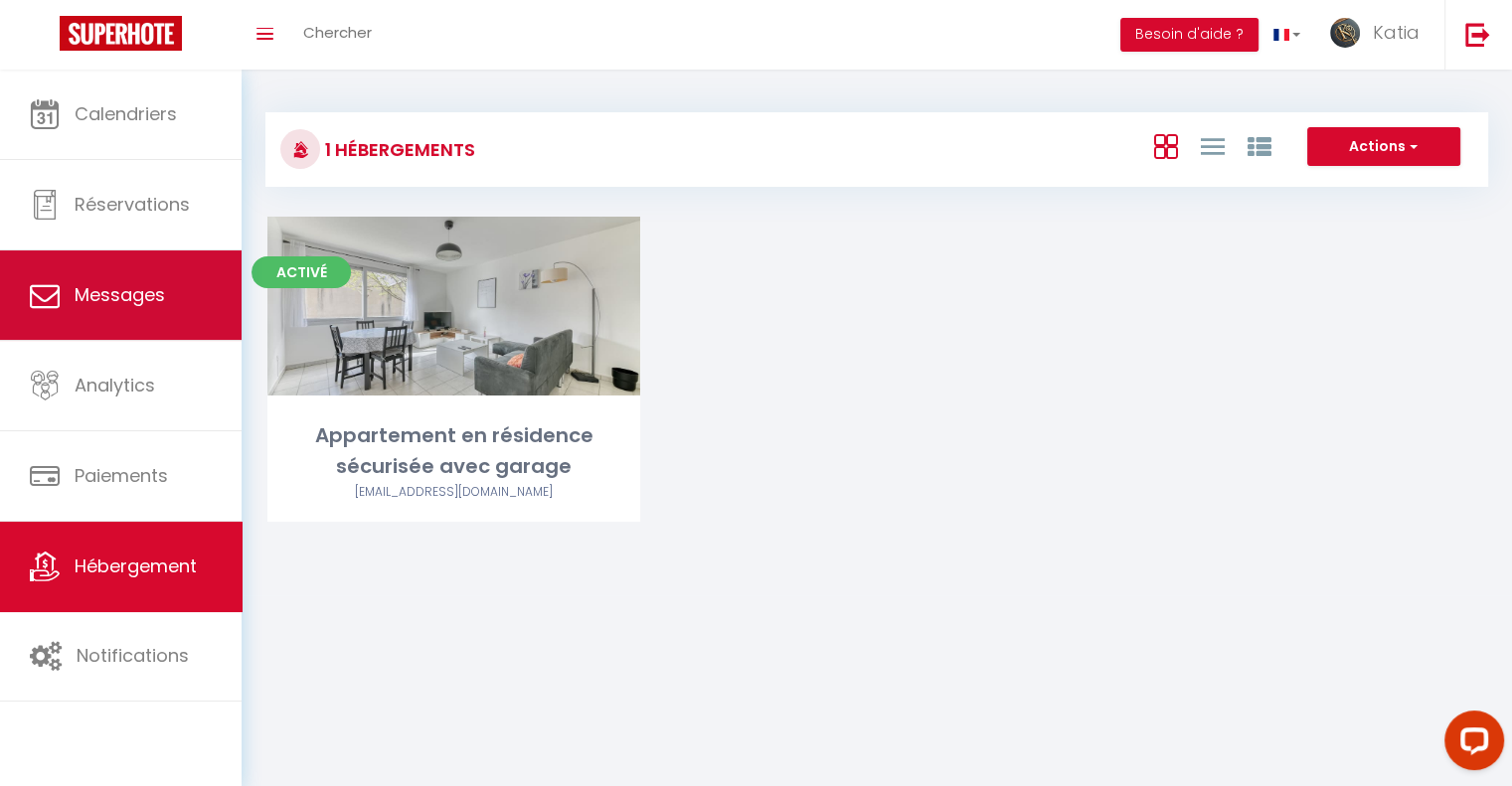 select on "message" 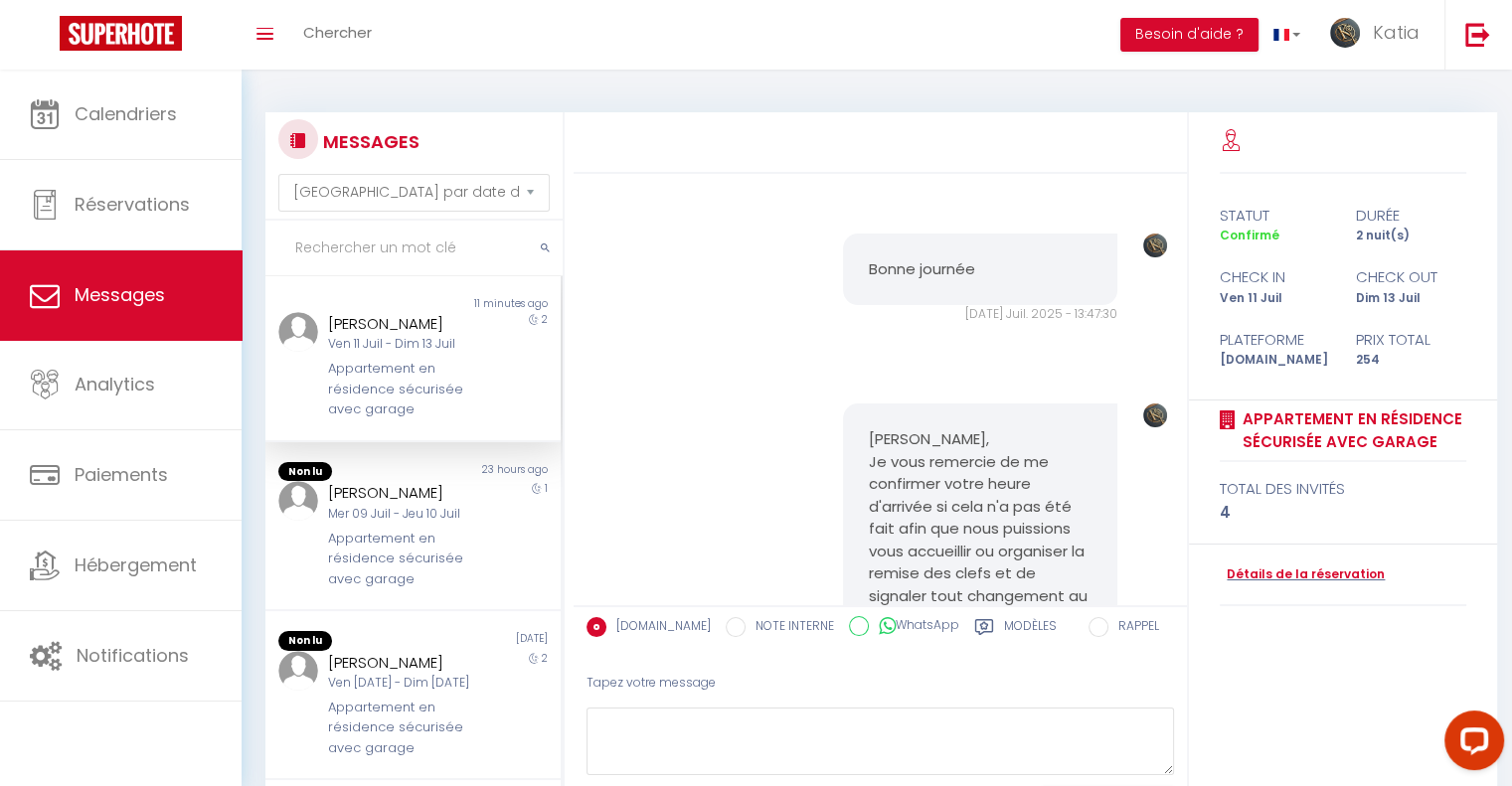 scroll, scrollTop: 1161, scrollLeft: 0, axis: vertical 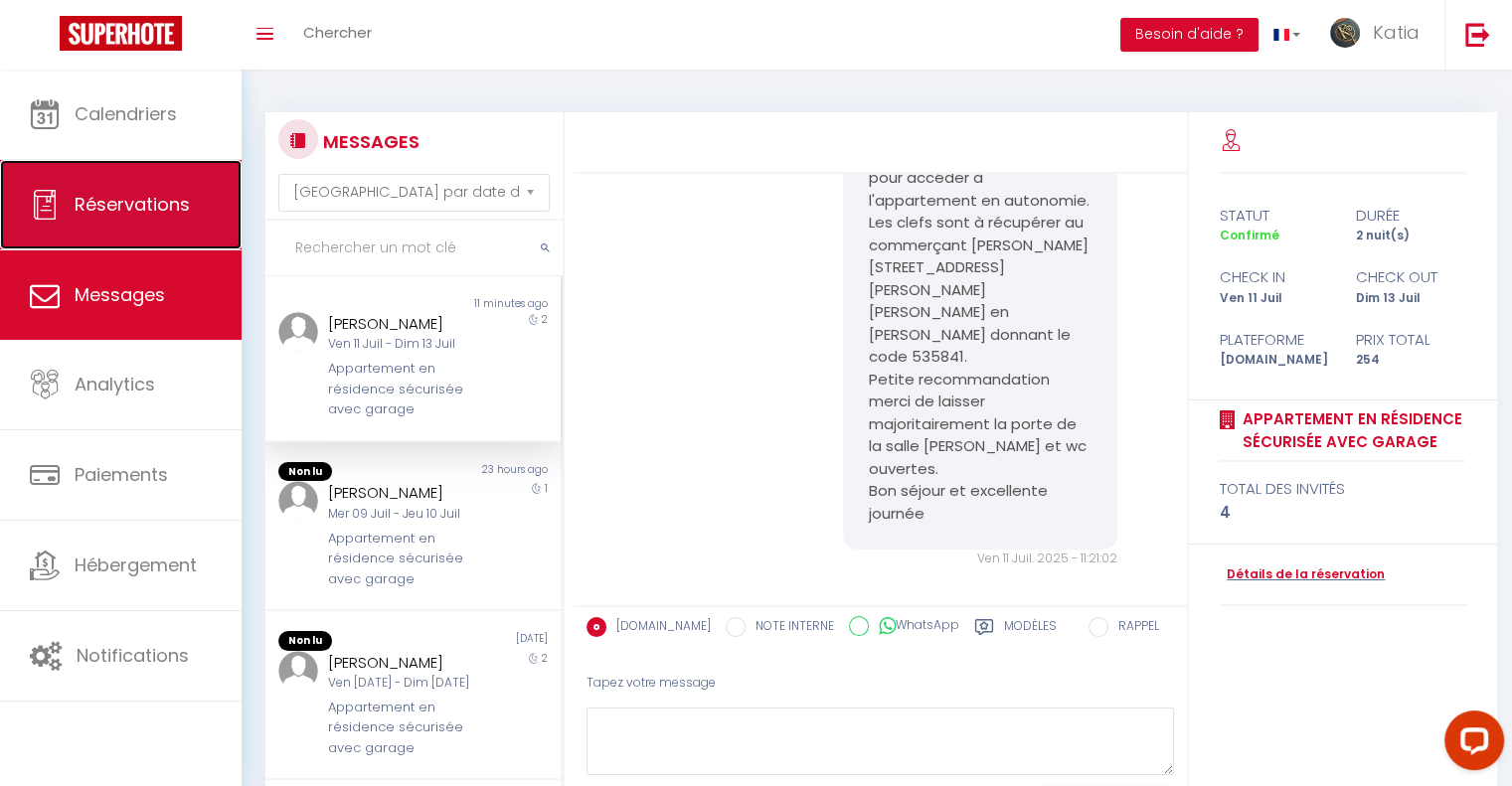 click on "Réservations" at bounding box center [120, 205] 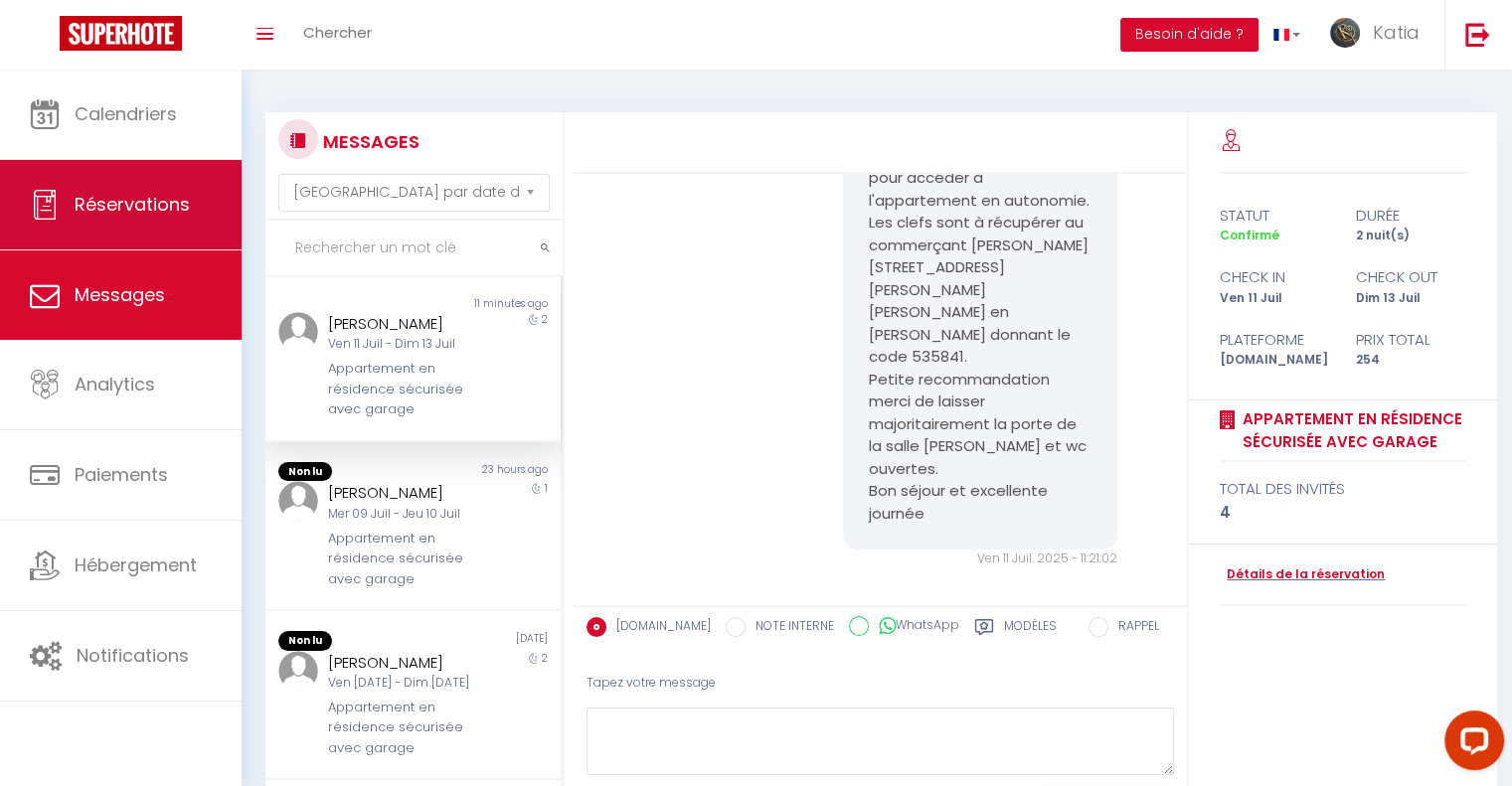 select on "not_cancelled" 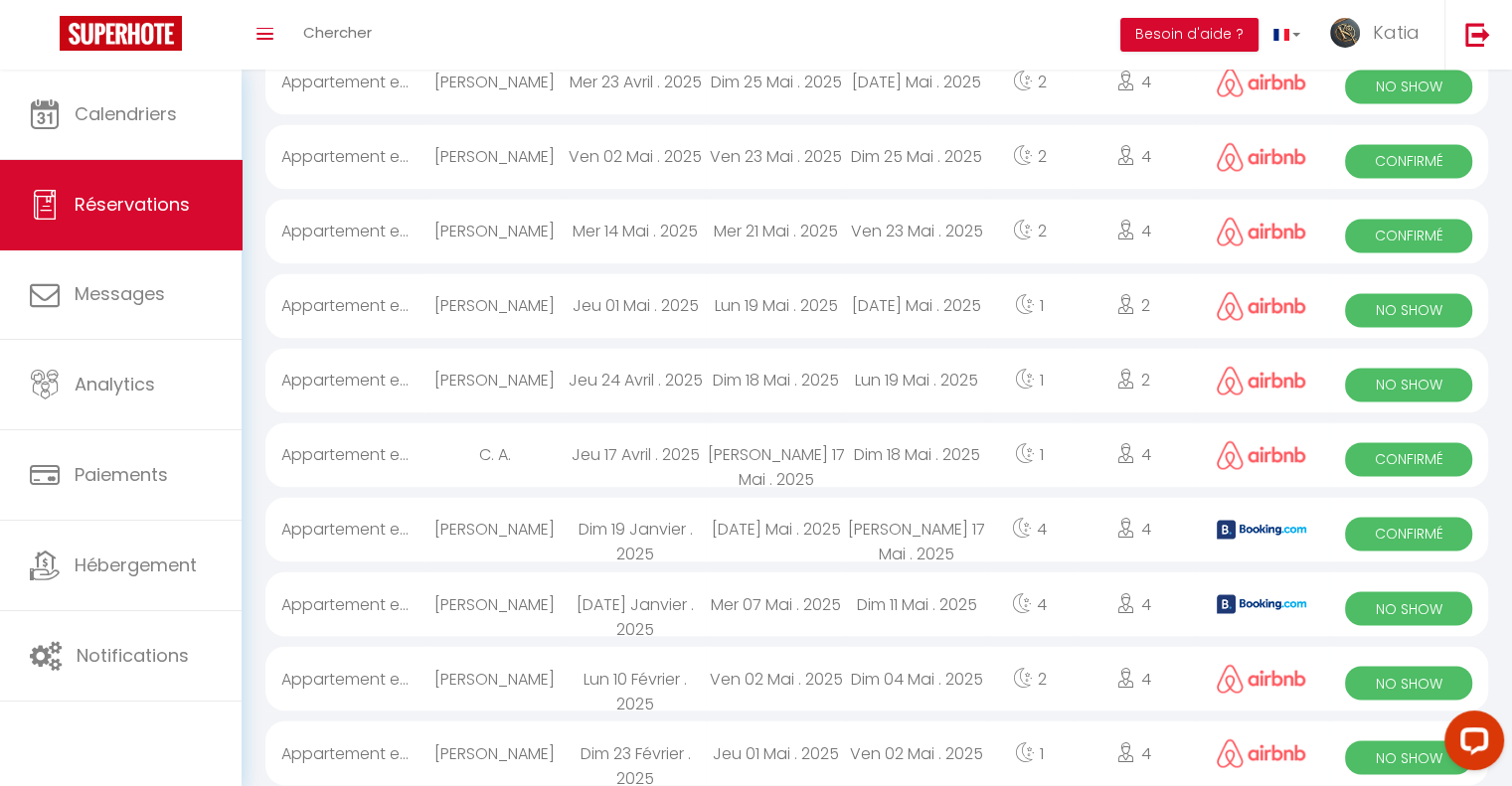 scroll, scrollTop: 3284, scrollLeft: 0, axis: vertical 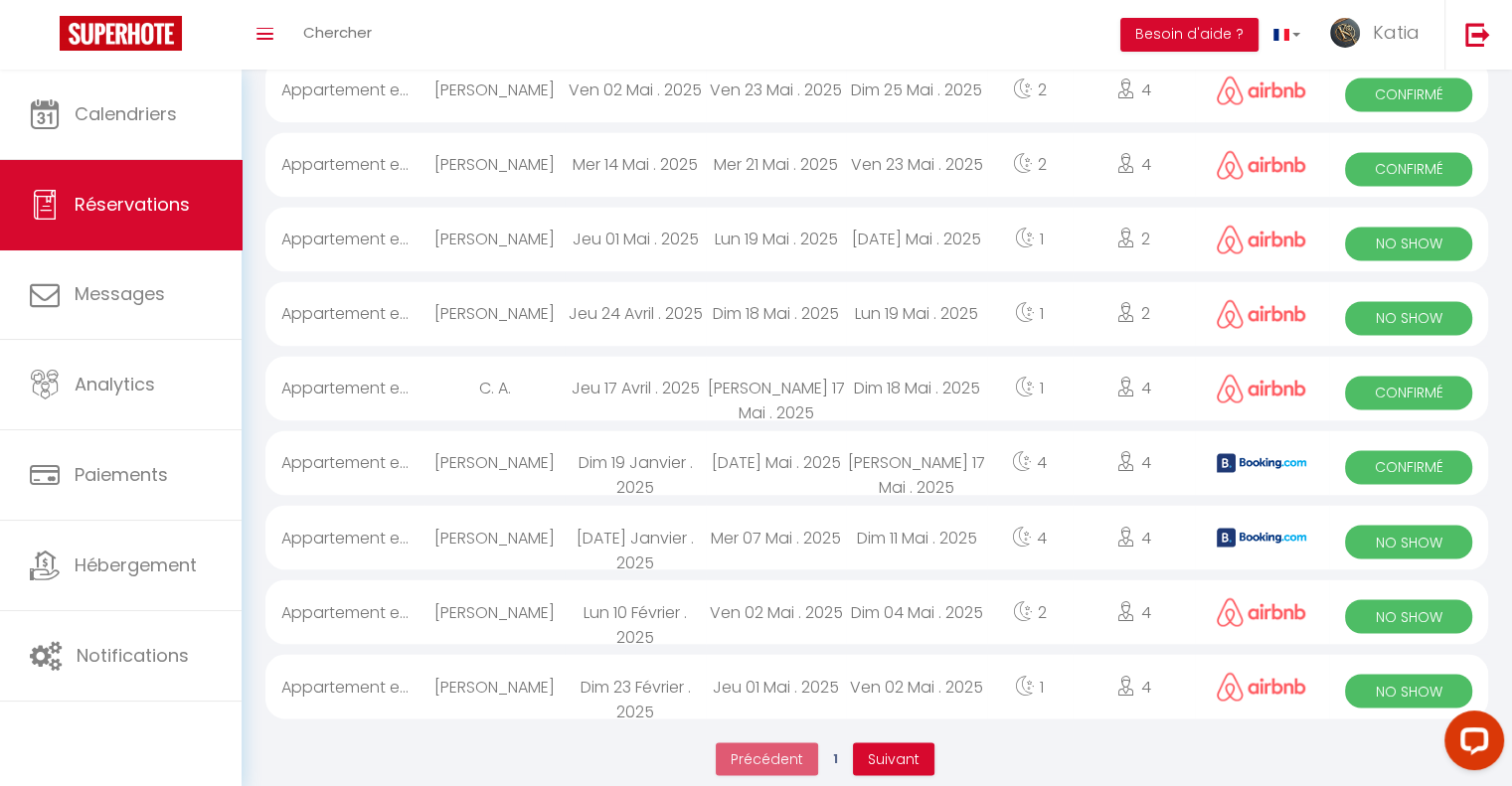 click on "Confirmé" at bounding box center (1409, 467) 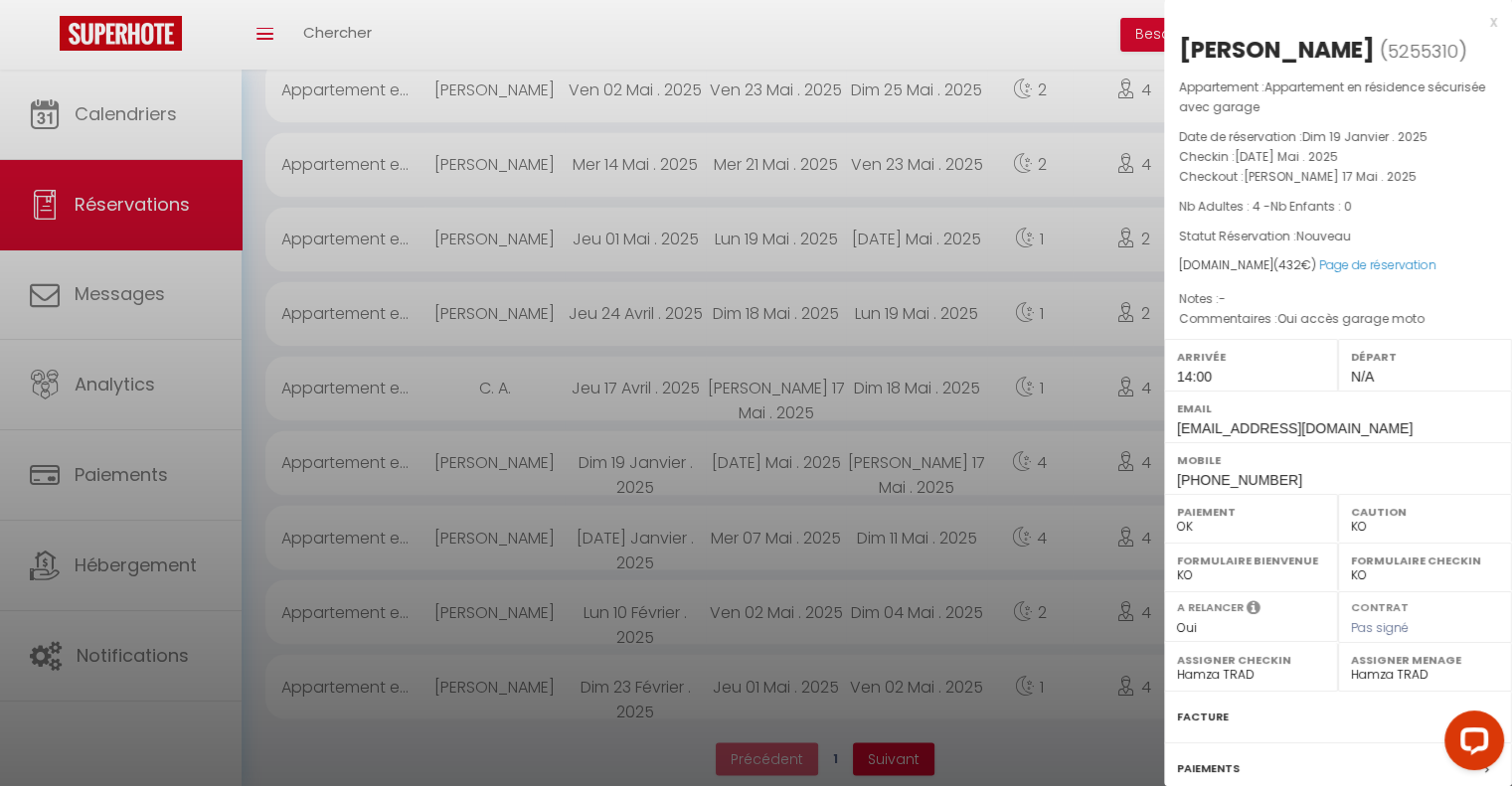 scroll, scrollTop: 186, scrollLeft: 0, axis: vertical 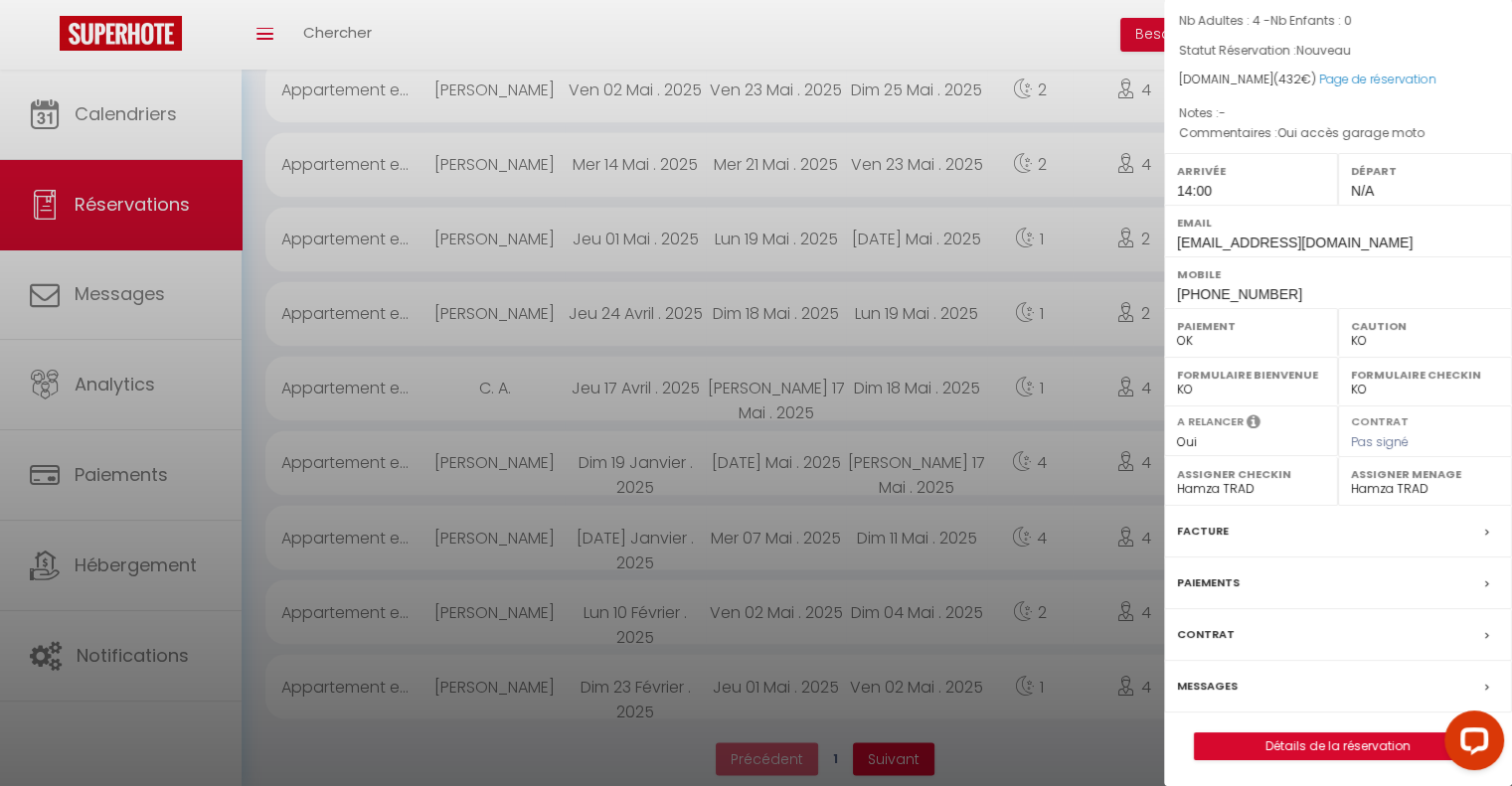 click on "x
[PERSON_NAME]
( 5255310 )    Appartement :  Appartement en résidence sécurisée avec garage   Date de réservation :  Dim 19 Janvier . 2025   Checkin :  [DATE] Mai . 2025   Checkout :  [PERSON_NAME] 17 Mai . 2025
Nb Adultes : 4
-
Nb Enfants : 0   Statut Réservation :  Nouveau
[DOMAIN_NAME]
( 432  €)   Page de réservation
Notes :
-
Commentaires :
Oui accès garage moto   Arrivée    14:00   Départ    N/A   Email    [EMAIL_ADDRESS][DOMAIN_NAME]   Mobile    [PHONE_NUMBER]   Paiement    OK   KO   Caution    OK   KO   Formulaire Bienvenue    OK   KO   Formulaire Checkin    OK   KO    A relancer     Oui   Non   Contrat    Pas signé   Assigner Checkin   -   Hamza TRAD   Assigner Menage   -   Hamza TRAD   Gestion des serrures     Facture     Paiements     Contrat     Messages" at bounding box center (1338, 302) 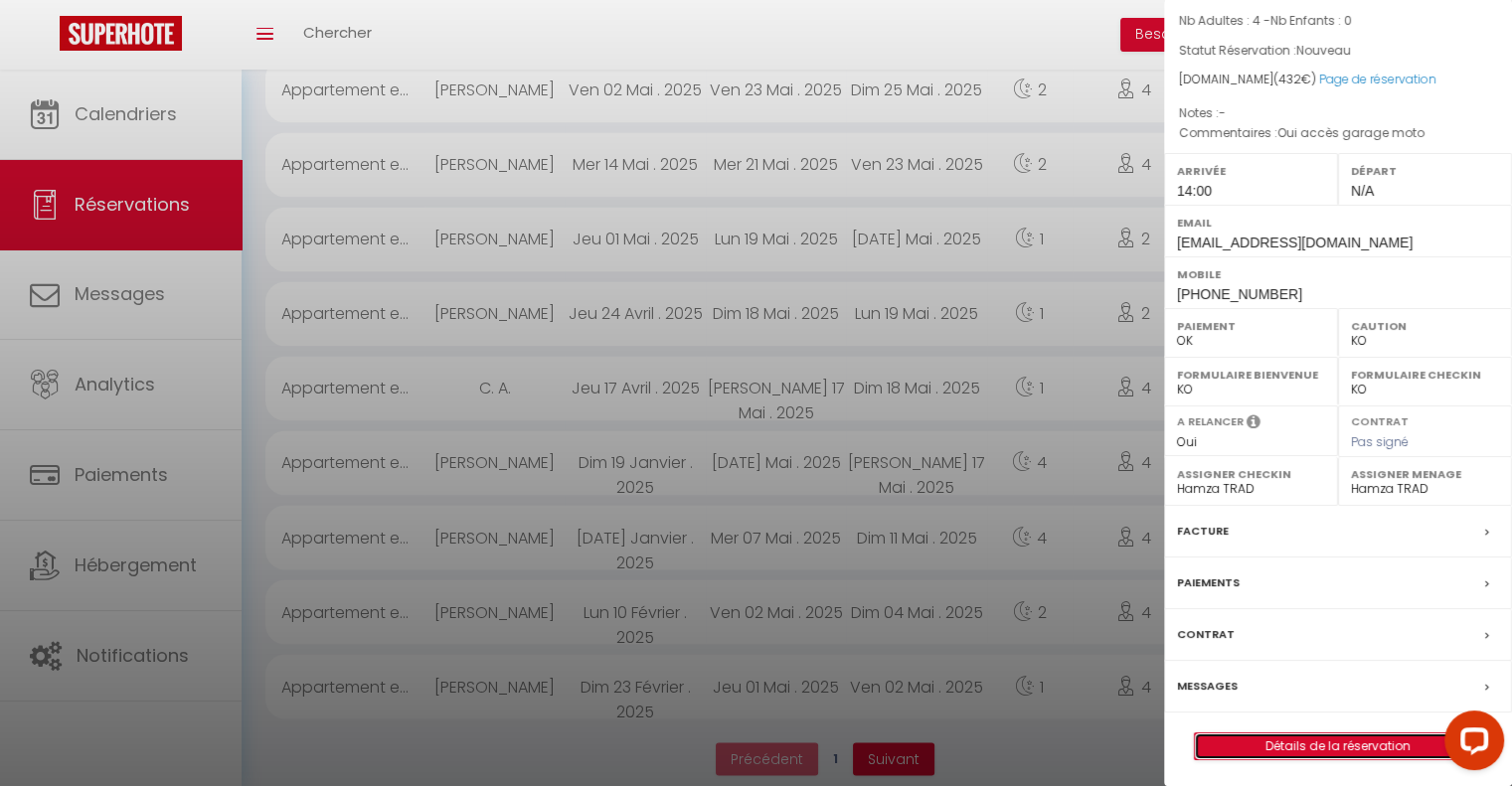 click on "Détails de la réservation" at bounding box center [1338, 746] 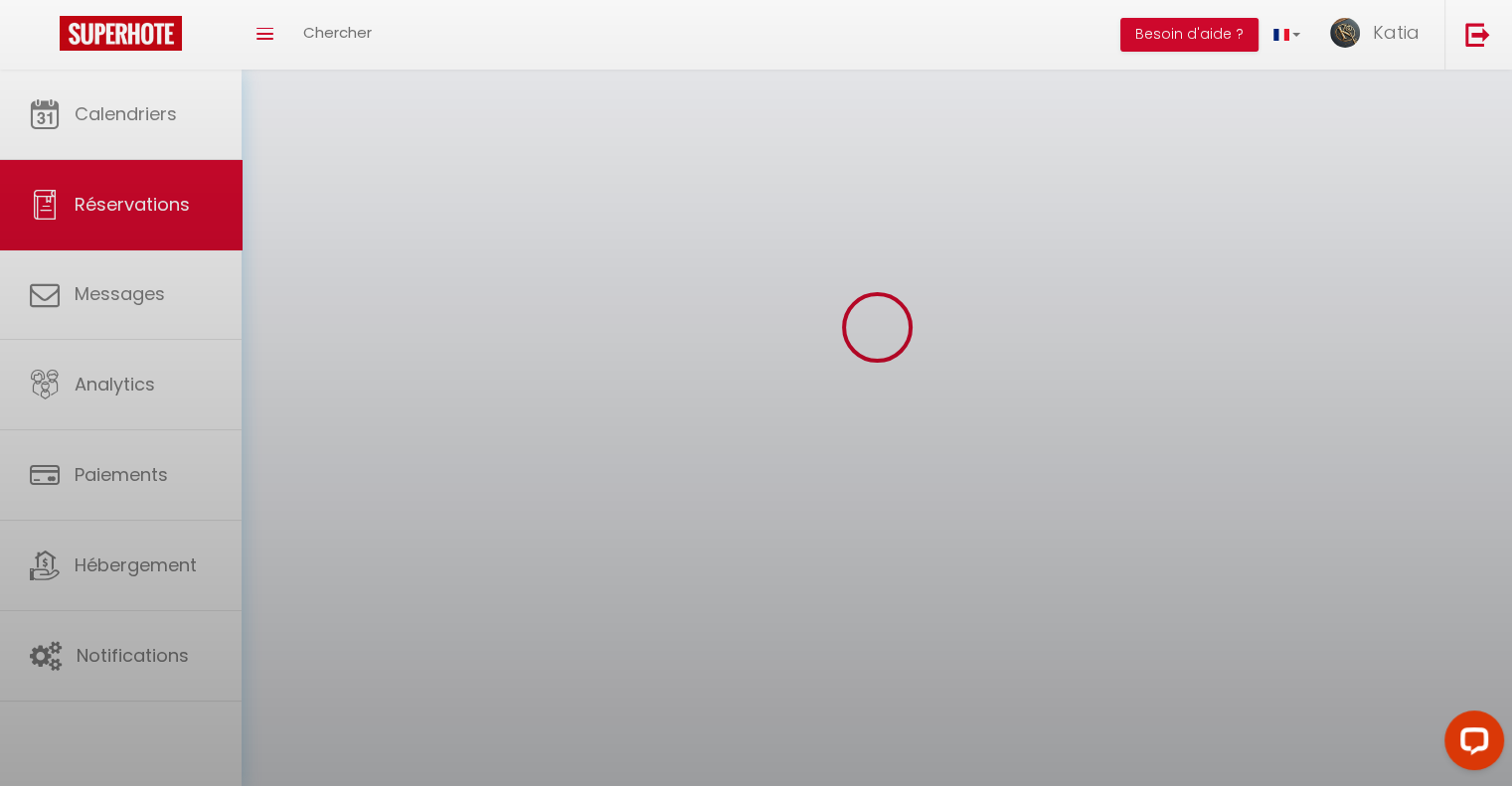 scroll, scrollTop: 0, scrollLeft: 0, axis: both 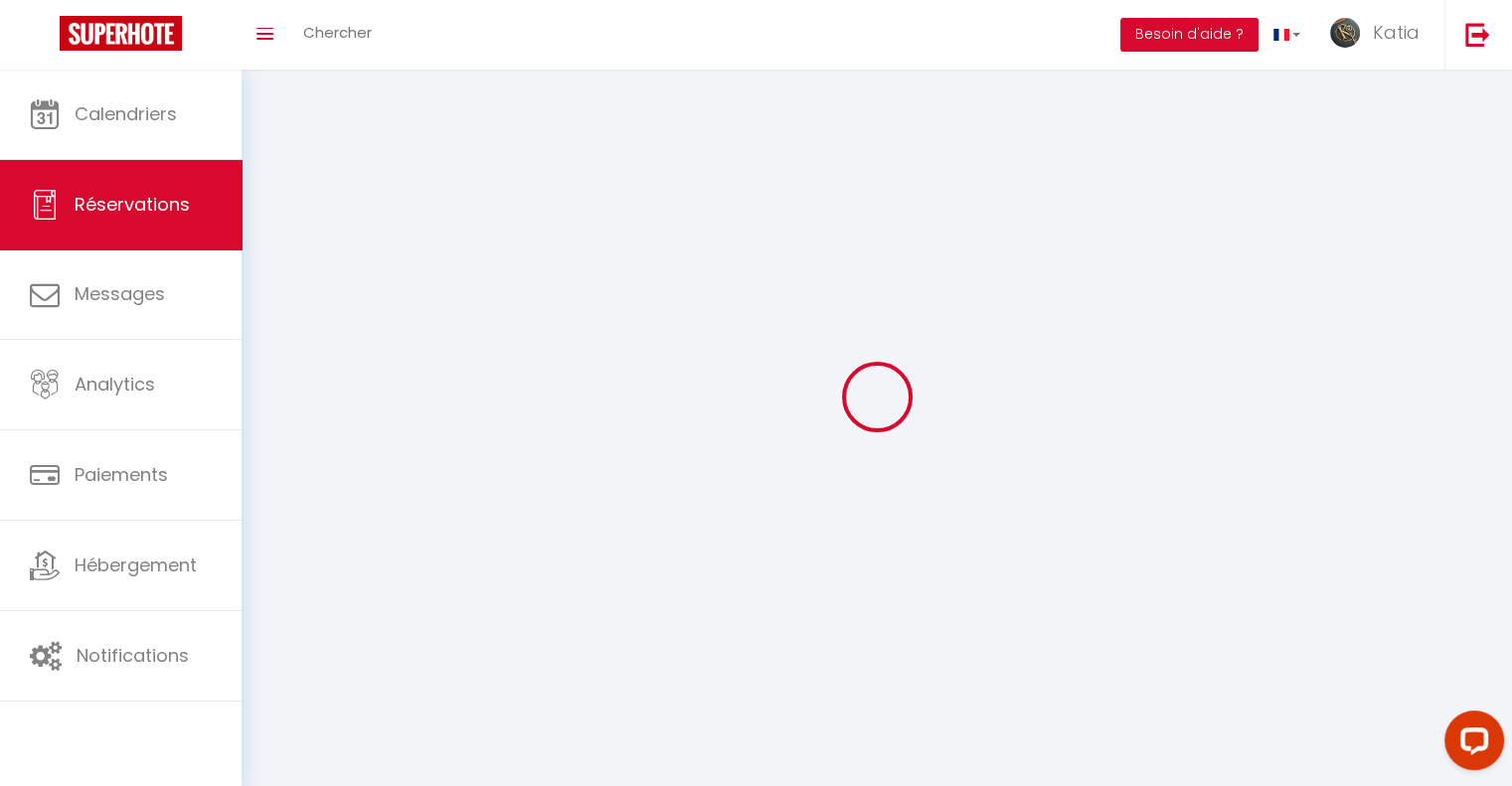 type on "Martyn" 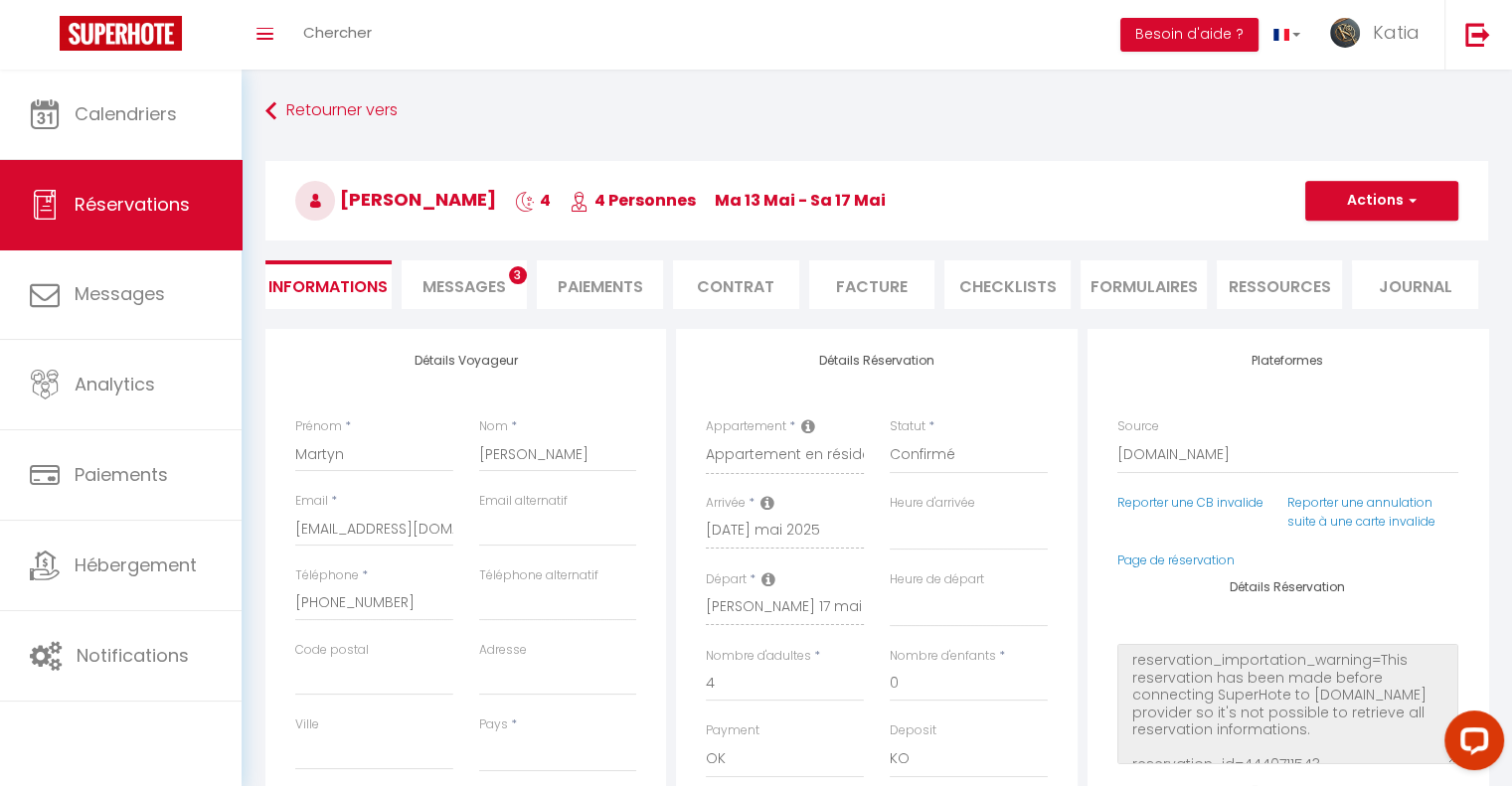 select 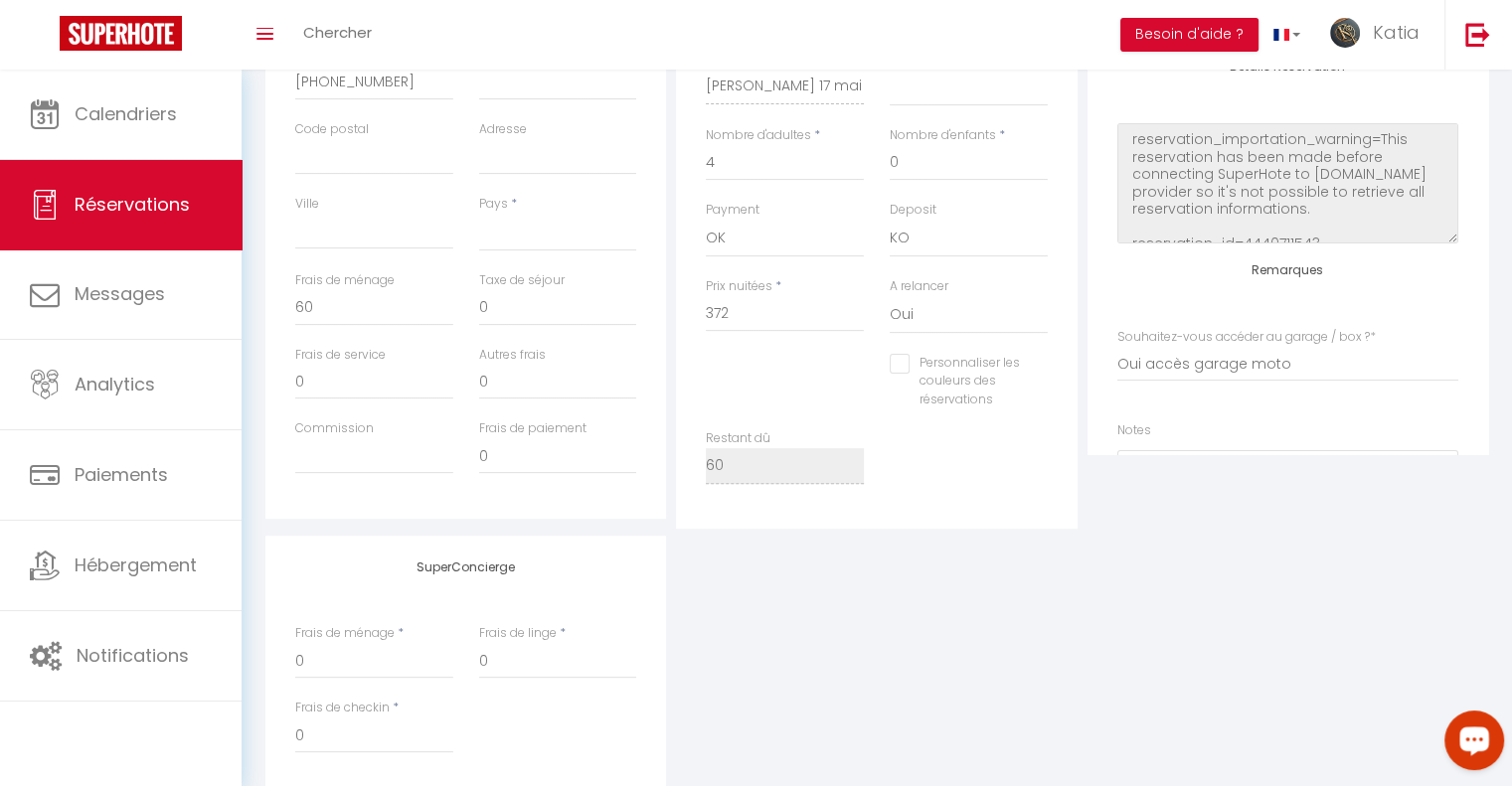 scroll, scrollTop: 672, scrollLeft: 0, axis: vertical 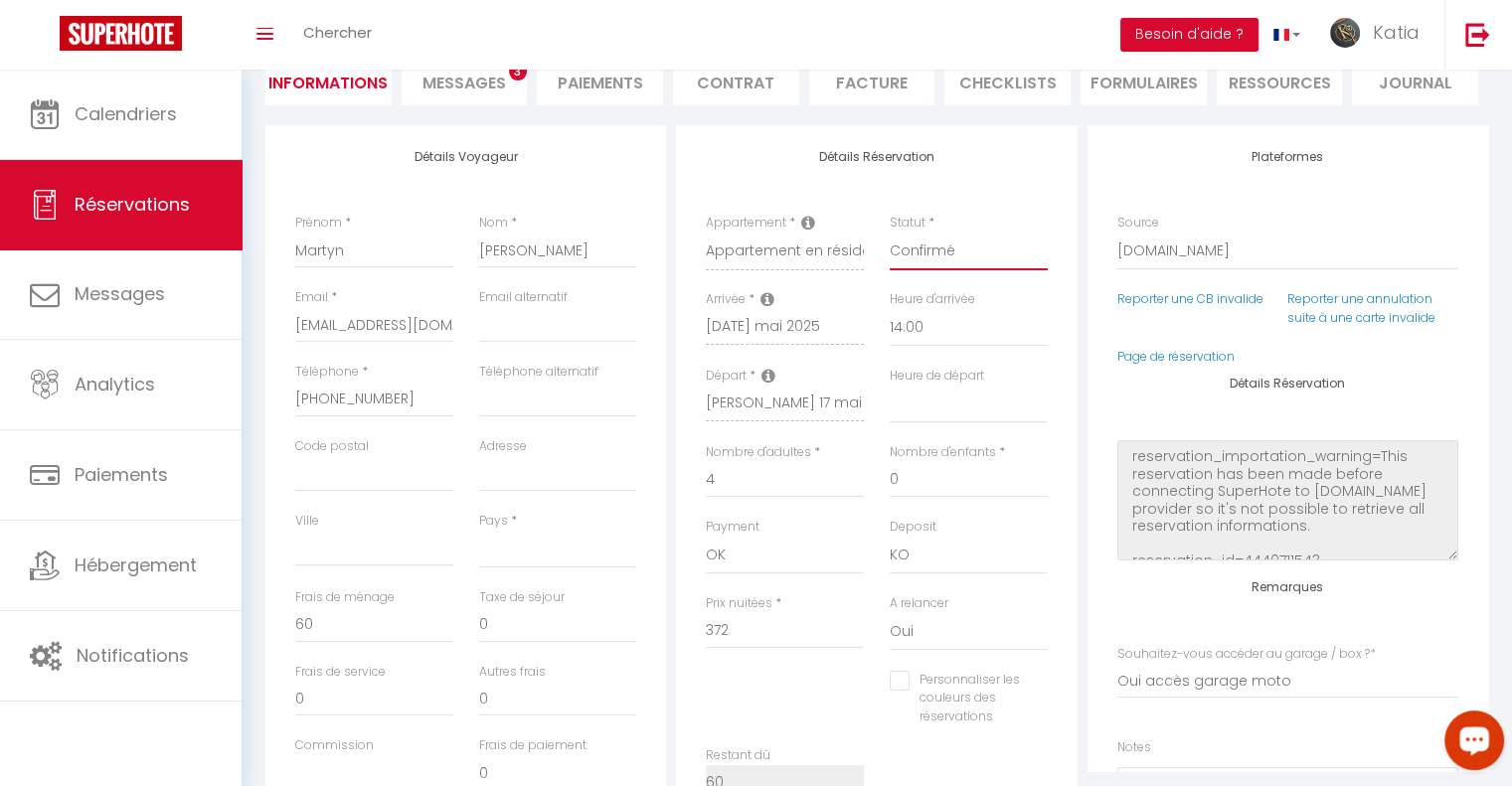 click on "Confirmé Non Confirmé [PERSON_NAME] par le voyageur No Show Request" at bounding box center (968, 251) 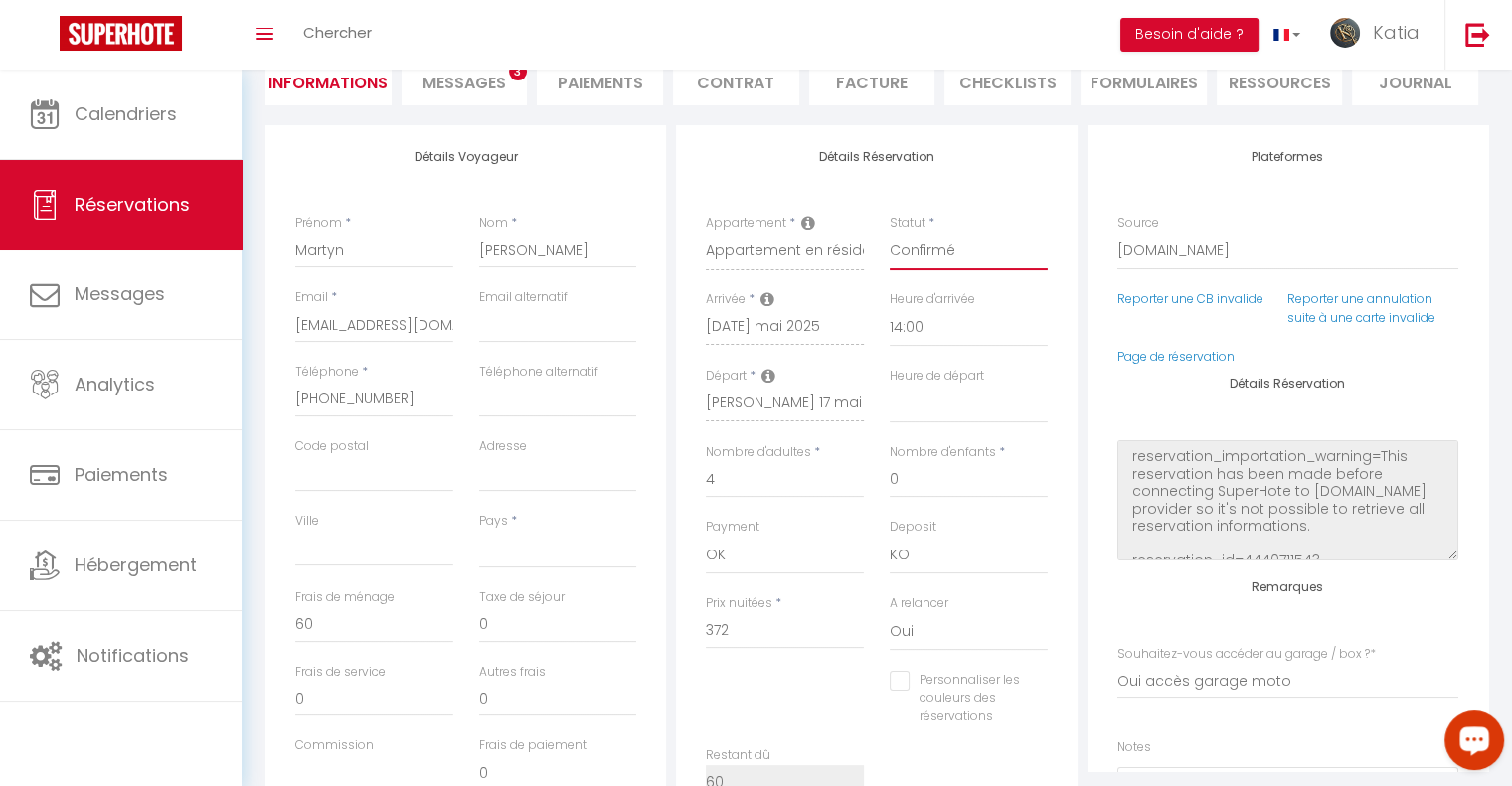 select on "3" 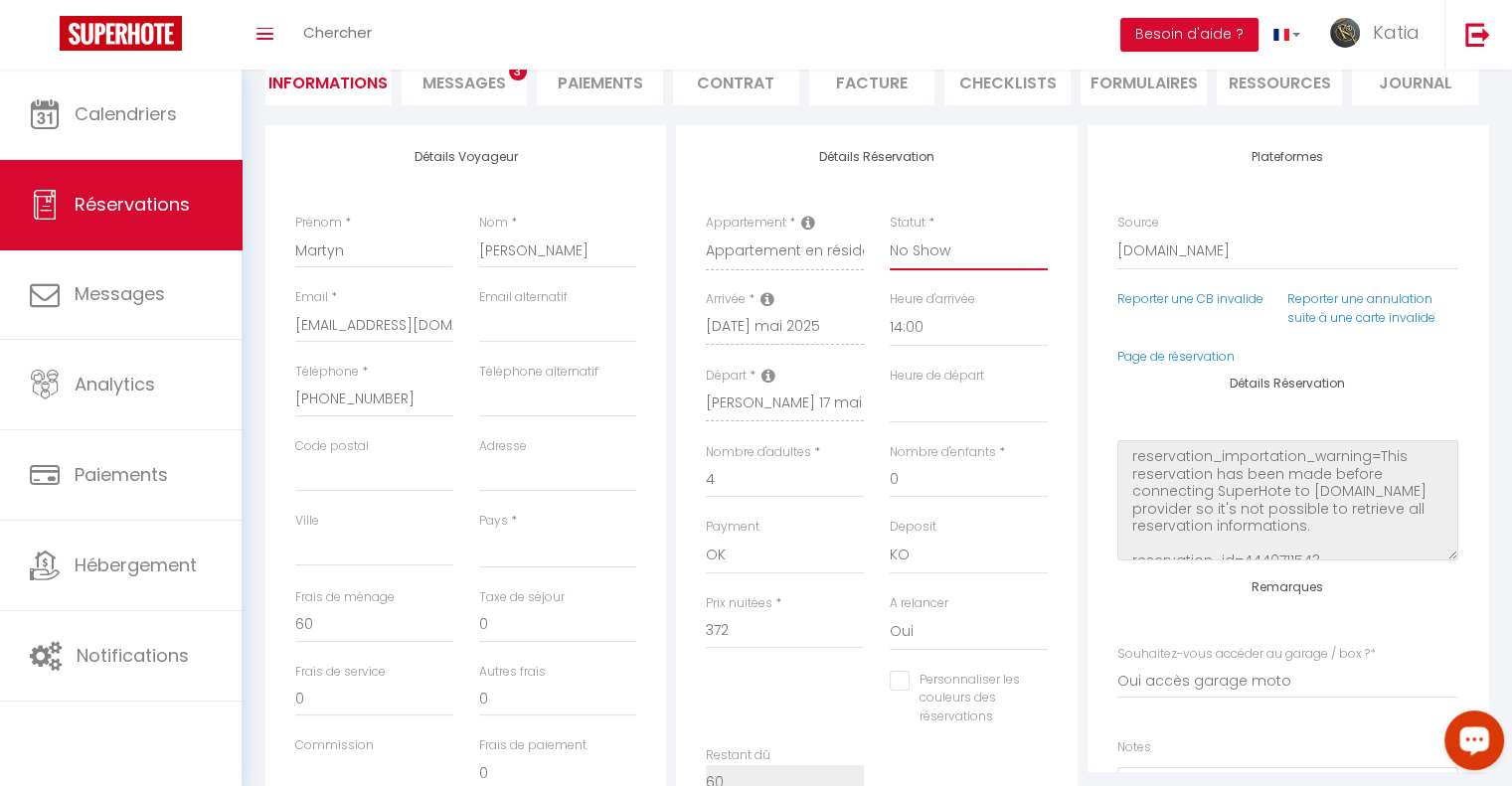 click on "Confirmé Non Confirmé [PERSON_NAME] par le voyageur No Show Request" at bounding box center [968, 251] 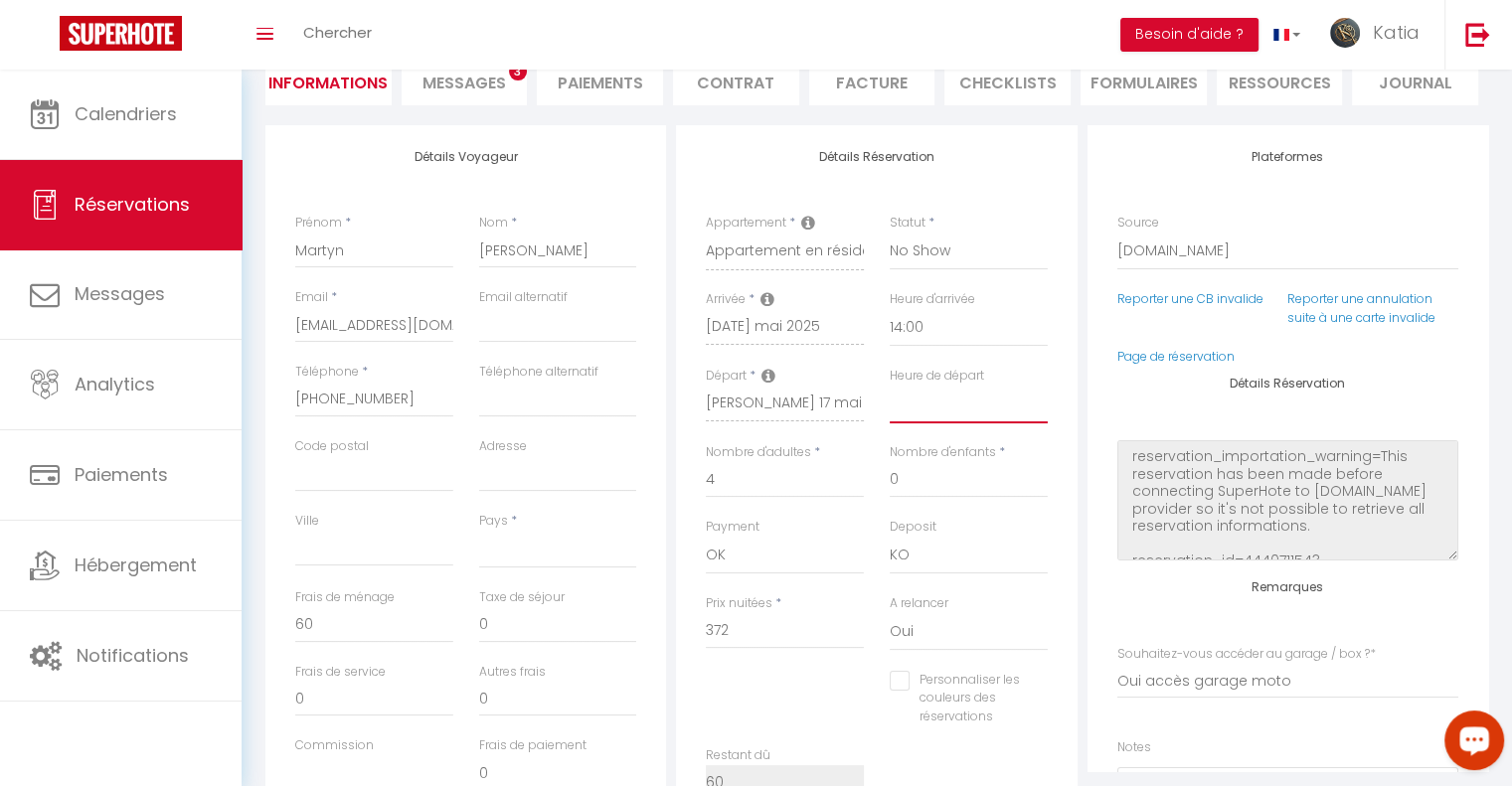 drag, startPoint x: 958, startPoint y: 403, endPoint x: 1311, endPoint y: 386, distance: 353.40911 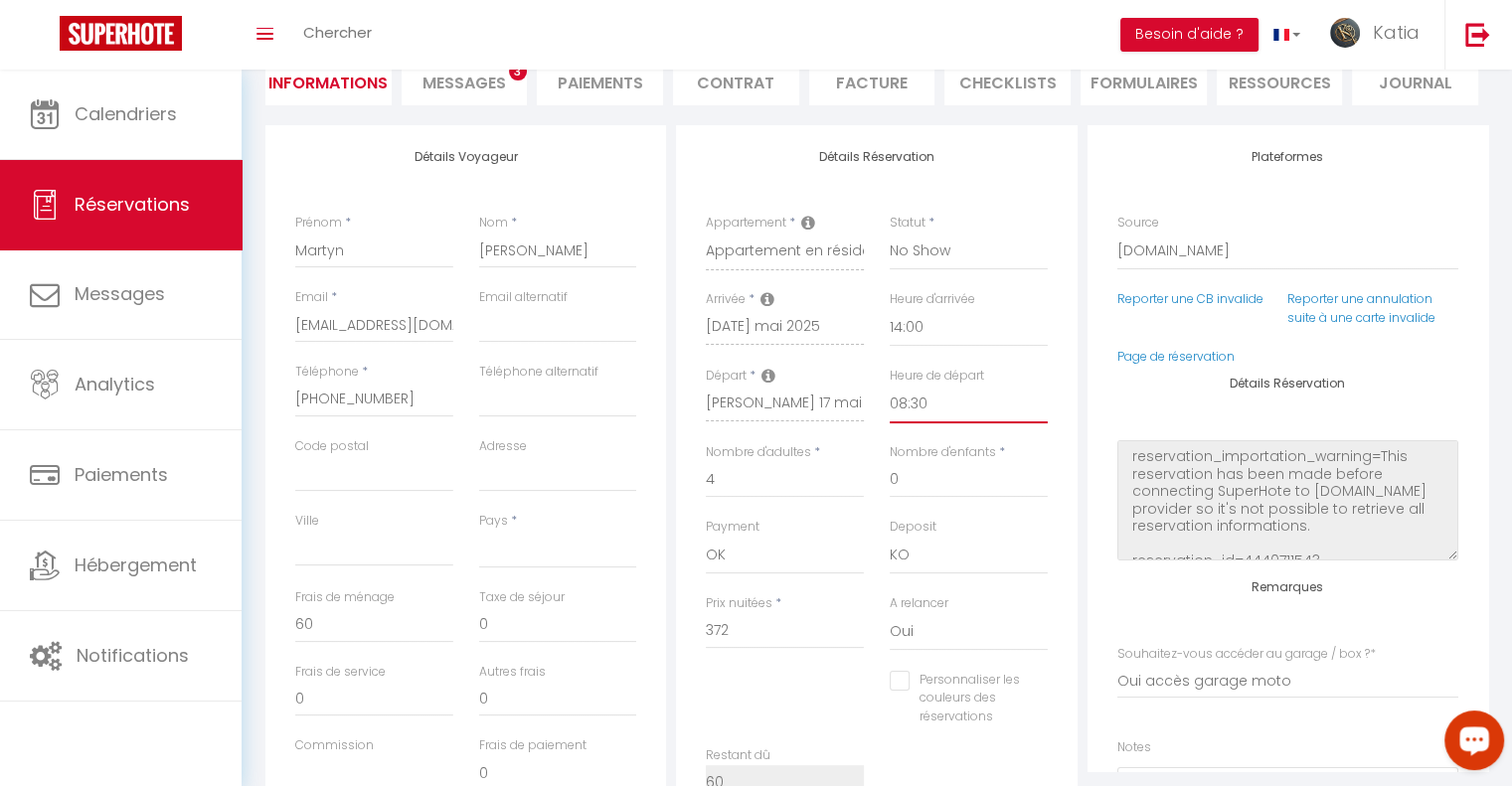 click on "00:00 00:30 01:00 01:30 02:00 02:30 03:00 03:30 04:00 04:30 05:00 05:30 06:00 06:30 07:00 07:30 08:00 08:30 09:00 09:30 10:00 10:30 11:00 11:30 12:00 12:30 13:00 13:30 14:00 14:30 15:00 15:30 16:00 16:30 17:00 17:30 18:00 18:30 19:00 19:30 20:00 20:30 21:00 21:30 22:00 22:30 23:00 23:30" at bounding box center [968, 404] 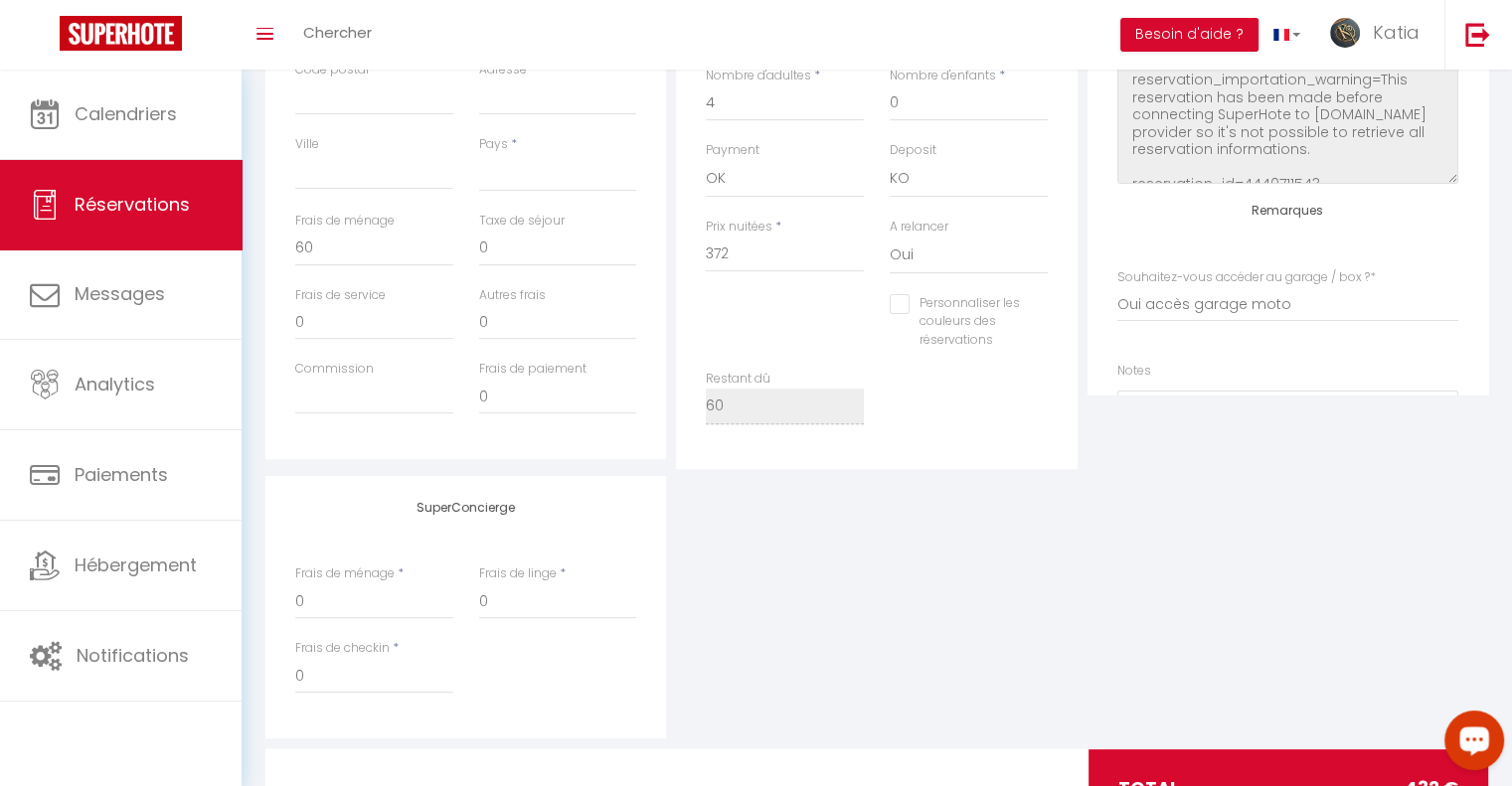 scroll, scrollTop: 672, scrollLeft: 0, axis: vertical 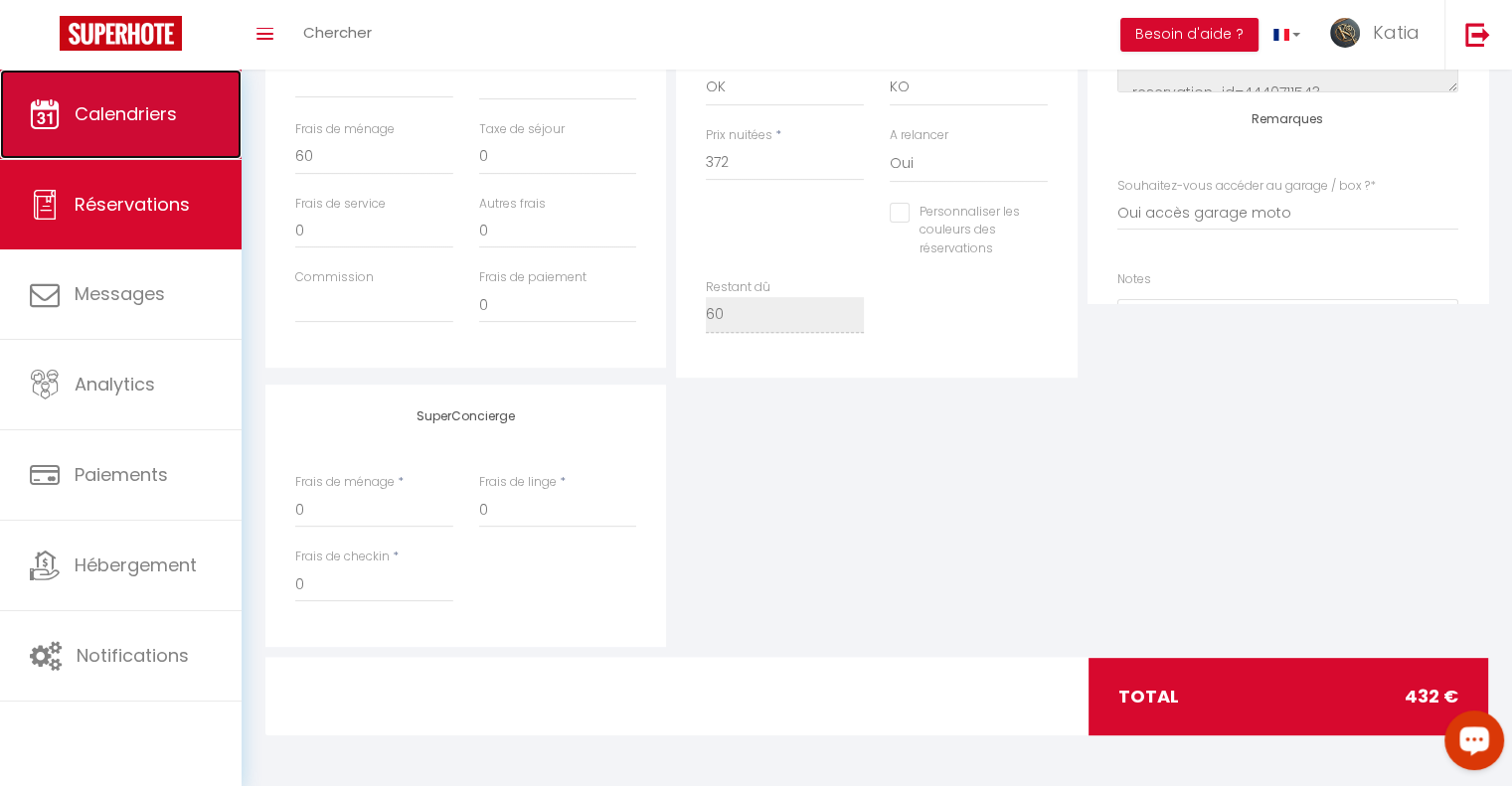 click on "Calendriers" at bounding box center [120, 114] 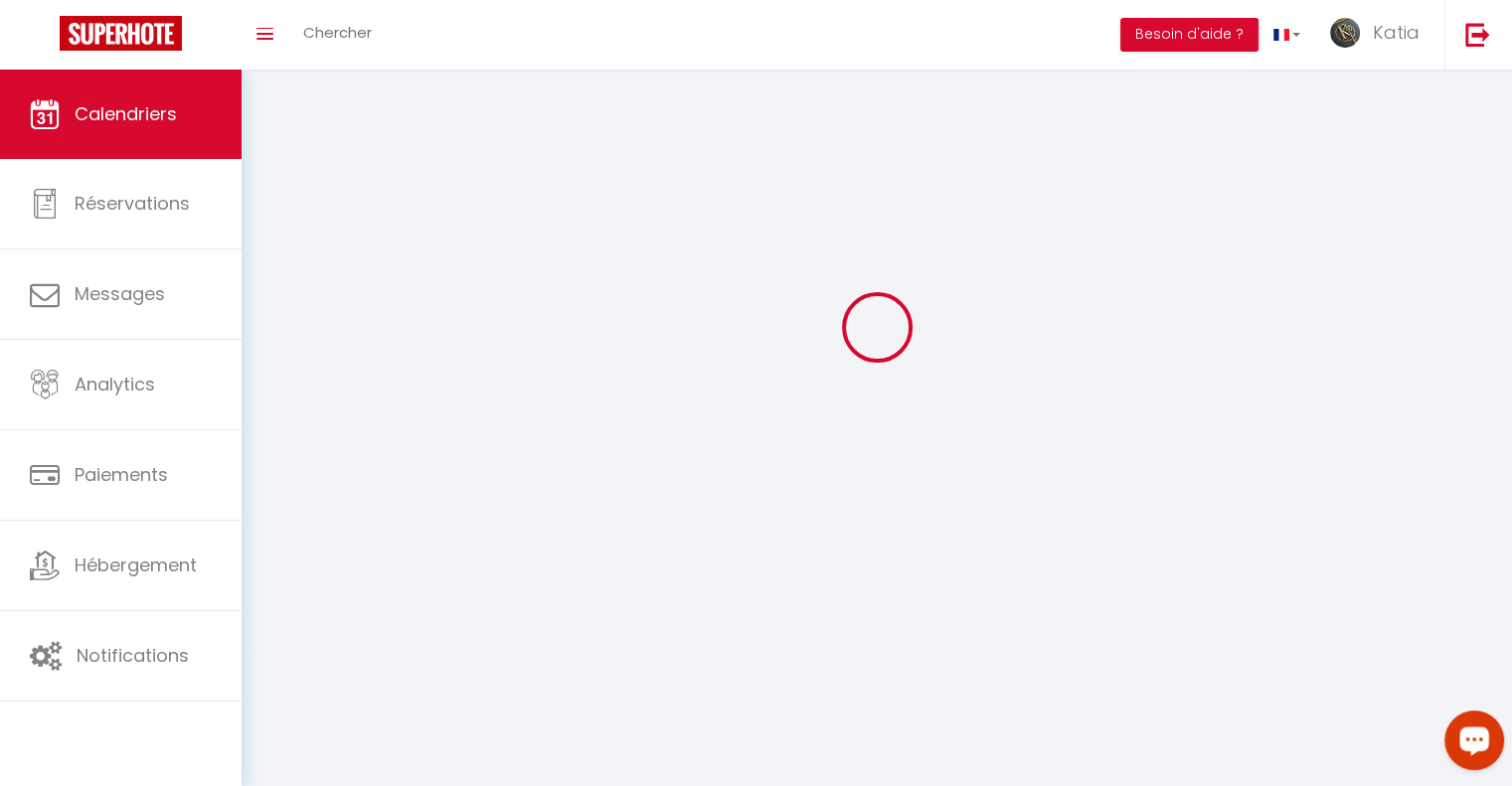 scroll, scrollTop: 0, scrollLeft: 0, axis: both 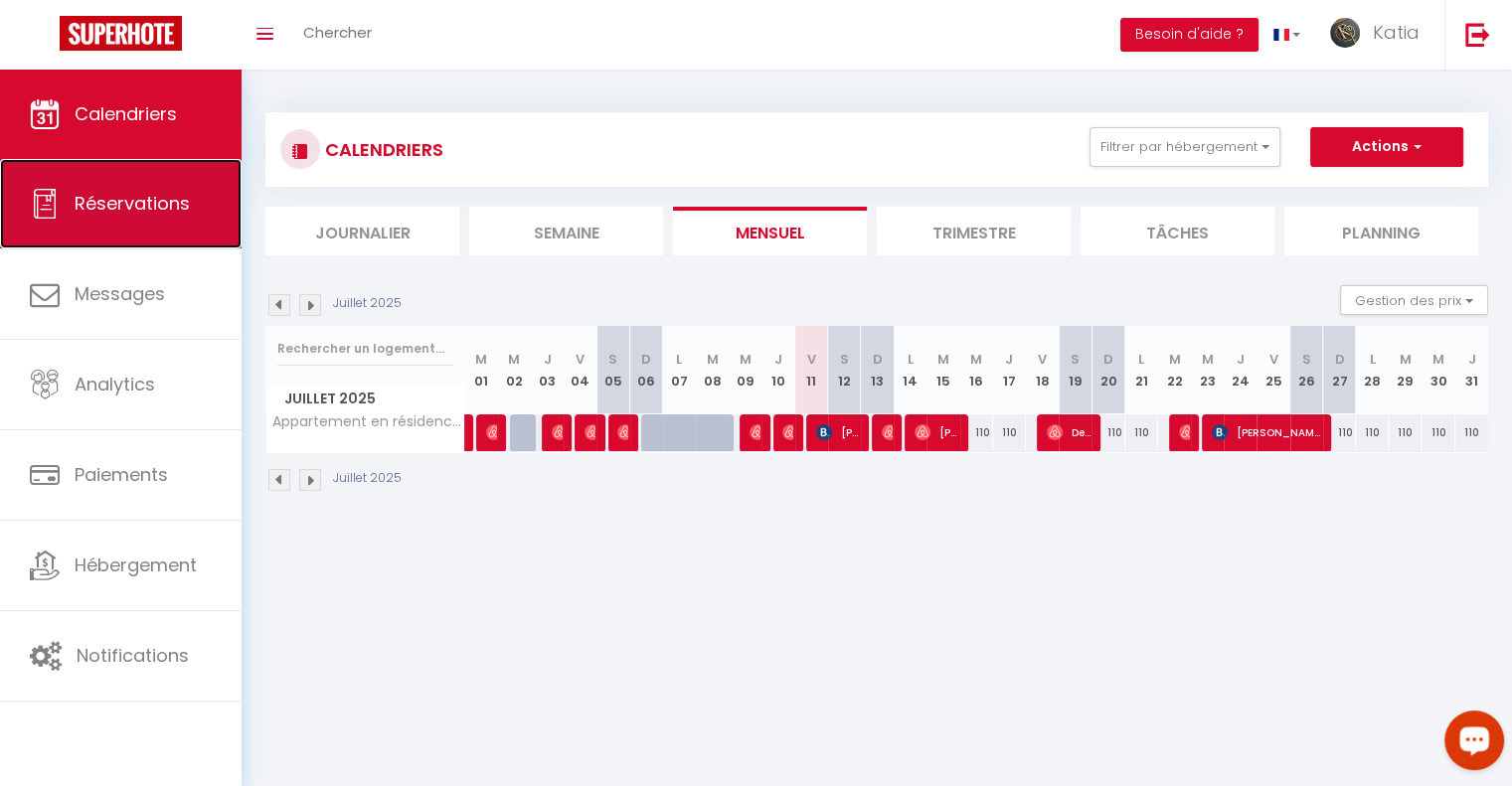 click on "Réservations" at bounding box center [132, 203] 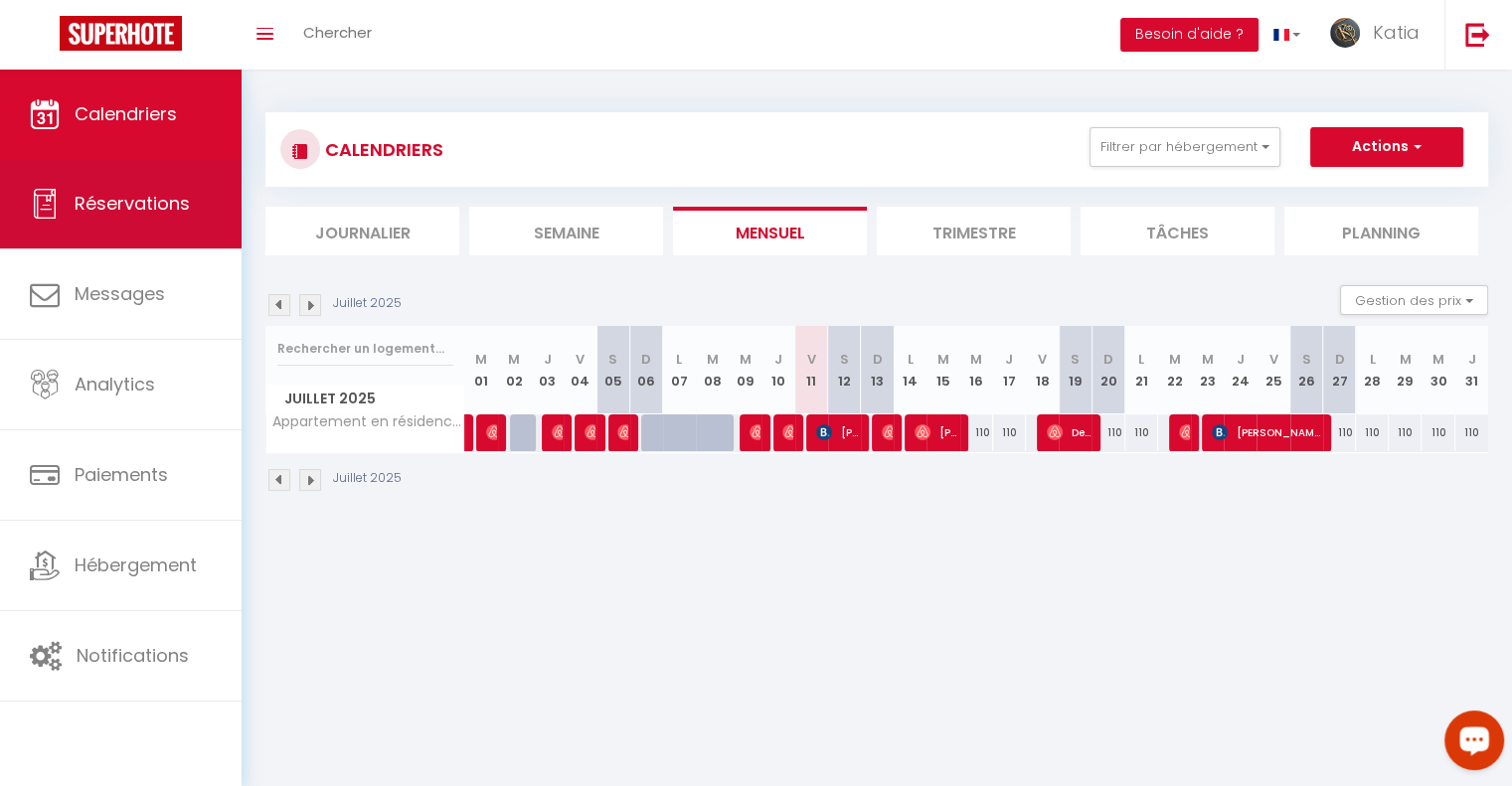select on "not_cancelled" 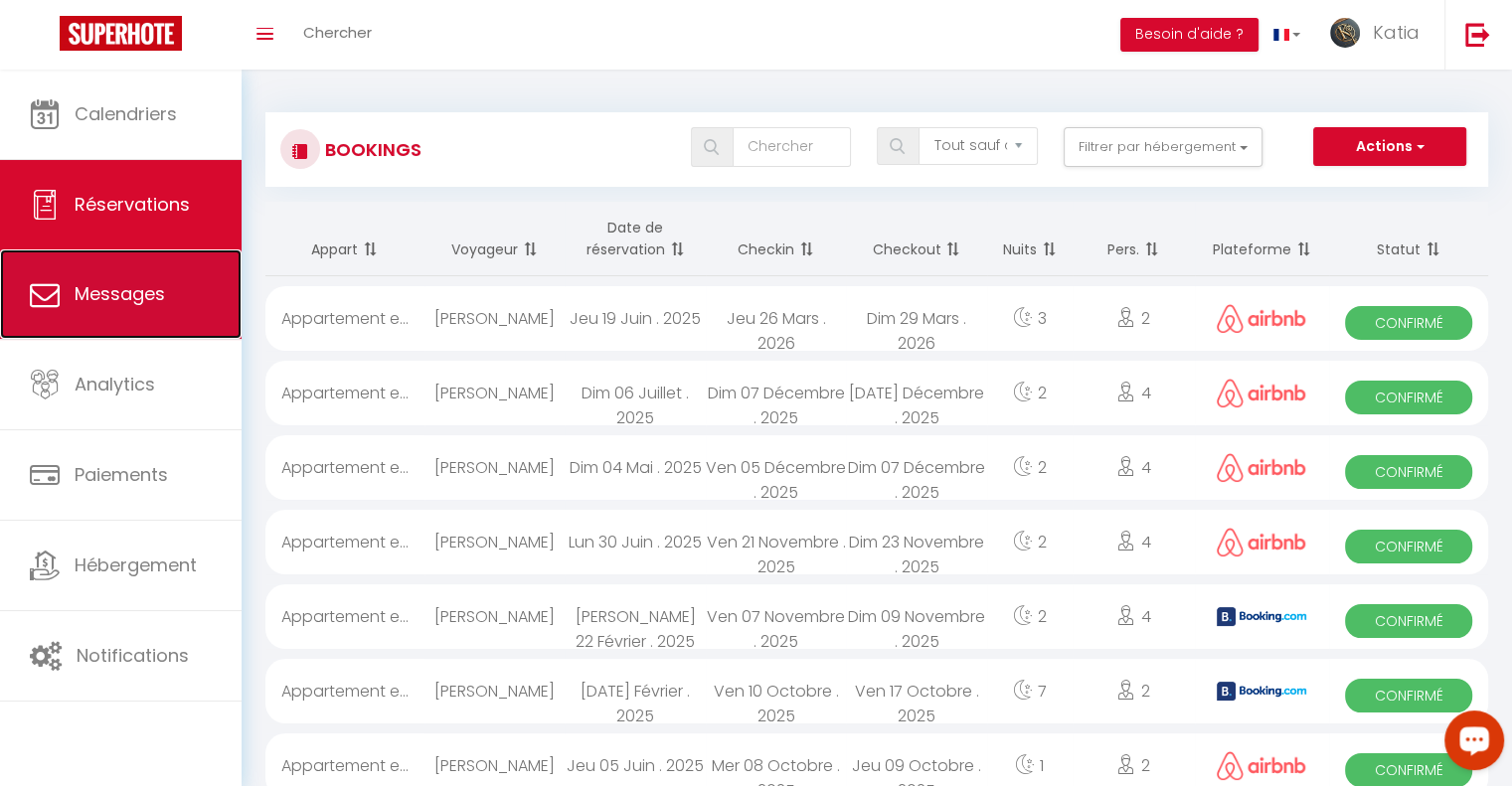click on "Messages" at bounding box center (120, 294) 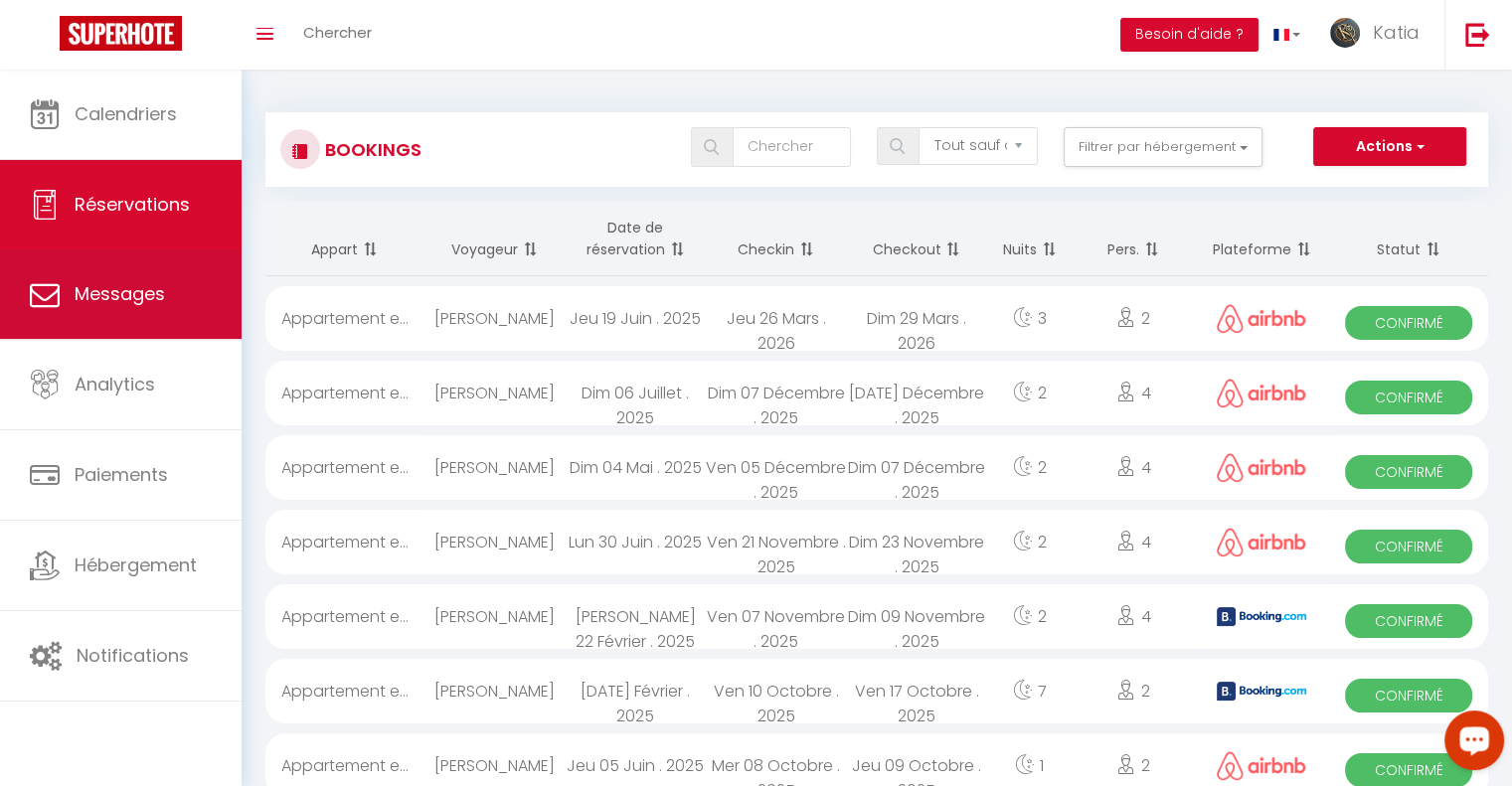 select on "message" 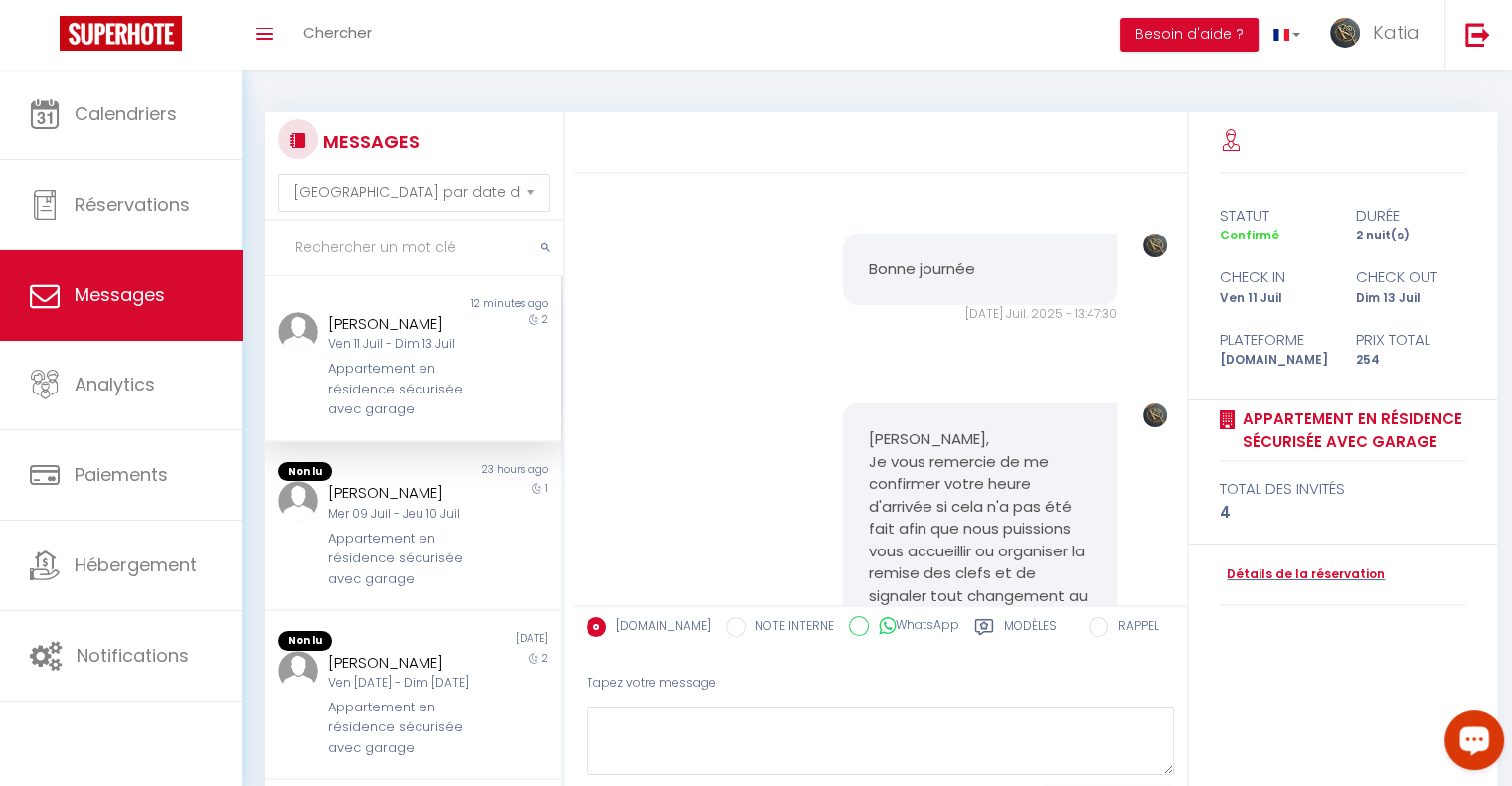 scroll, scrollTop: 1161, scrollLeft: 0, axis: vertical 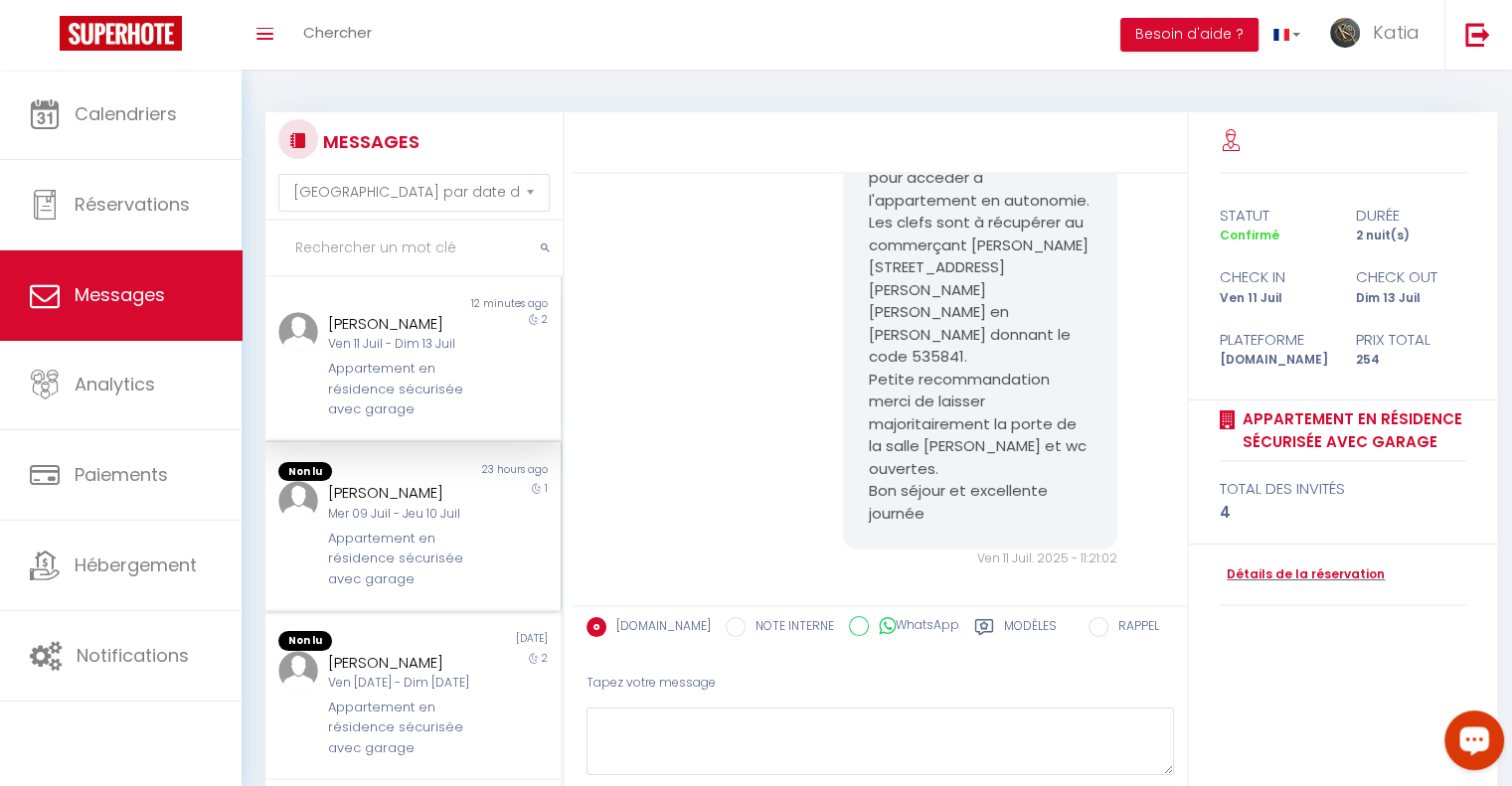click on "[PERSON_NAME]   Mer 09 Juil - Jeu 10 Juil   Appartement en résidence sécurisée avec garage" at bounding box center [400, 535] 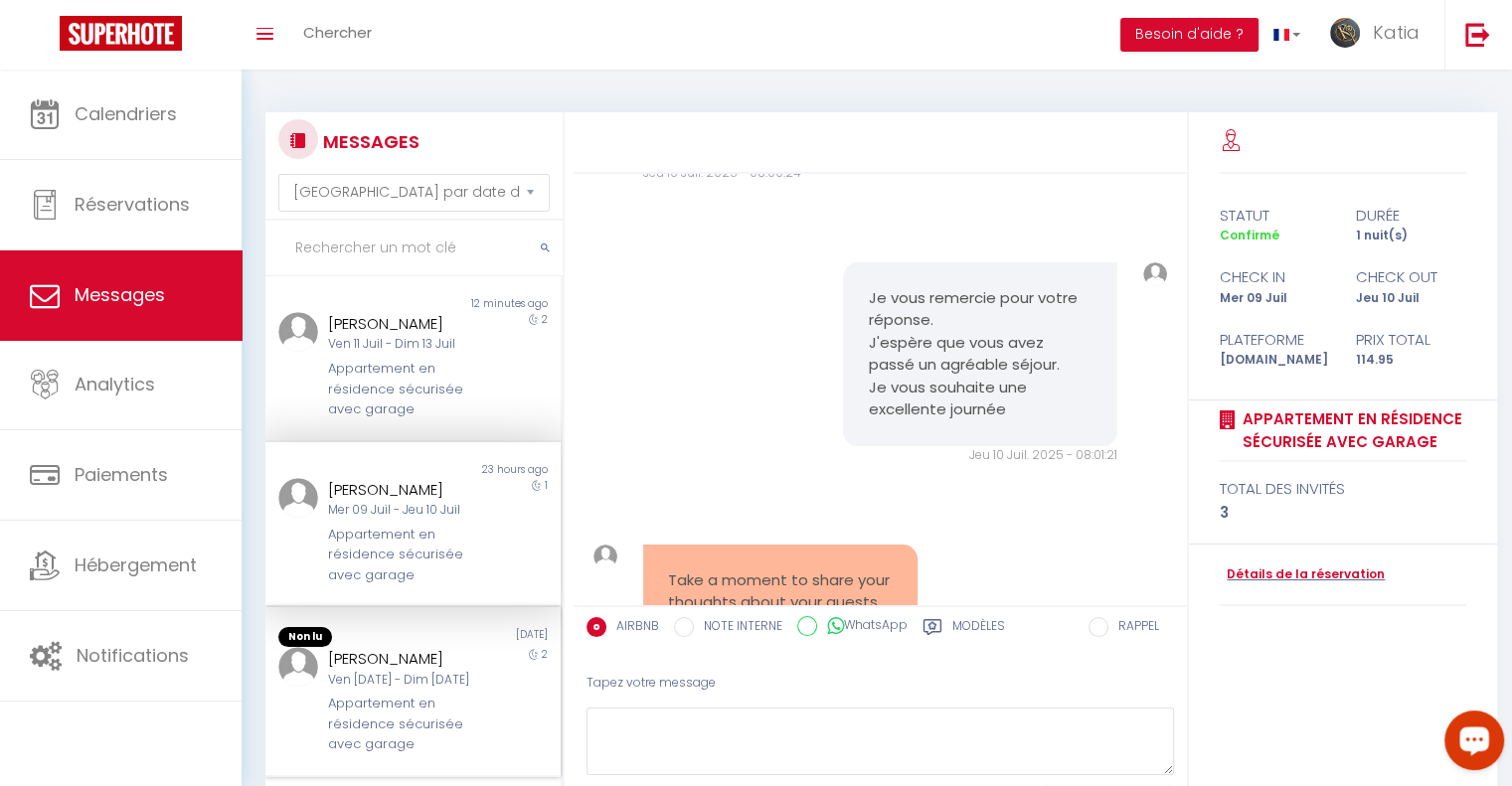 click on "Non lu" at bounding box center (339, 637) 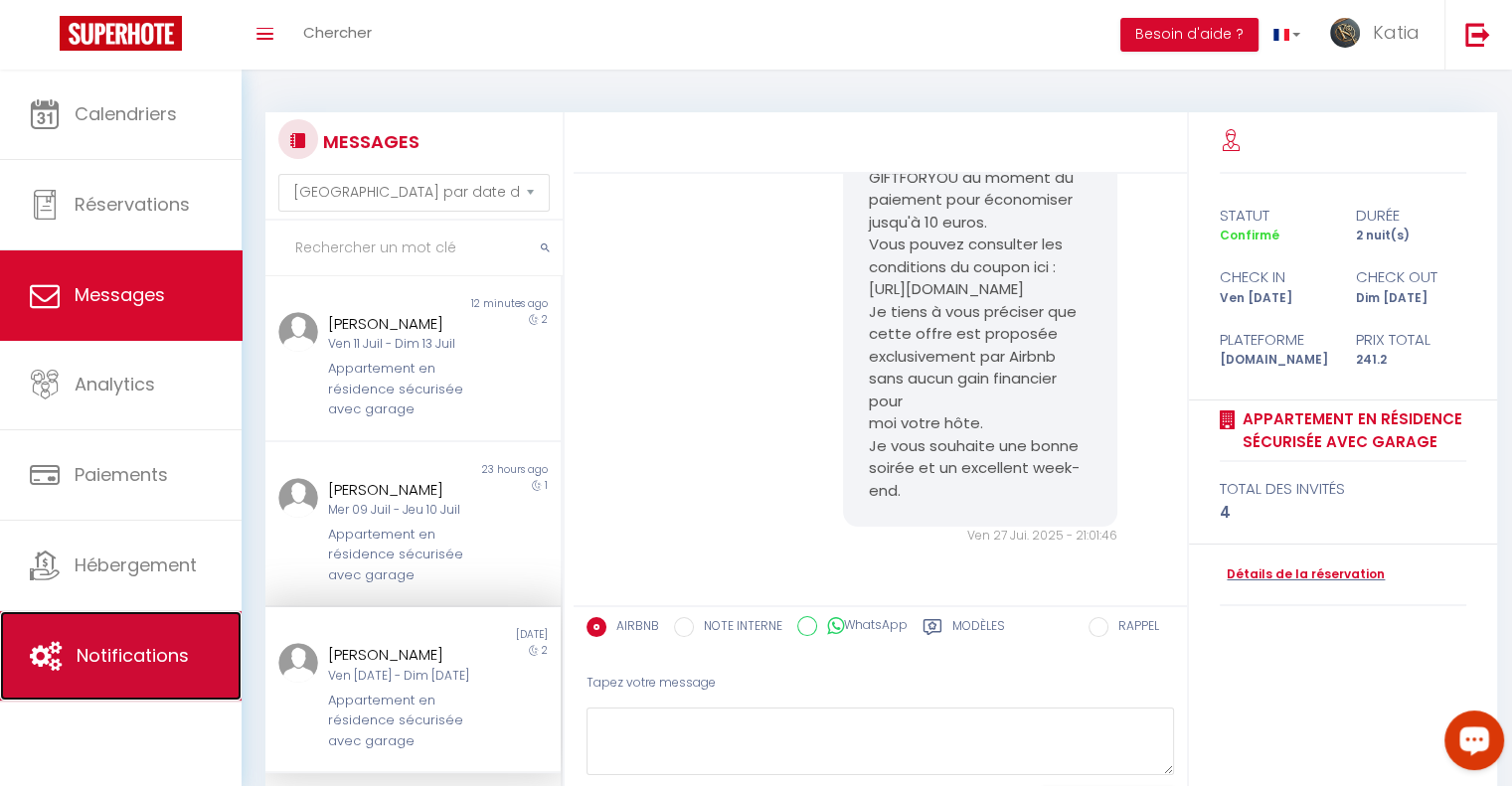 click on "Notifications" at bounding box center [120, 656] 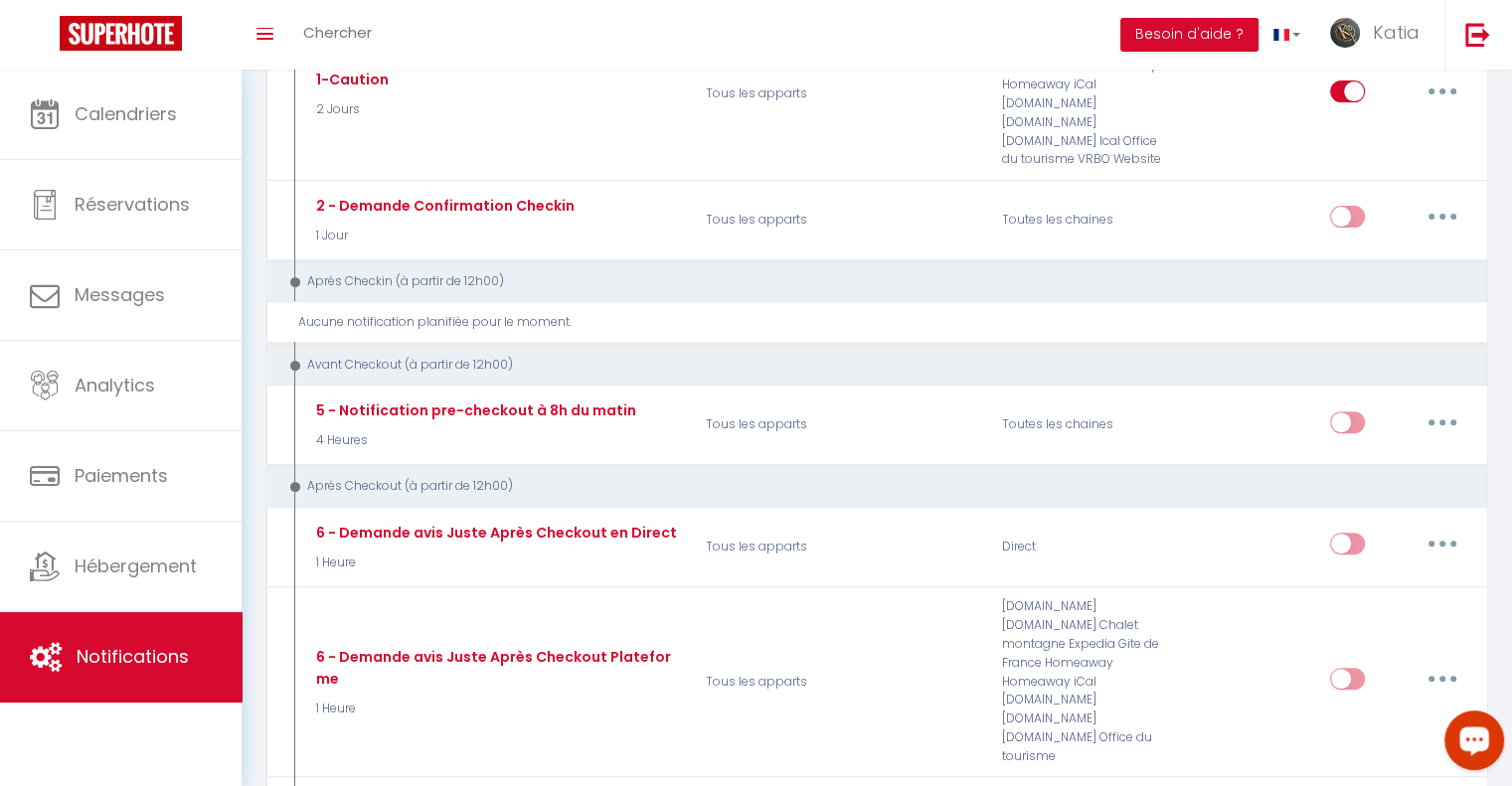 scroll, scrollTop: 0, scrollLeft: 0, axis: both 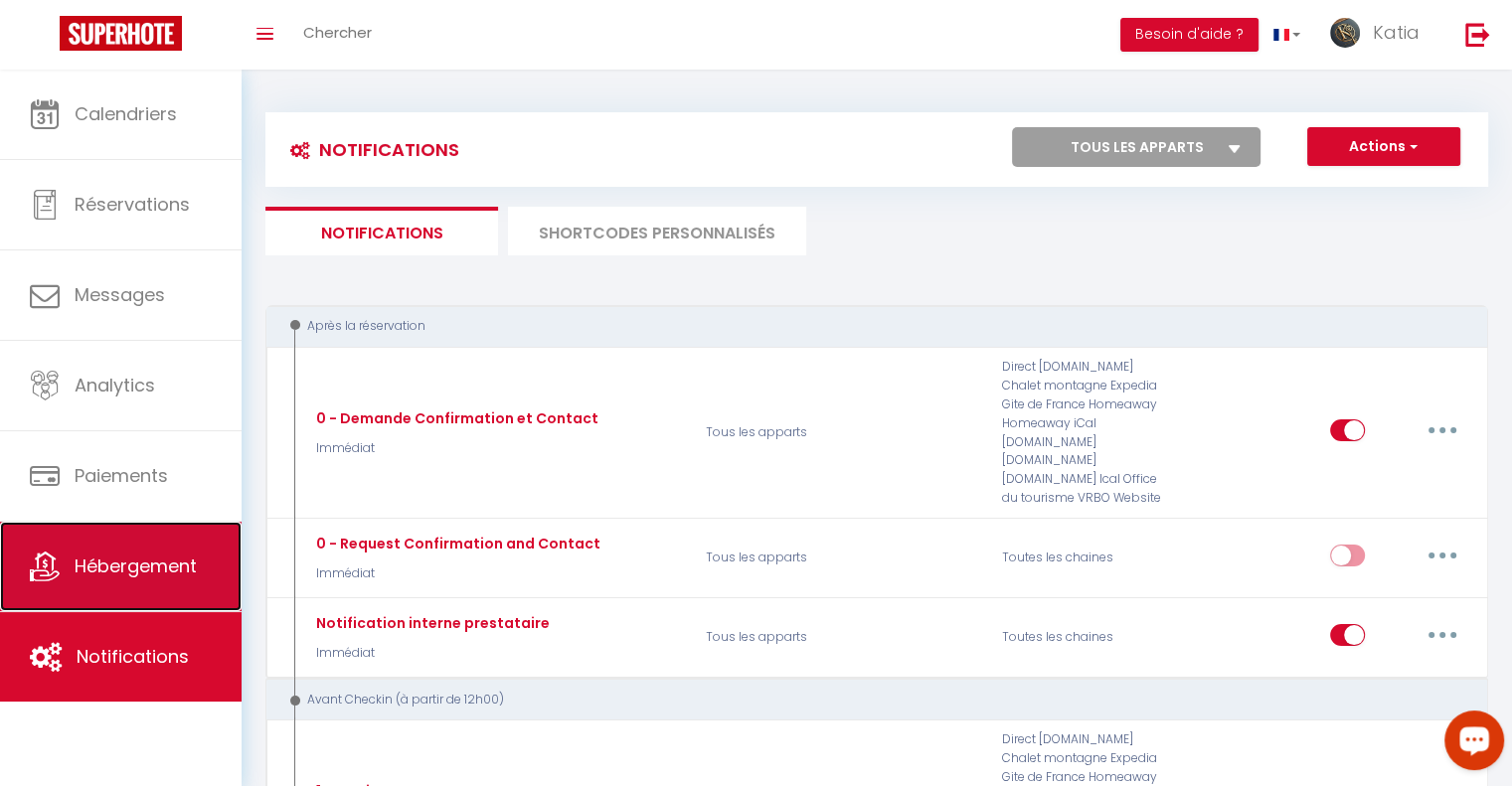 click on "Hébergement" at bounding box center (135, 565) 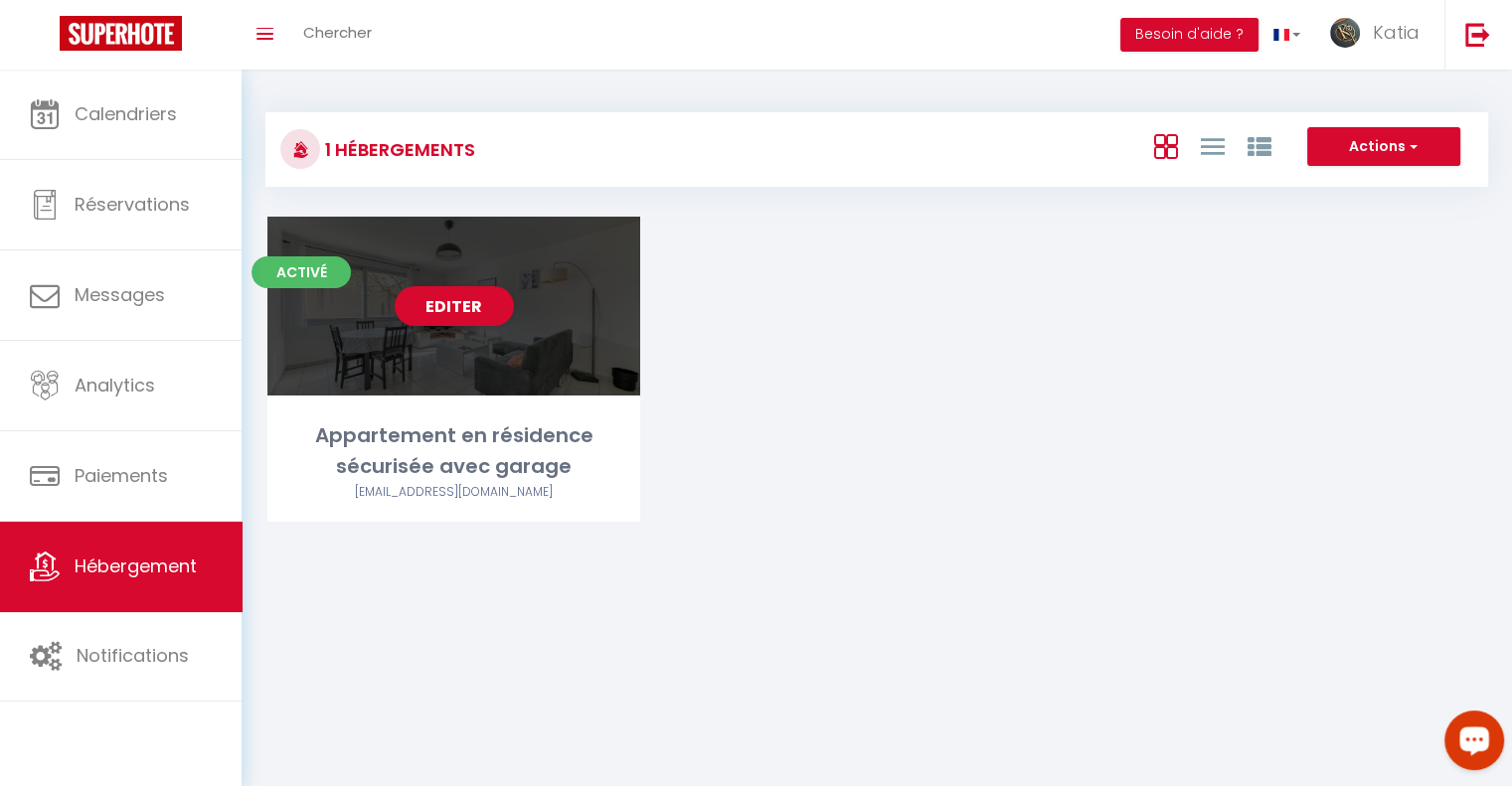 click on "Editer" at bounding box center [453, 306] 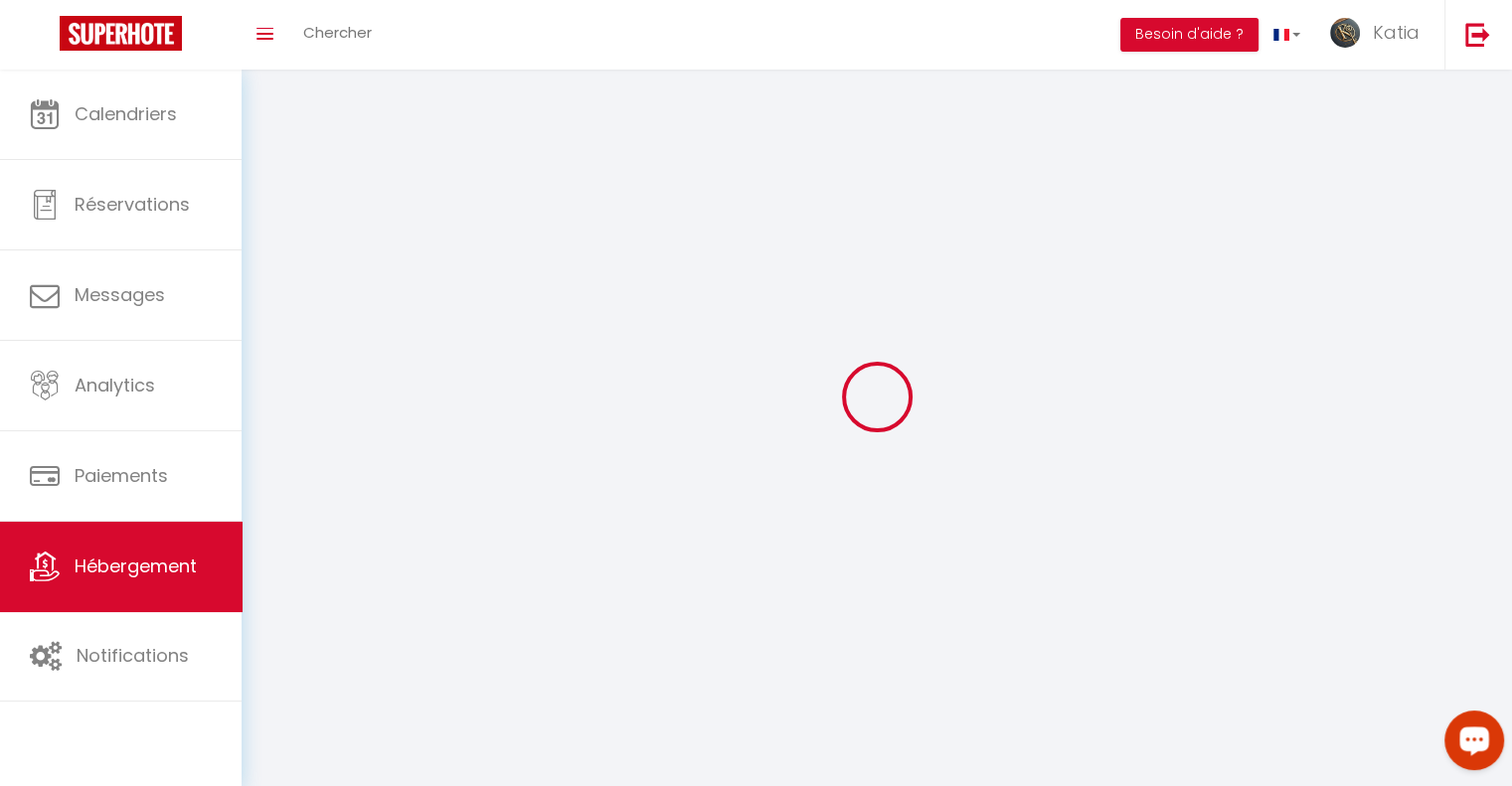 select 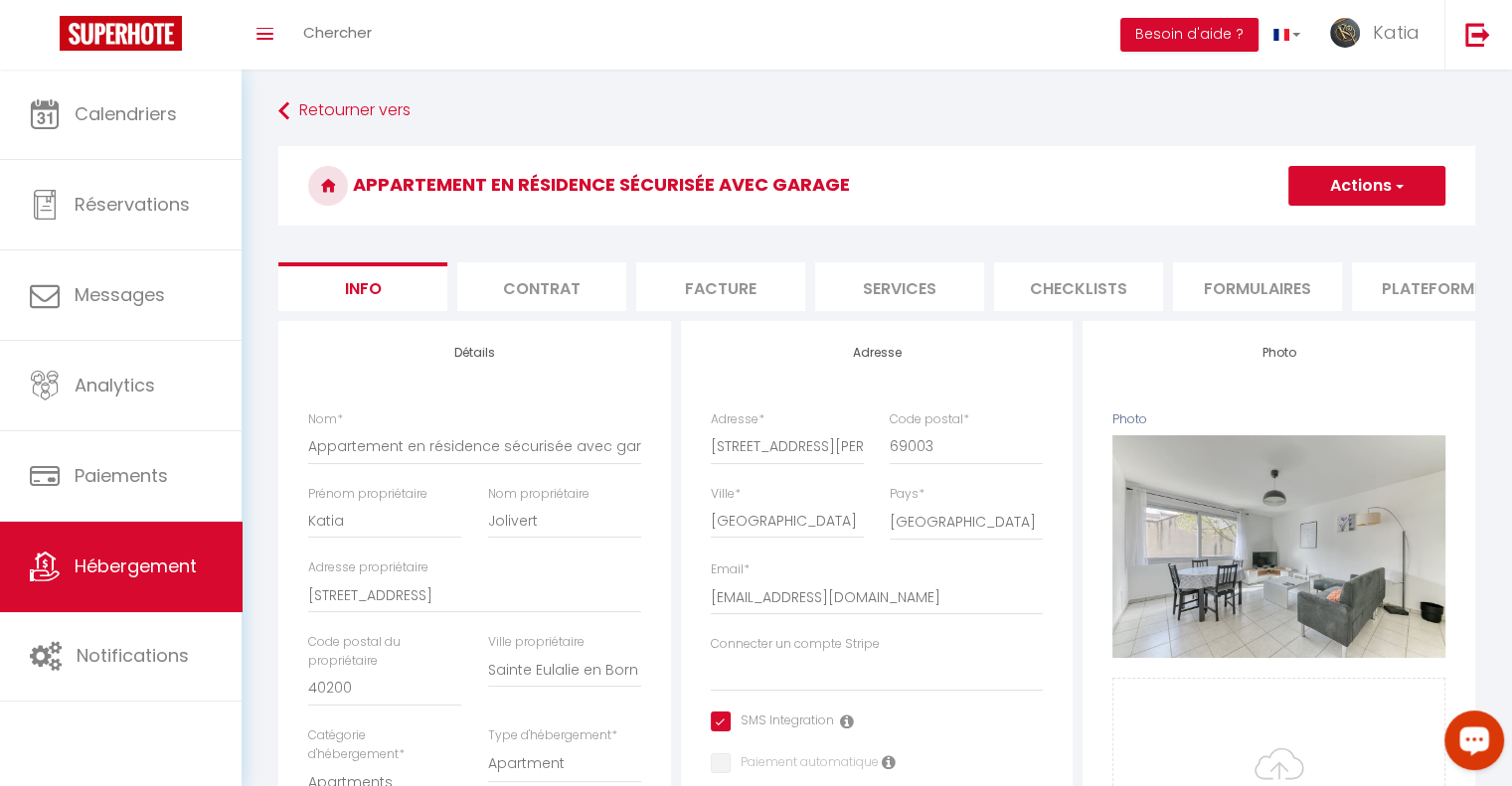 click on "Plateformes" at bounding box center [1436, 286] 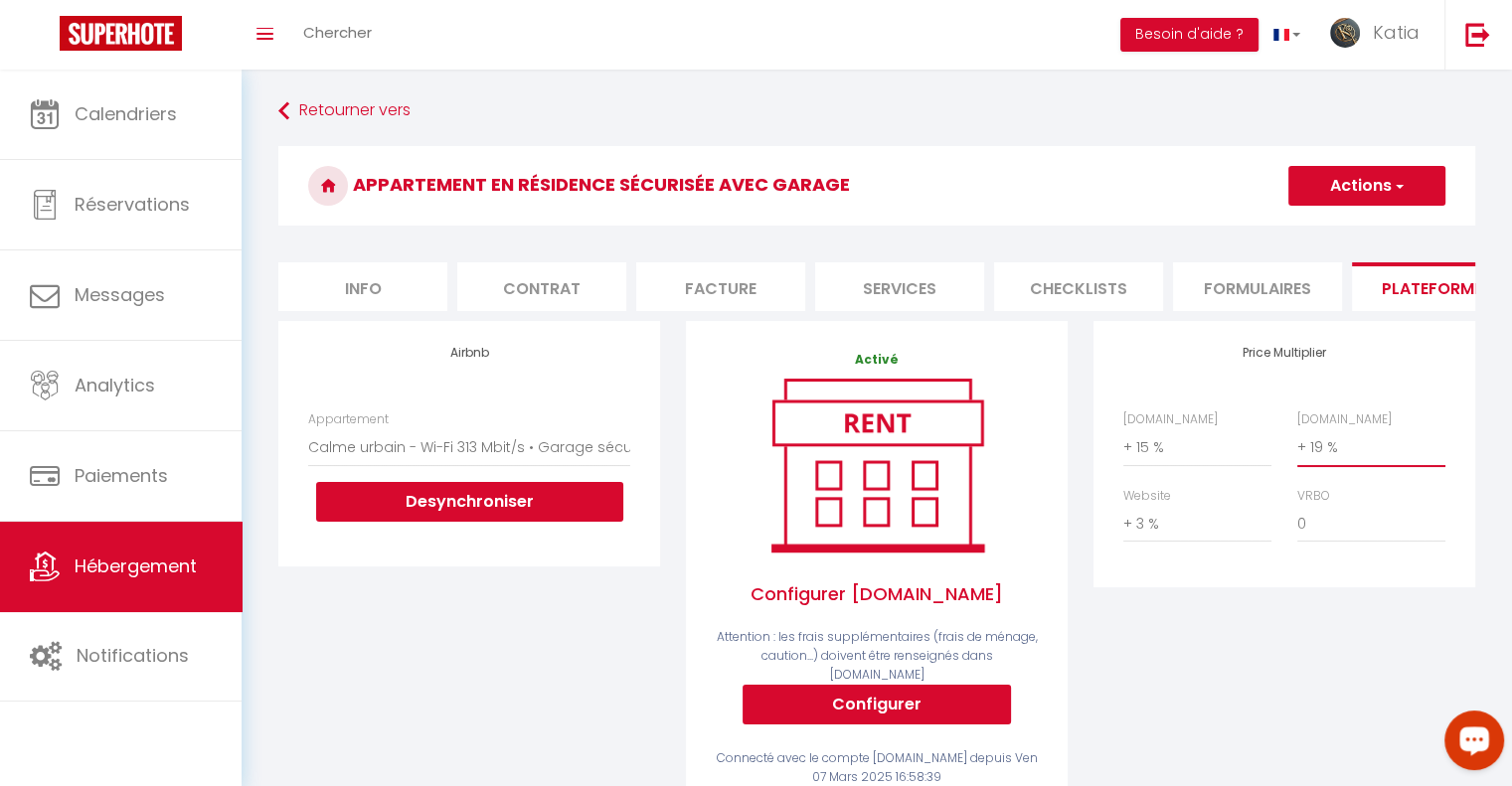 click on "0
+ 1 %
+ 2 %
+ 3 %
+ 4 %
+ 5 %
+ 6 %
+ 7 %
+ 8 %
+ 9 %" at bounding box center (1371, 447) 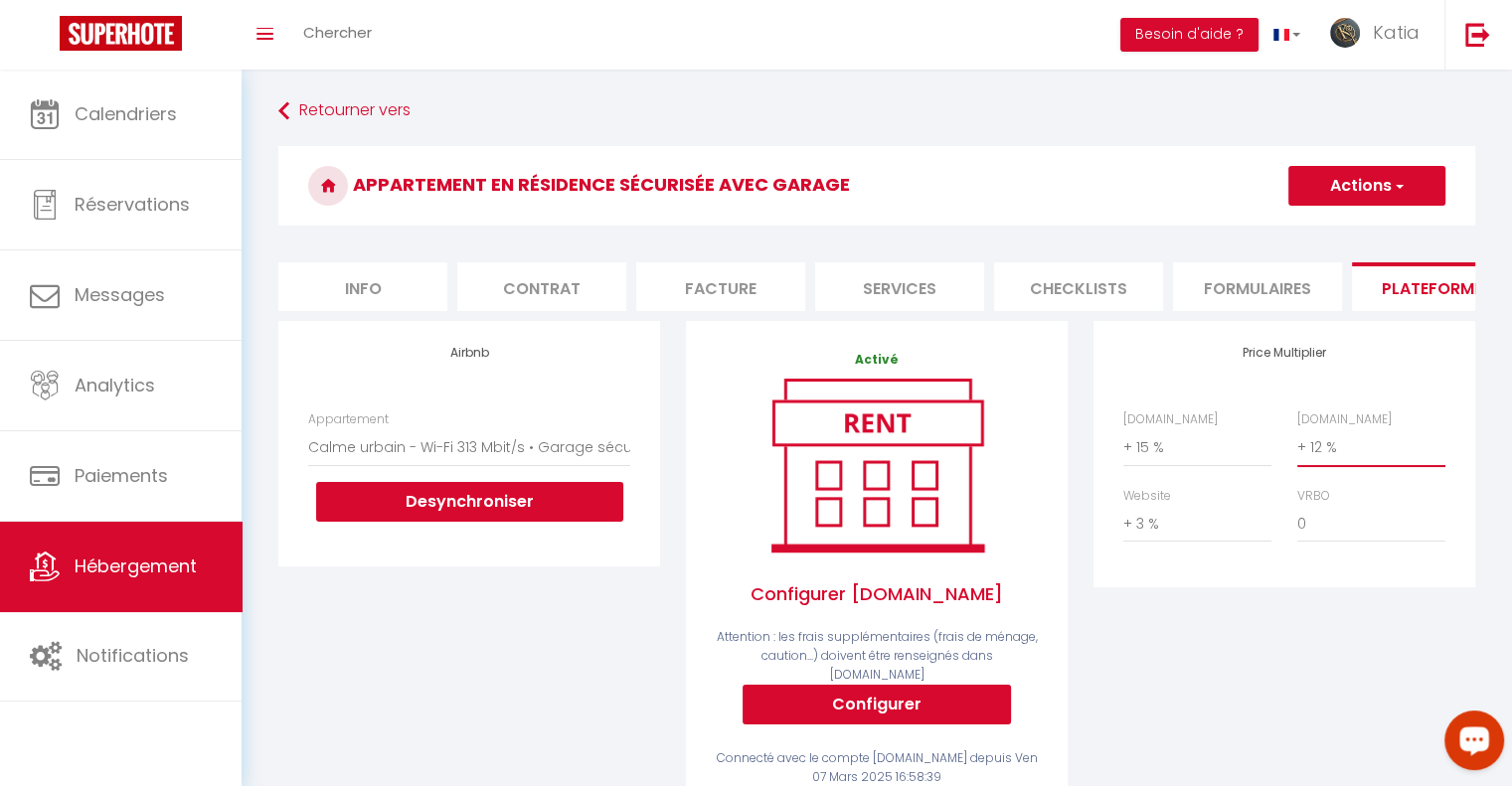 click on "0
+ 1 %
+ 2 %
+ 3 %
+ 4 %
+ 5 %
+ 6 %
+ 7 %
+ 8 %
+ 9 %" at bounding box center [1371, 447] 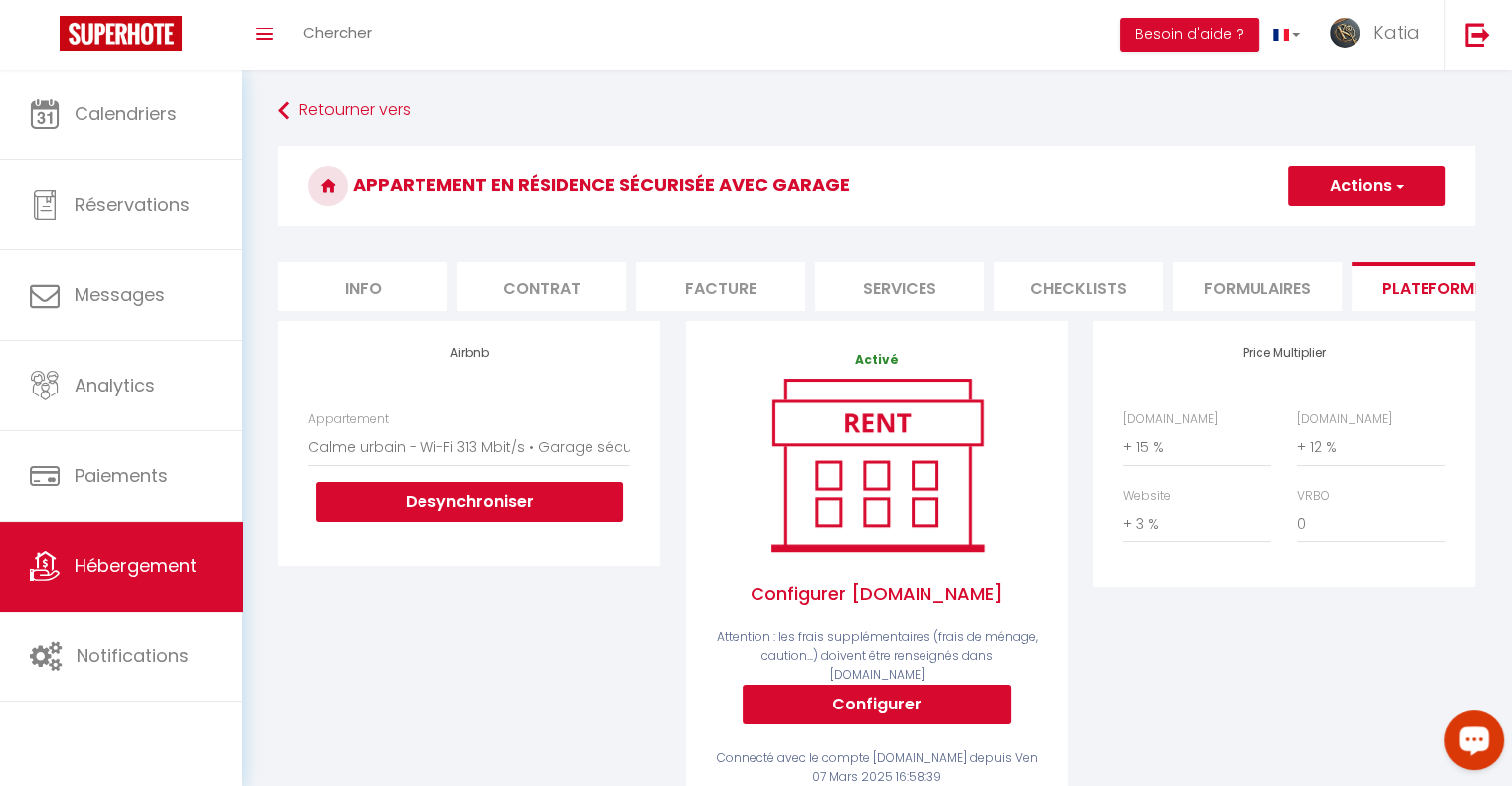 click on "Price Multiplier
[DOMAIN_NAME]
0
+ 1 %
+ 2 %
+ 3 %
+ 4 %
+ 5 %
+ 6 %
+ 7 %" at bounding box center (1284, 454) 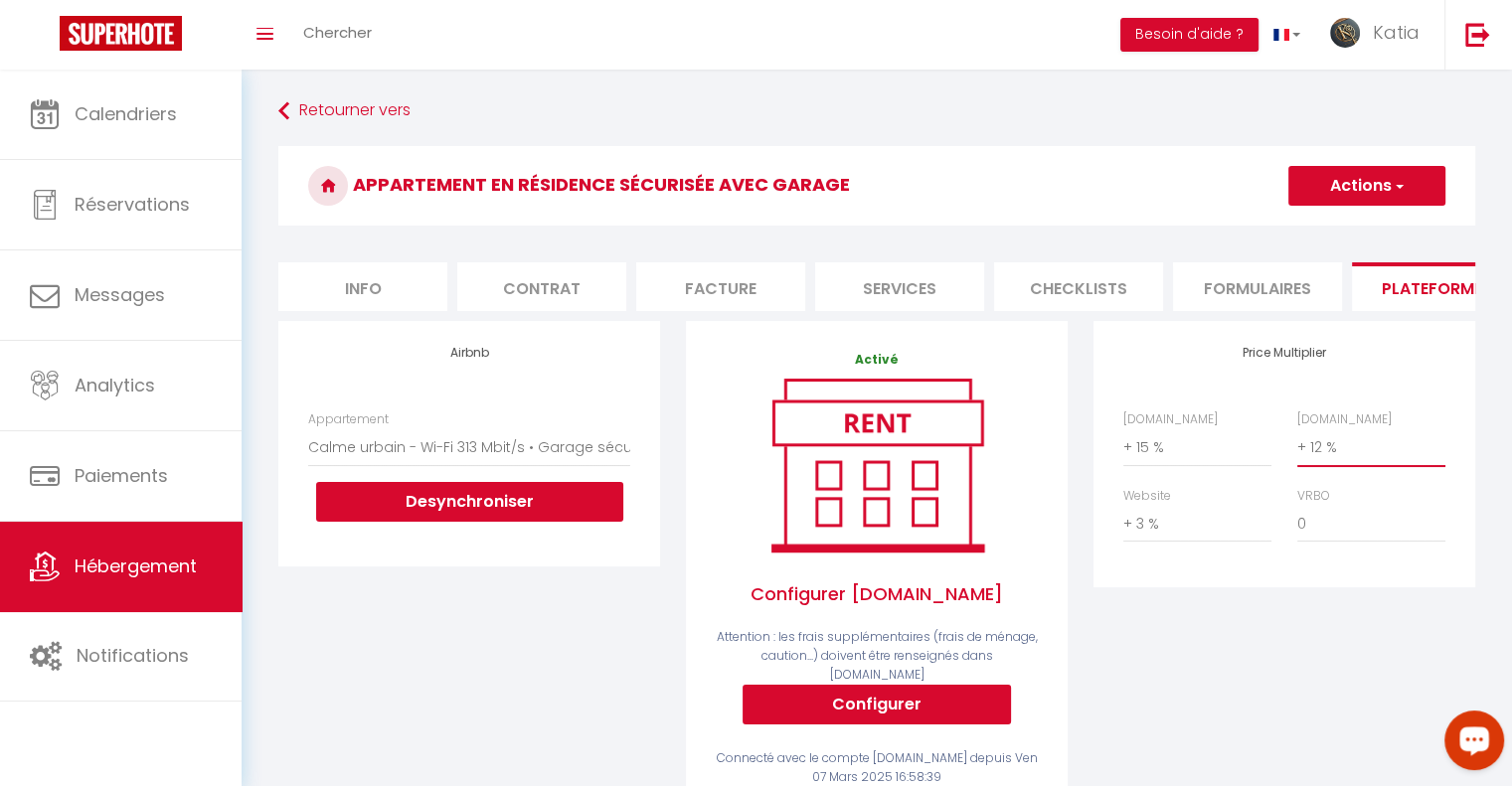 click on "0
+ 1 %
+ 2 %
+ 3 %
+ 4 %
+ 5 %
+ 6 %
+ 7 %
+ 8 %
+ 9 %" at bounding box center [1371, 447] 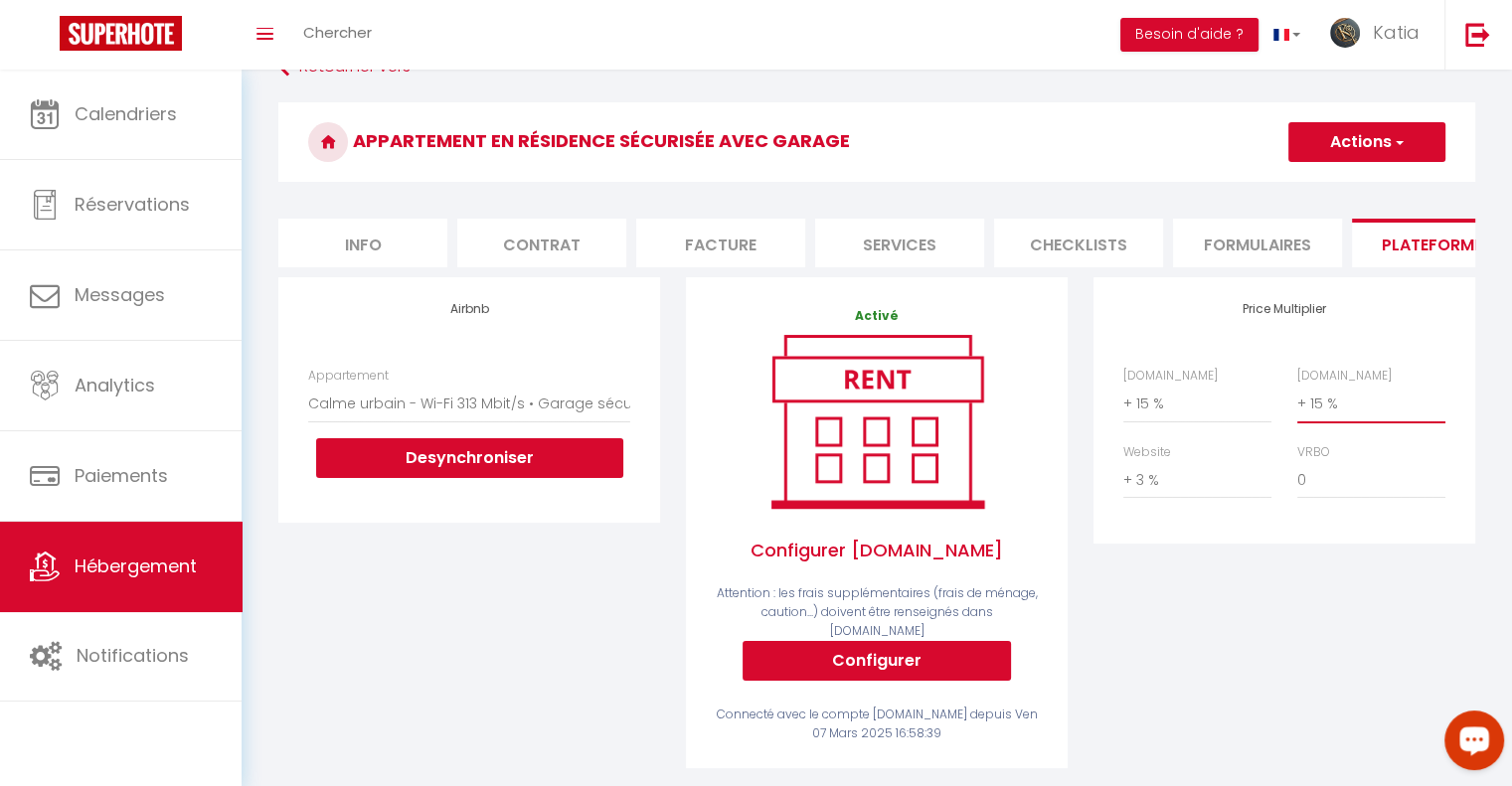 scroll, scrollTop: 0, scrollLeft: 0, axis: both 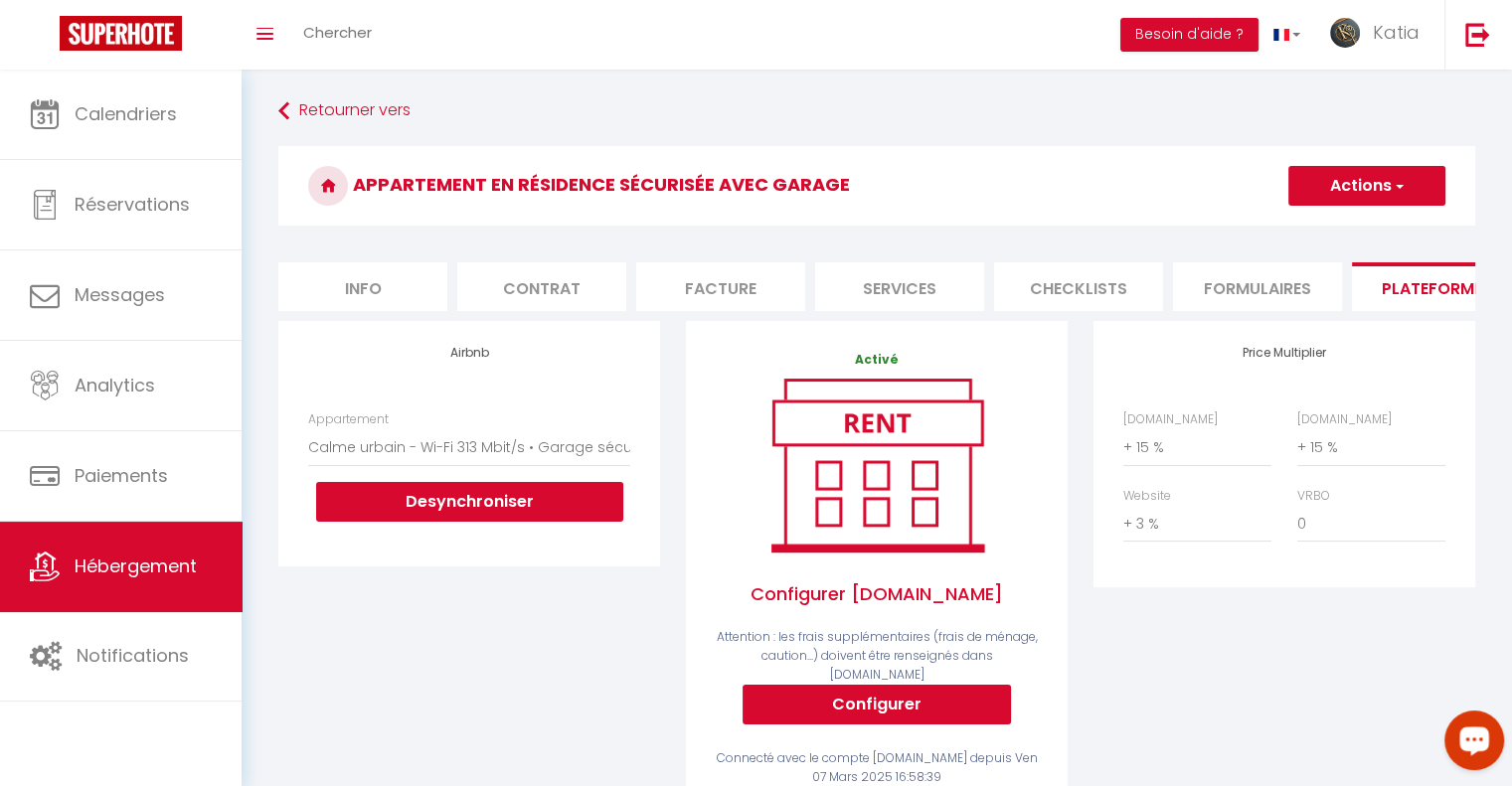click on "Actions" at bounding box center (1367, 186) 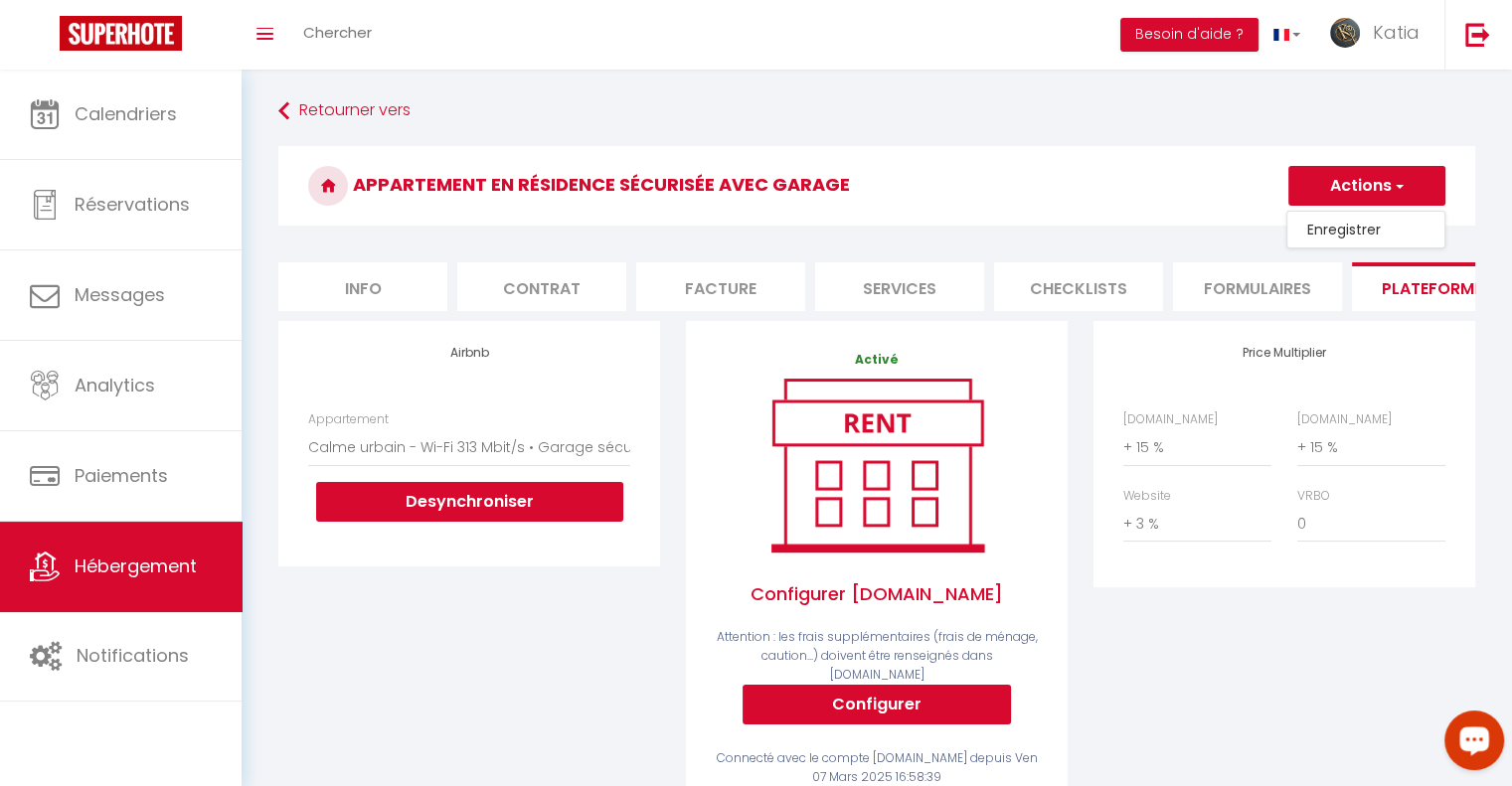click on "Enregistrer" at bounding box center [1366, 230] 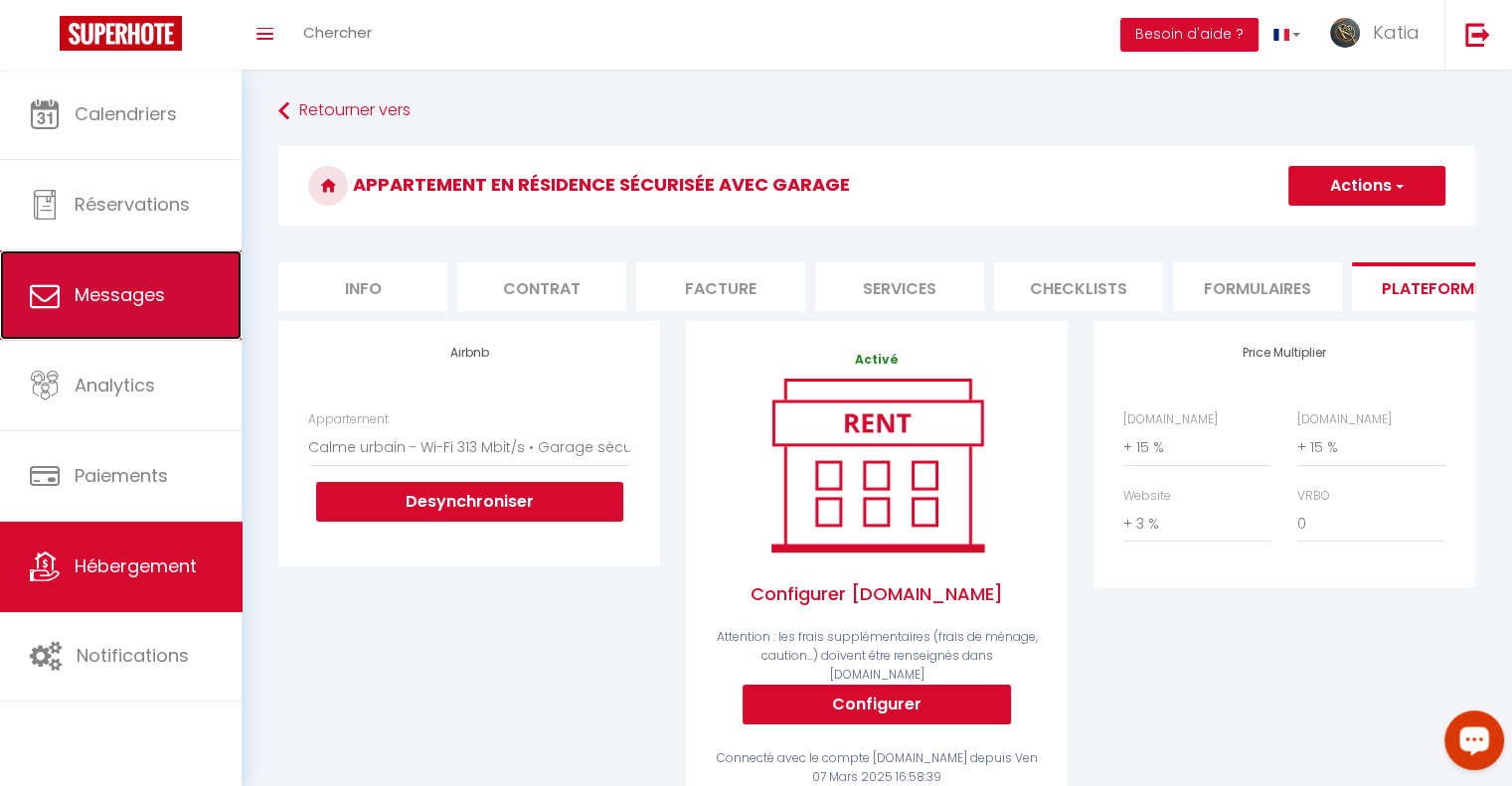 click on "Messages" at bounding box center (120, 295) 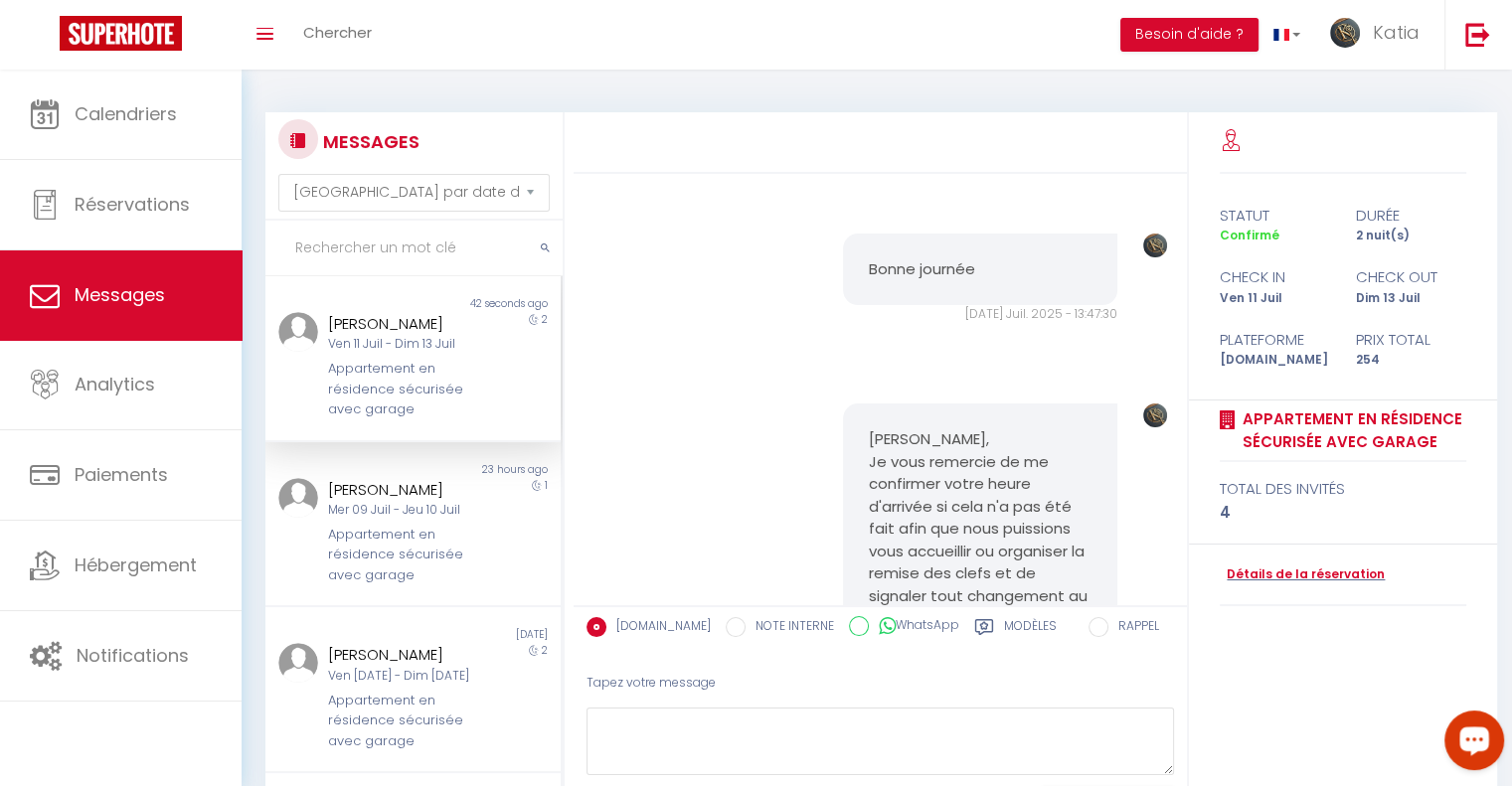 scroll, scrollTop: 1332, scrollLeft: 0, axis: vertical 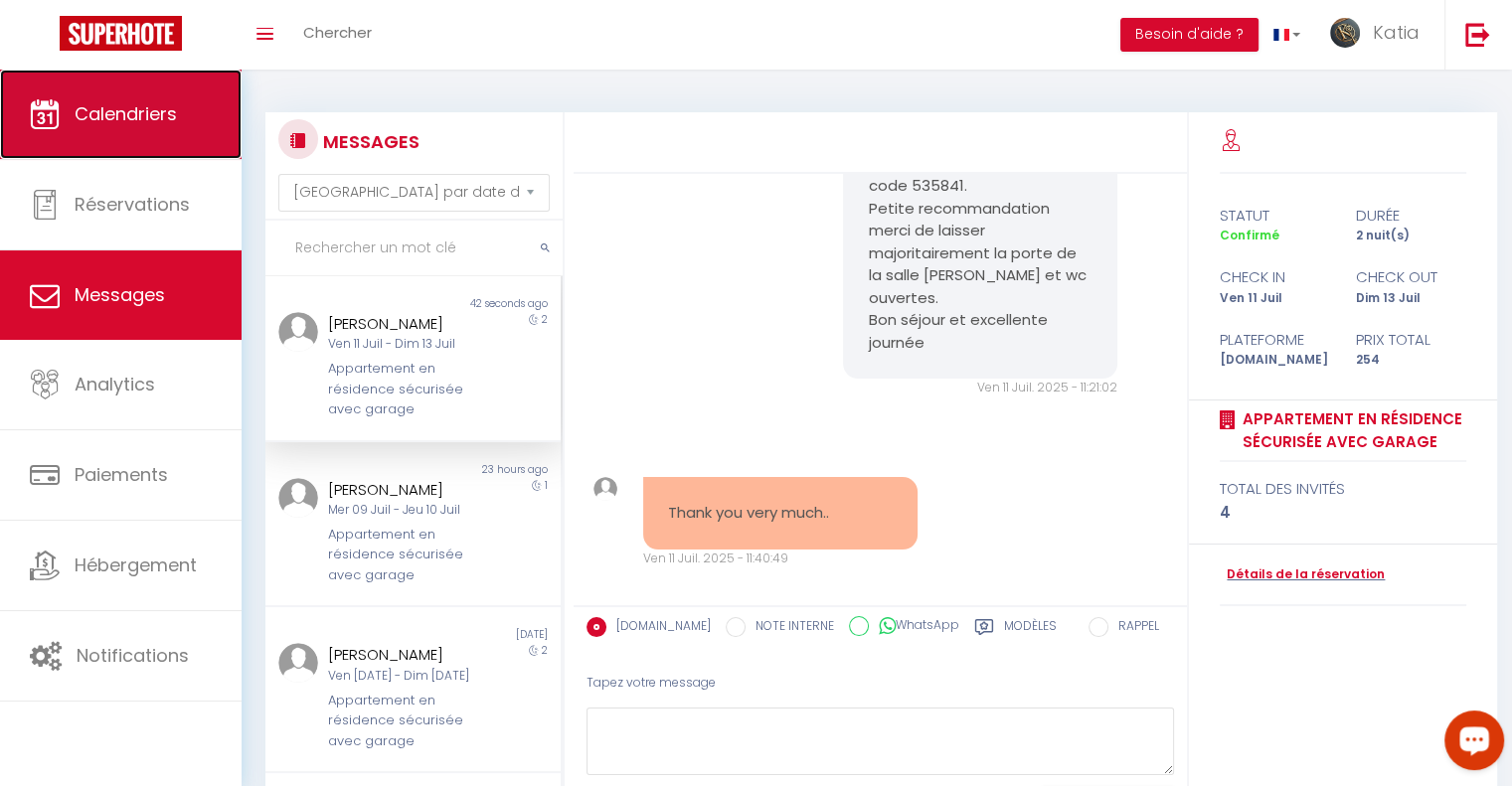 click on "Calendriers" at bounding box center [125, 113] 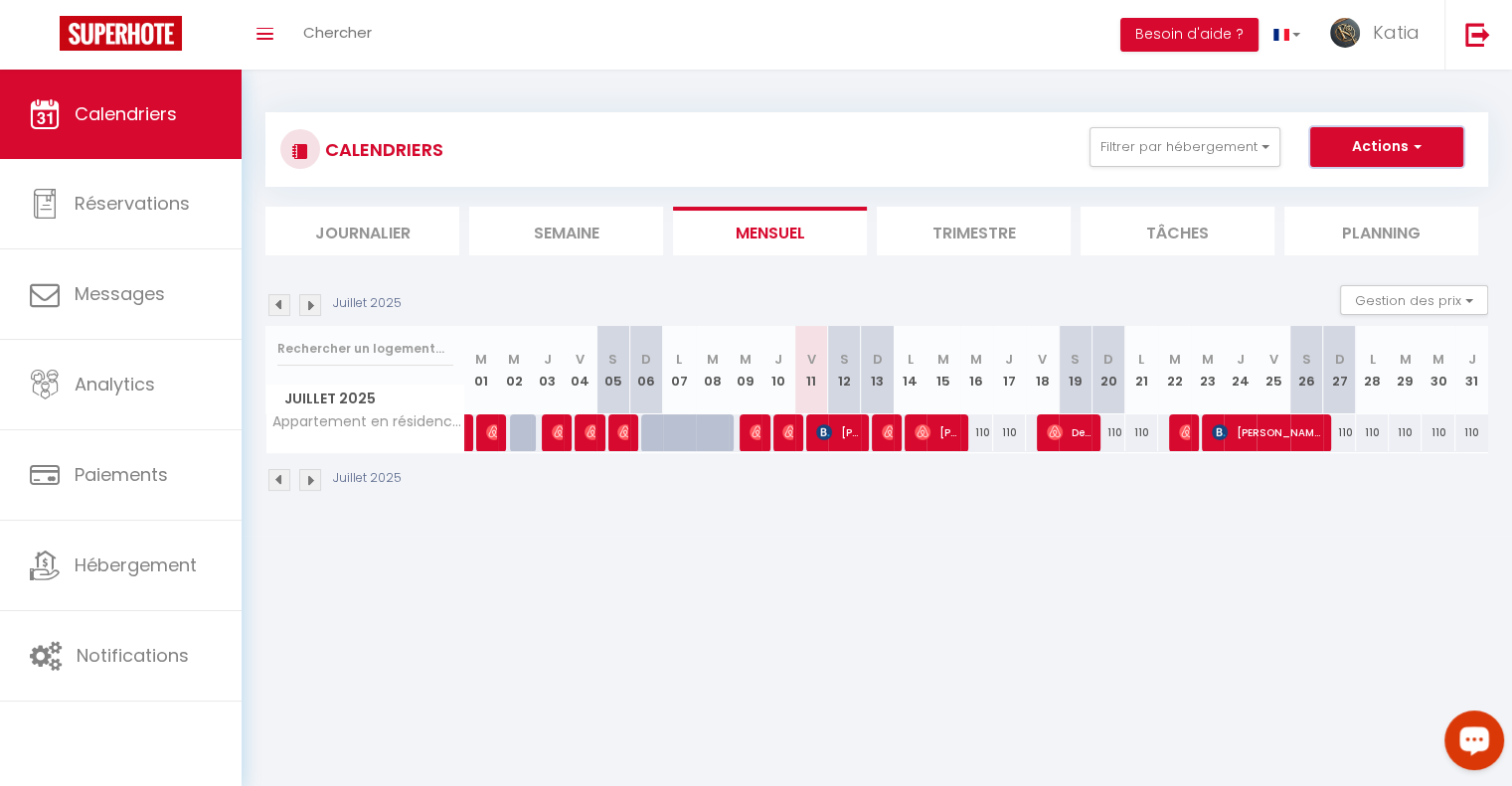 click on "Actions" at bounding box center (1387, 147) 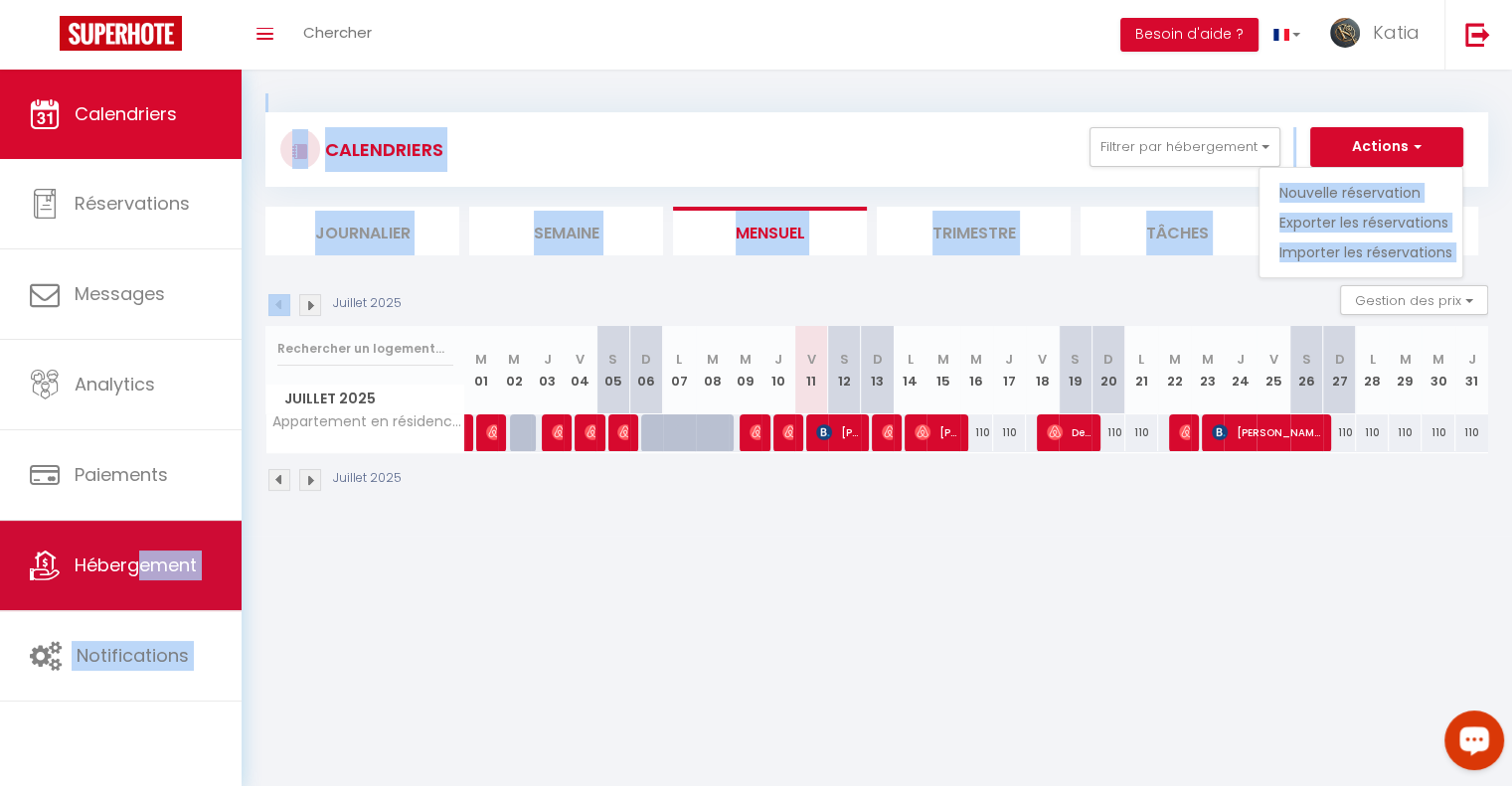 drag, startPoint x: 251, startPoint y: 324, endPoint x: 139, endPoint y: 567, distance: 267.56868 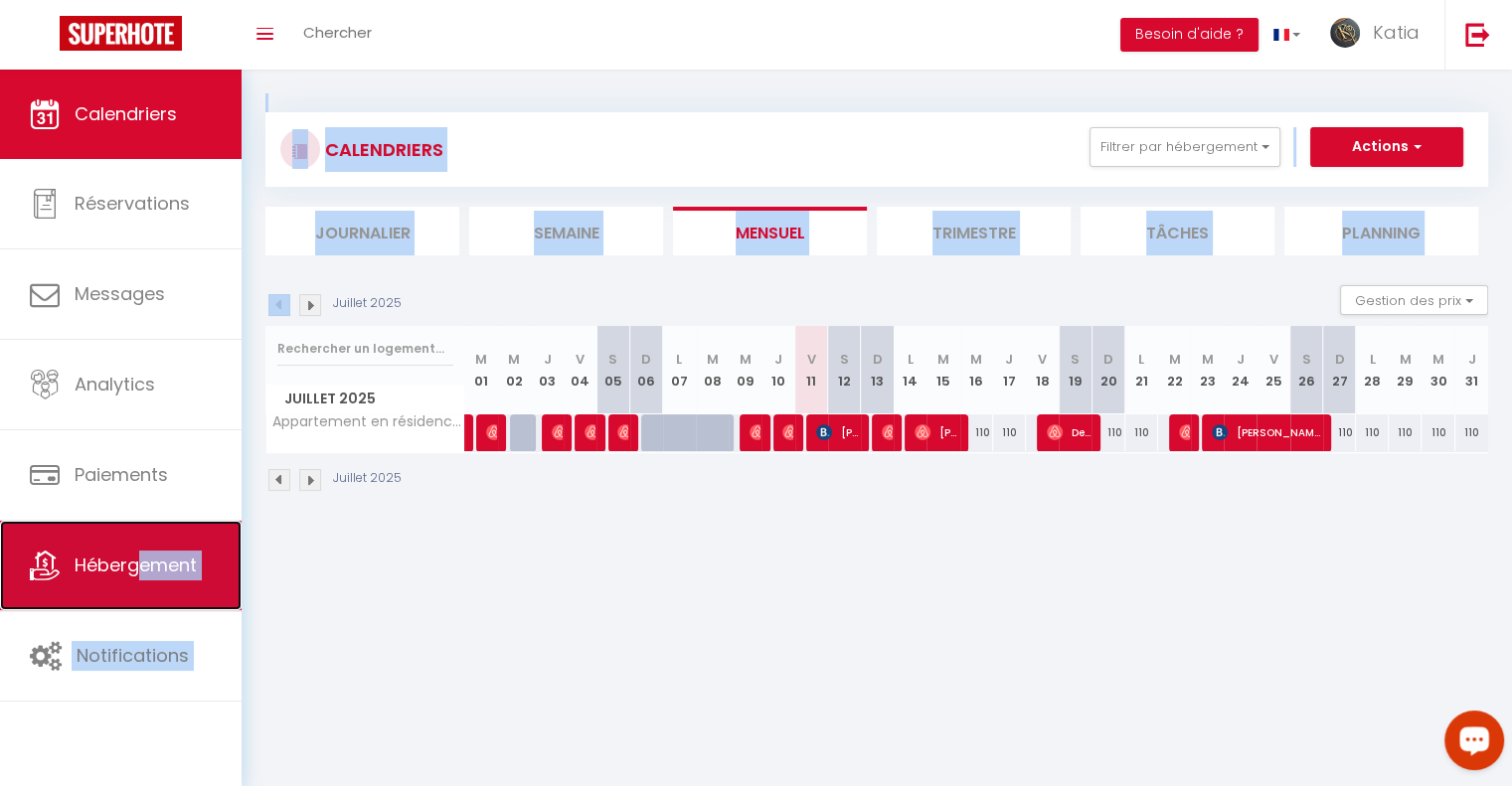 click at bounding box center (45, 565) 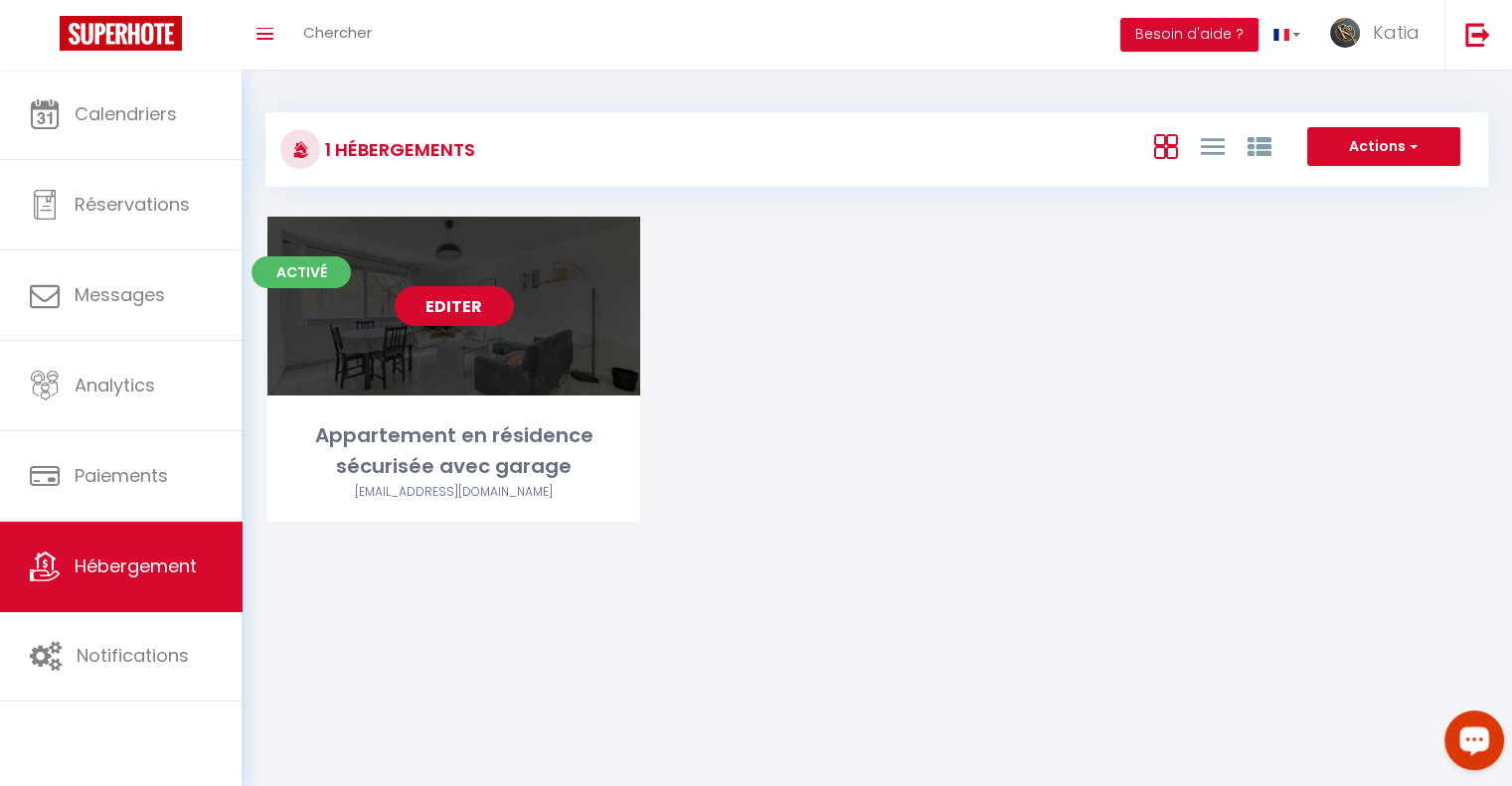 click on "Editer" at bounding box center (454, 306) 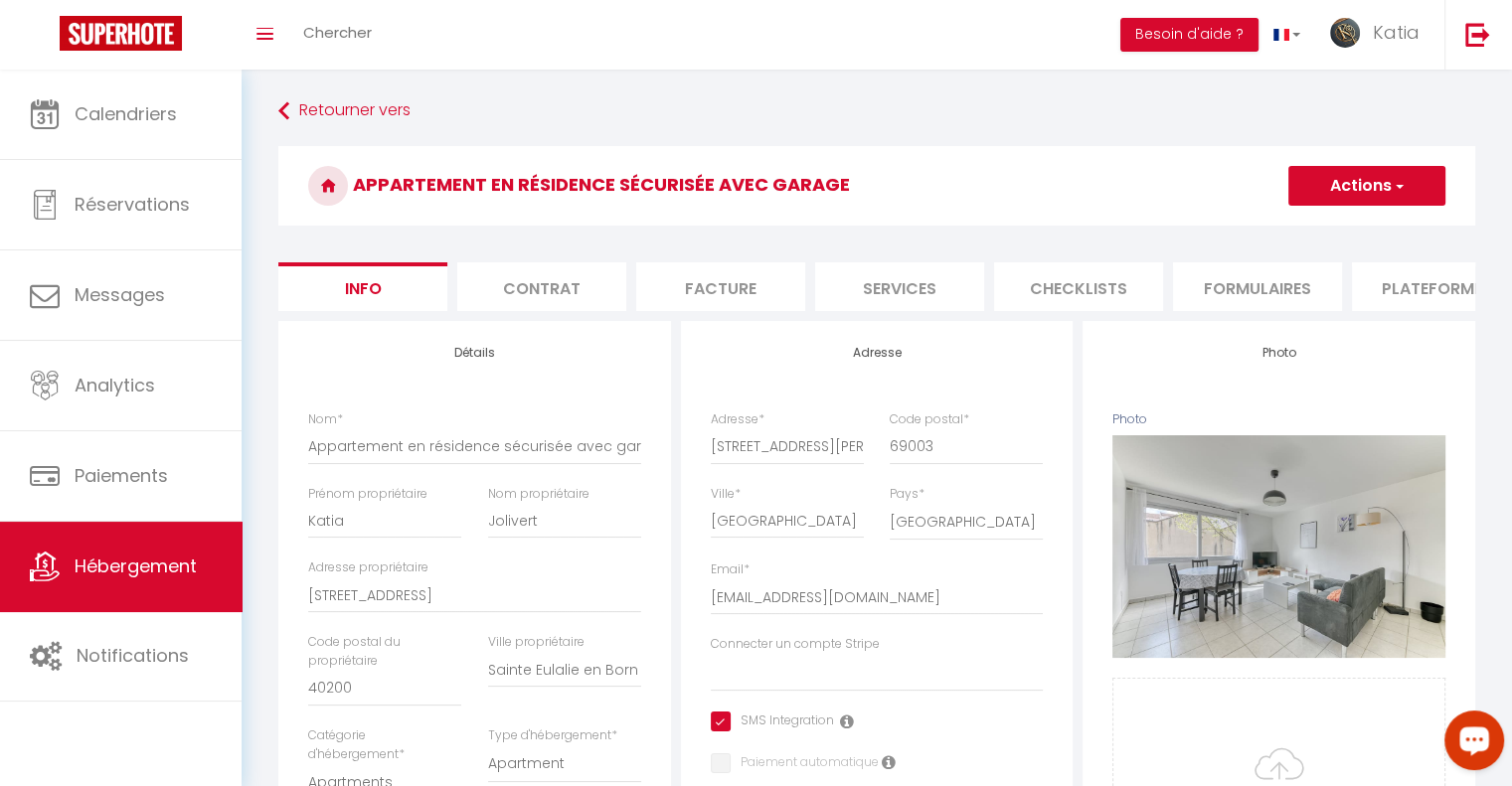 drag, startPoint x: 1420, startPoint y: 285, endPoint x: 1441, endPoint y: 312, distance: 34.205263 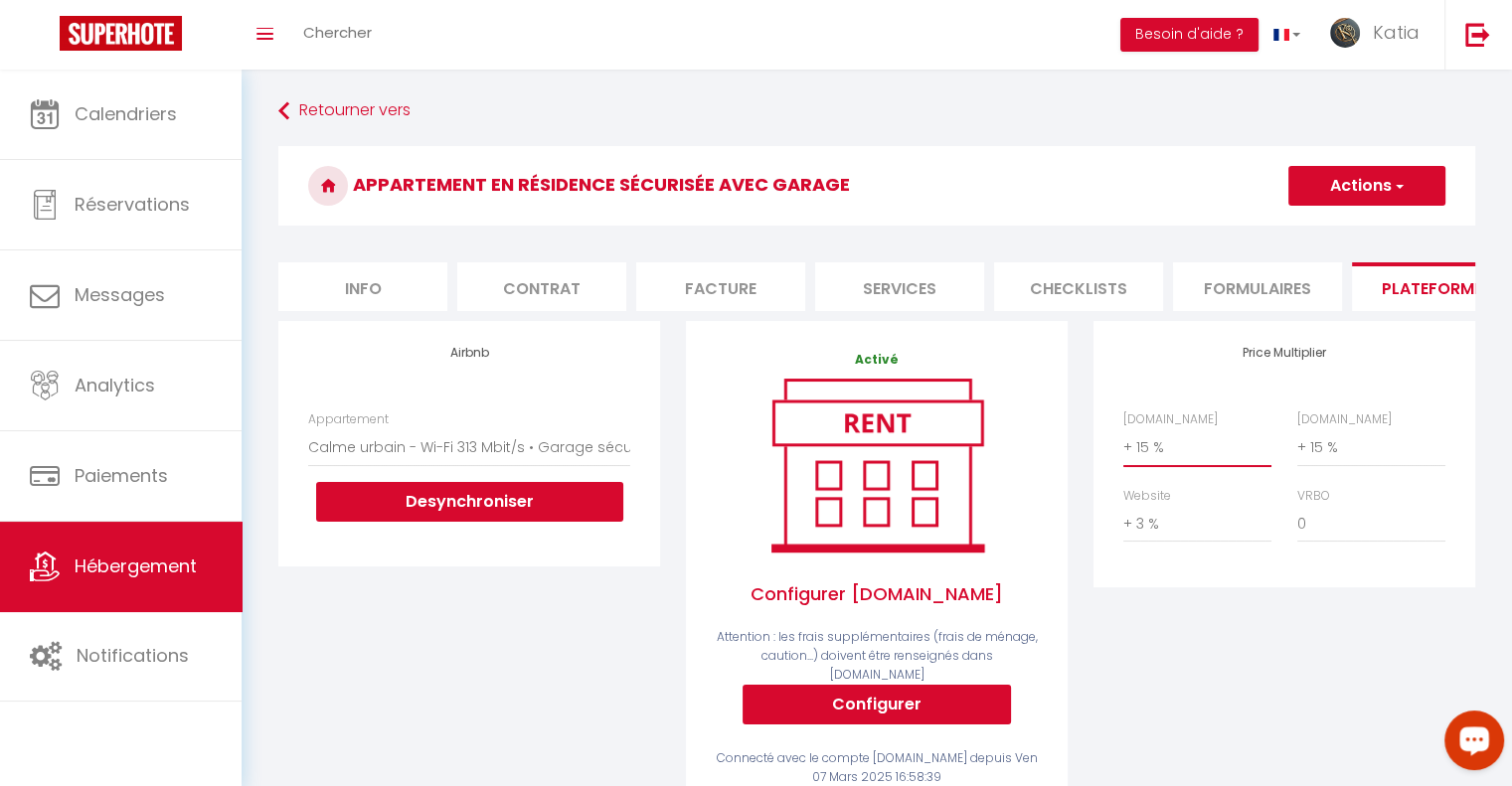 click on "0
+ 1 %
+ 2 %
+ 3 %
+ 4 %
+ 5 %
+ 6 %
+ 7 %
+ 8 %
+ 9 %" at bounding box center [1197, 447] 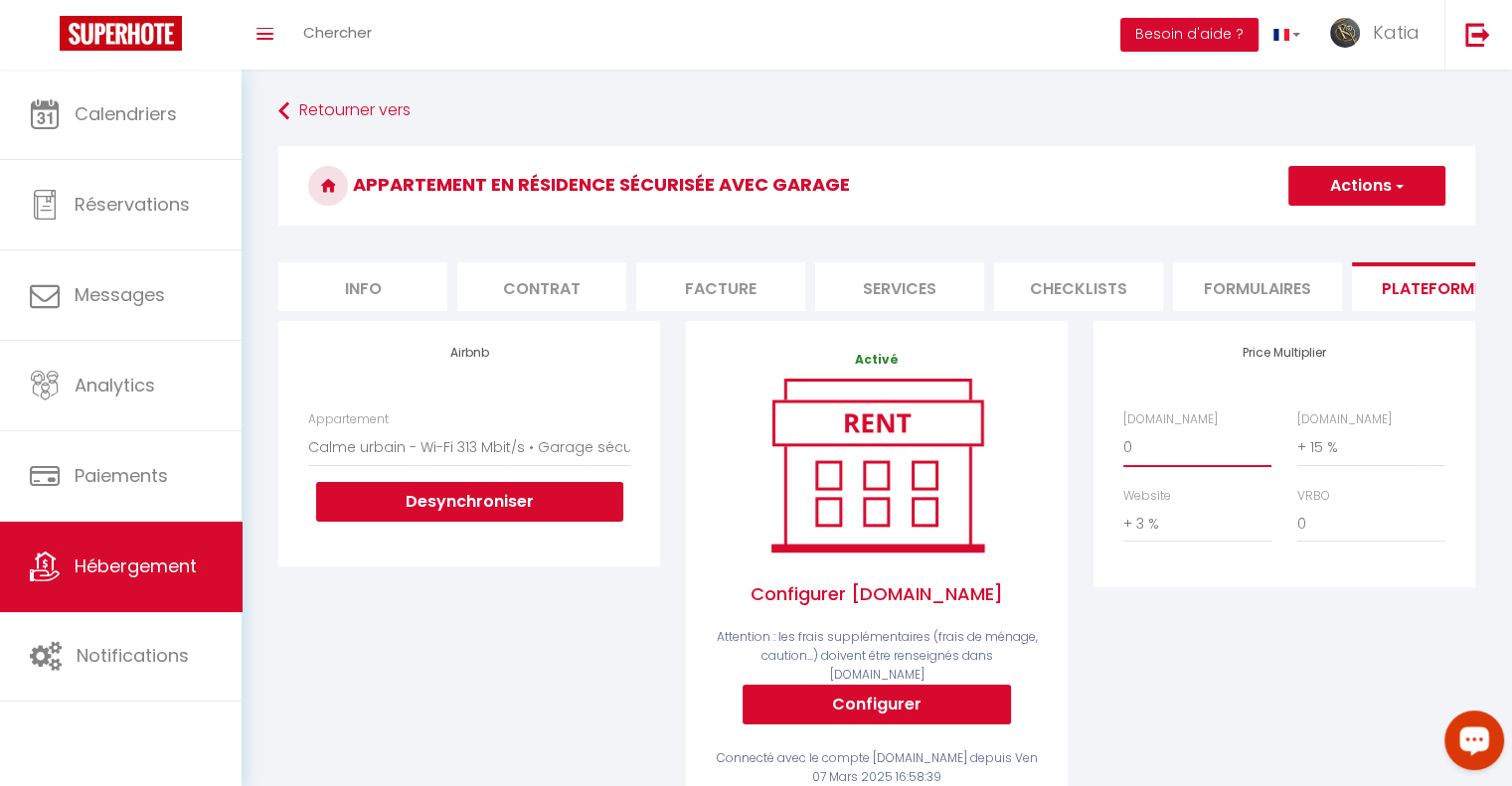 click on "0
+ 1 %
+ 2 %
+ 3 %
+ 4 %
+ 5 %
+ 6 %
+ 7 %
+ 8 %
+ 9 %" at bounding box center [1197, 447] 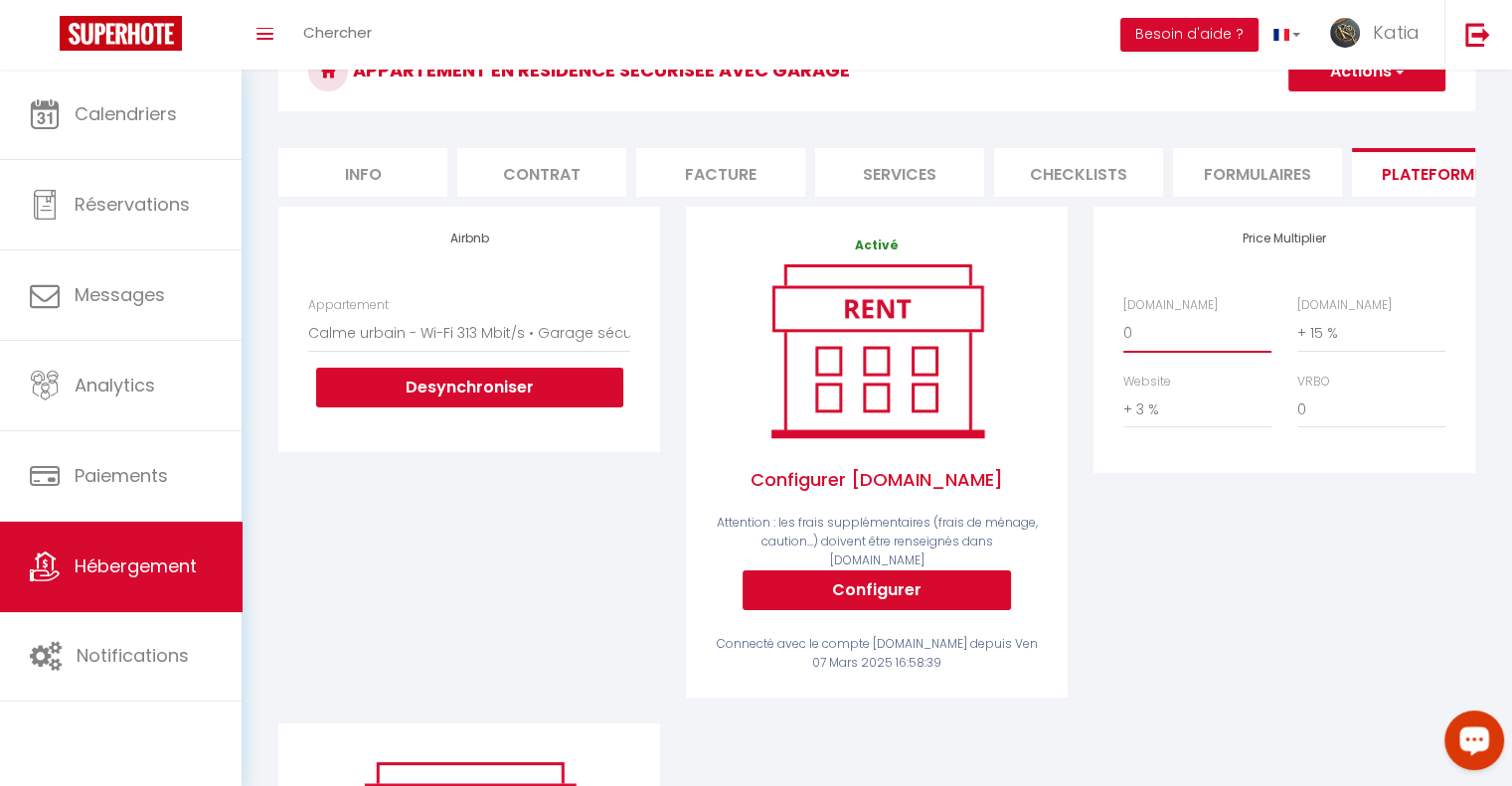 scroll, scrollTop: 0, scrollLeft: 0, axis: both 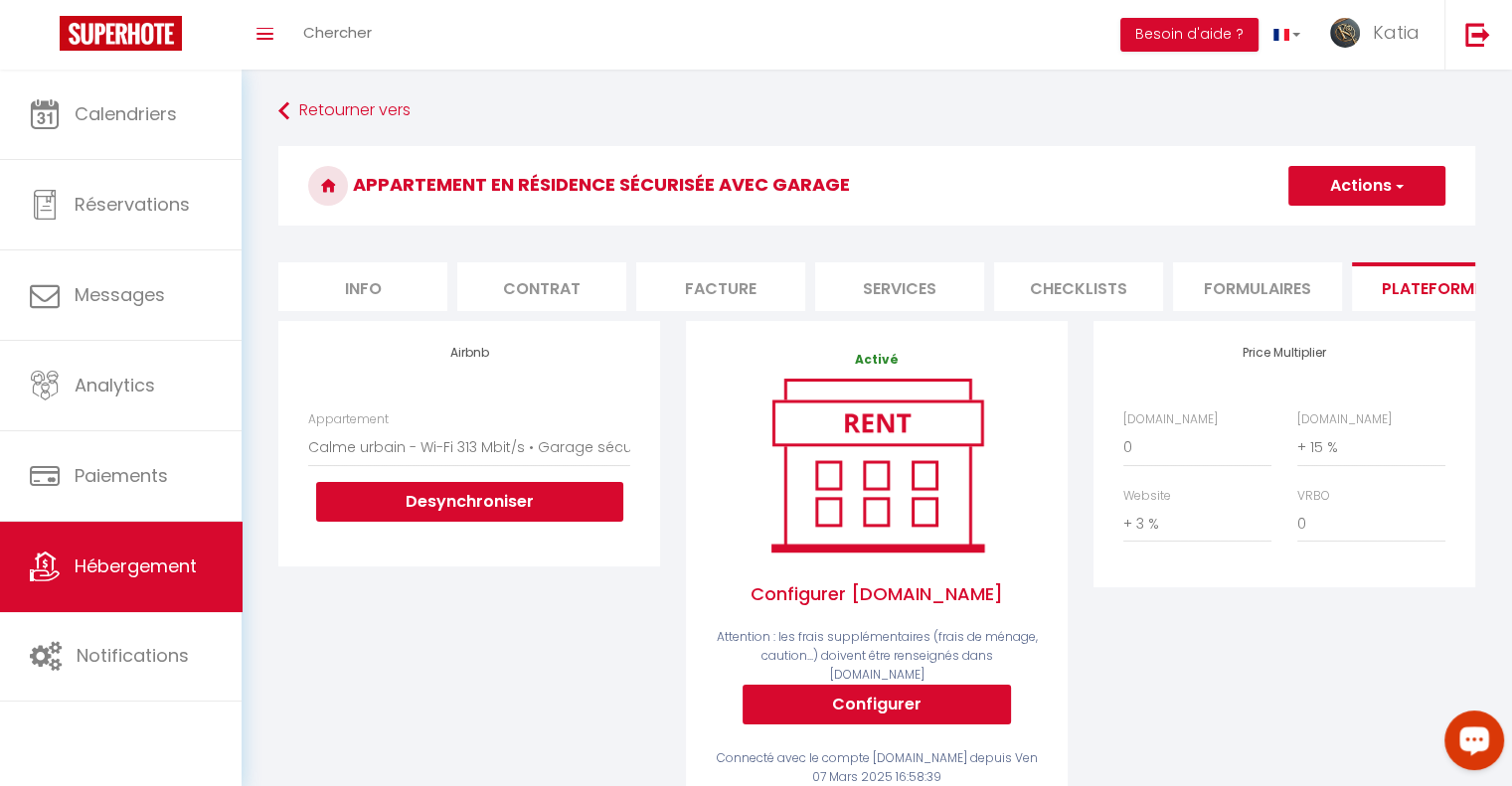 click at bounding box center (1398, 186) 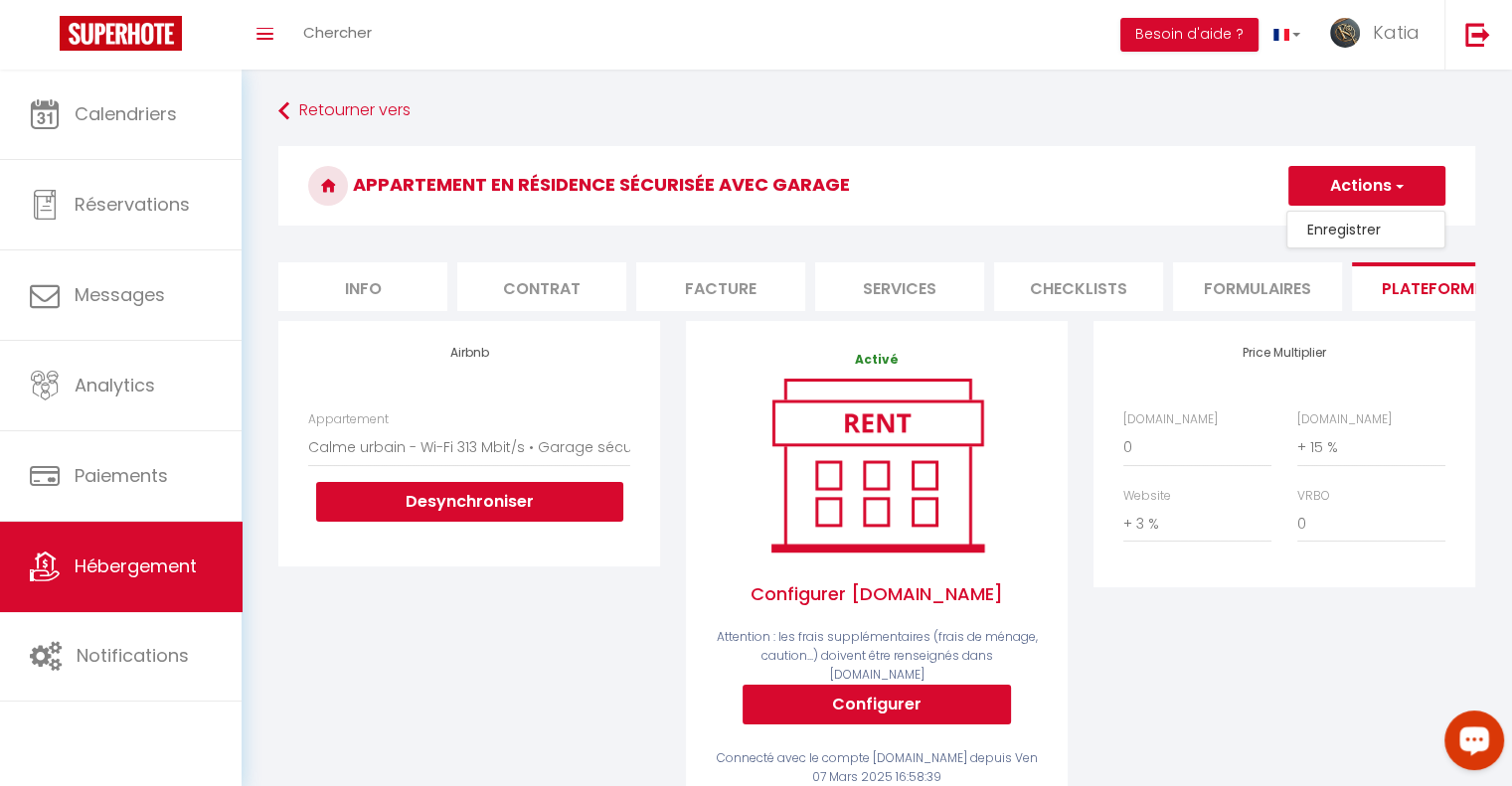 click on "Enregistrer" at bounding box center [1366, 230] 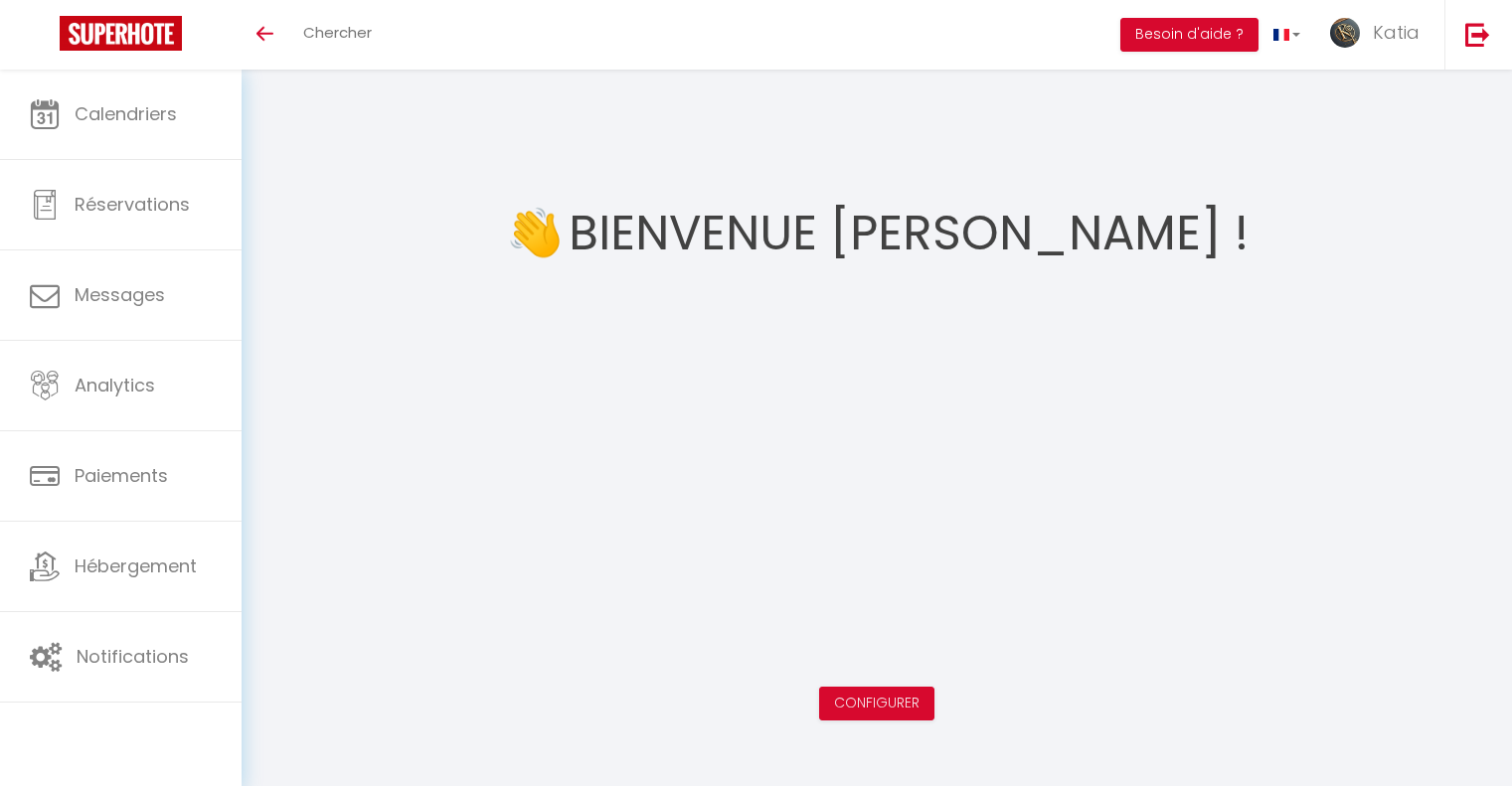 scroll, scrollTop: 0, scrollLeft: 0, axis: both 